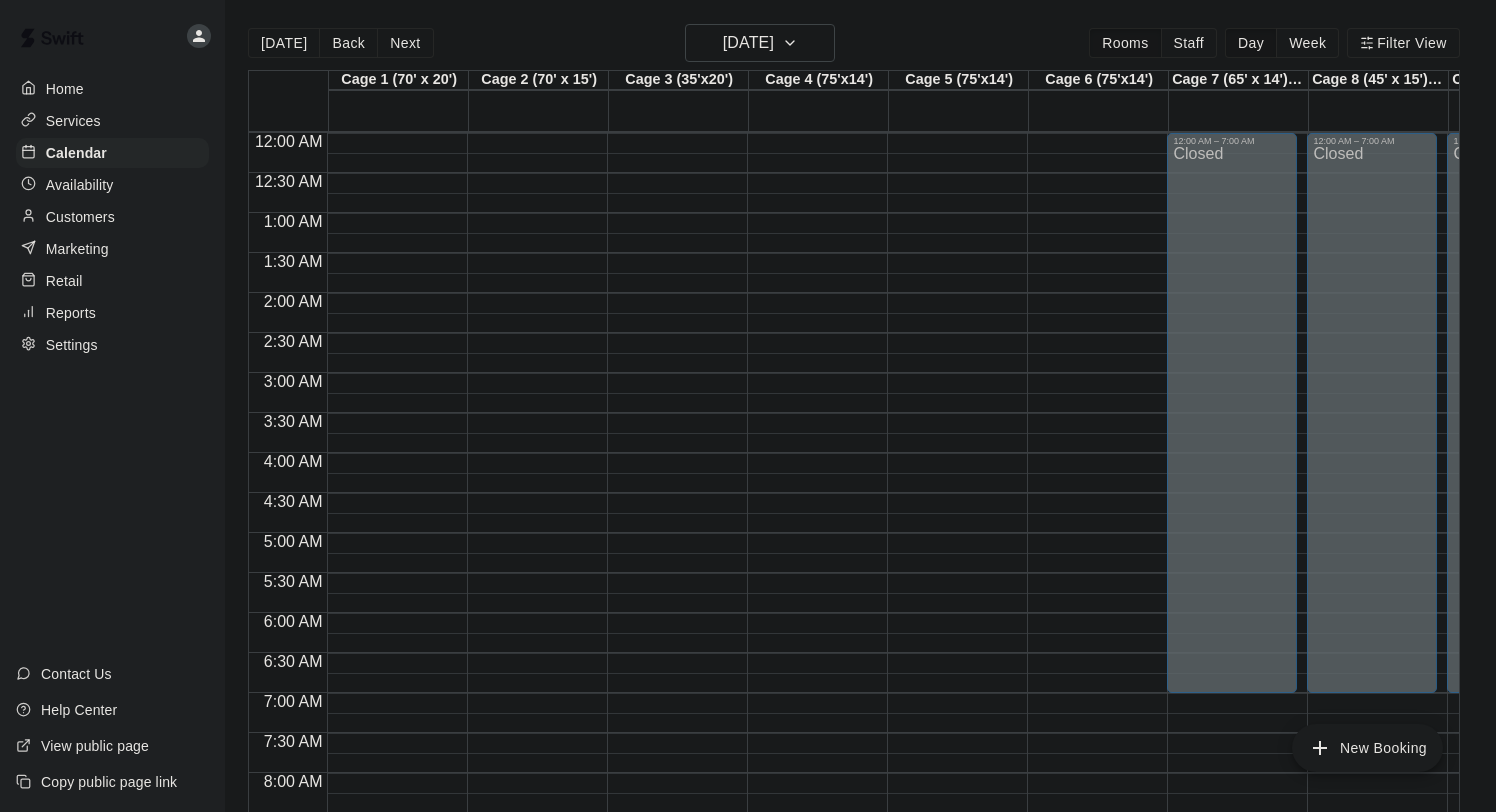 scroll, scrollTop: 0, scrollLeft: 0, axis: both 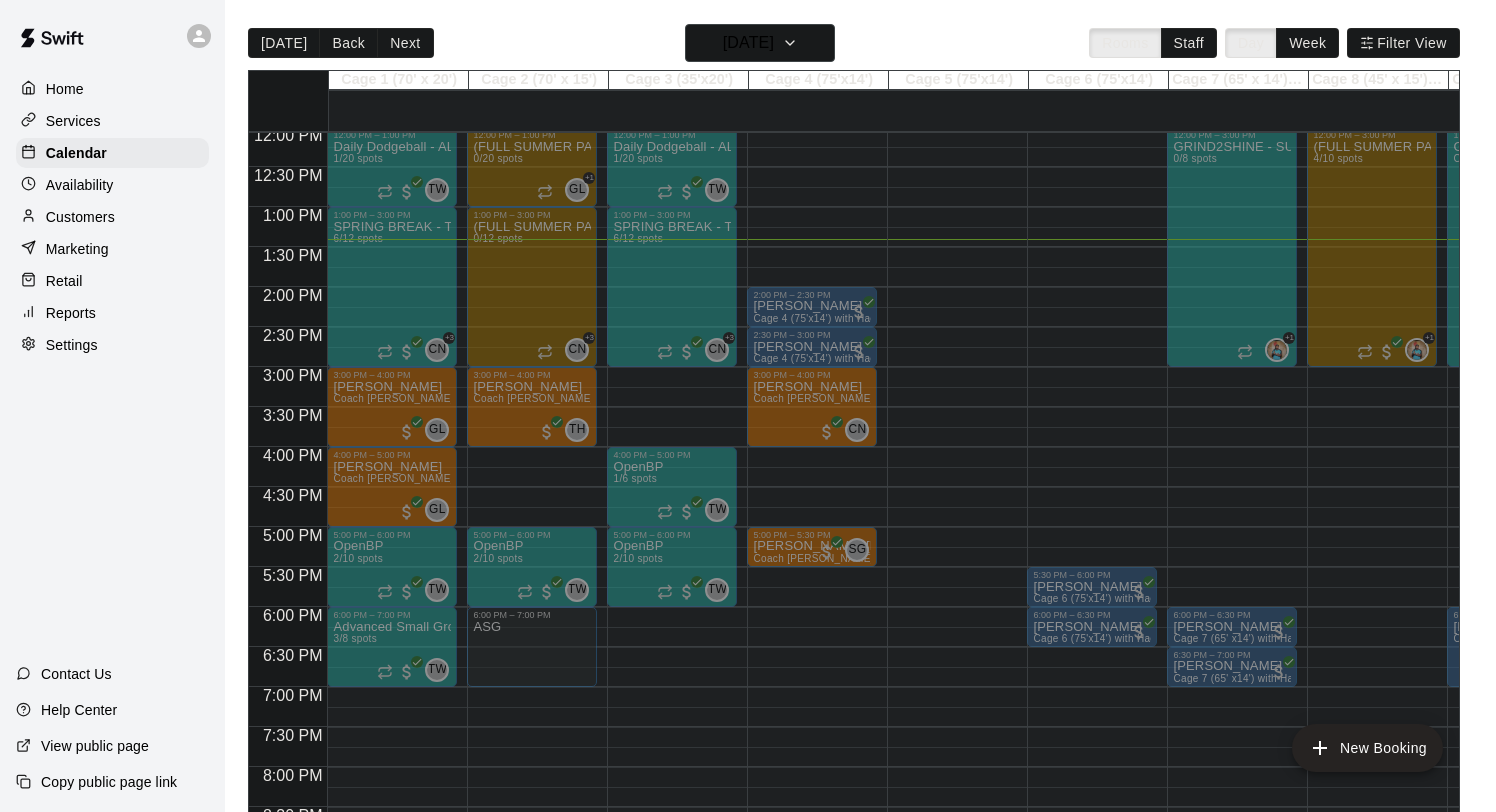 click on "OpenBP 1/6 spots TW 0" at bounding box center (532, 866) 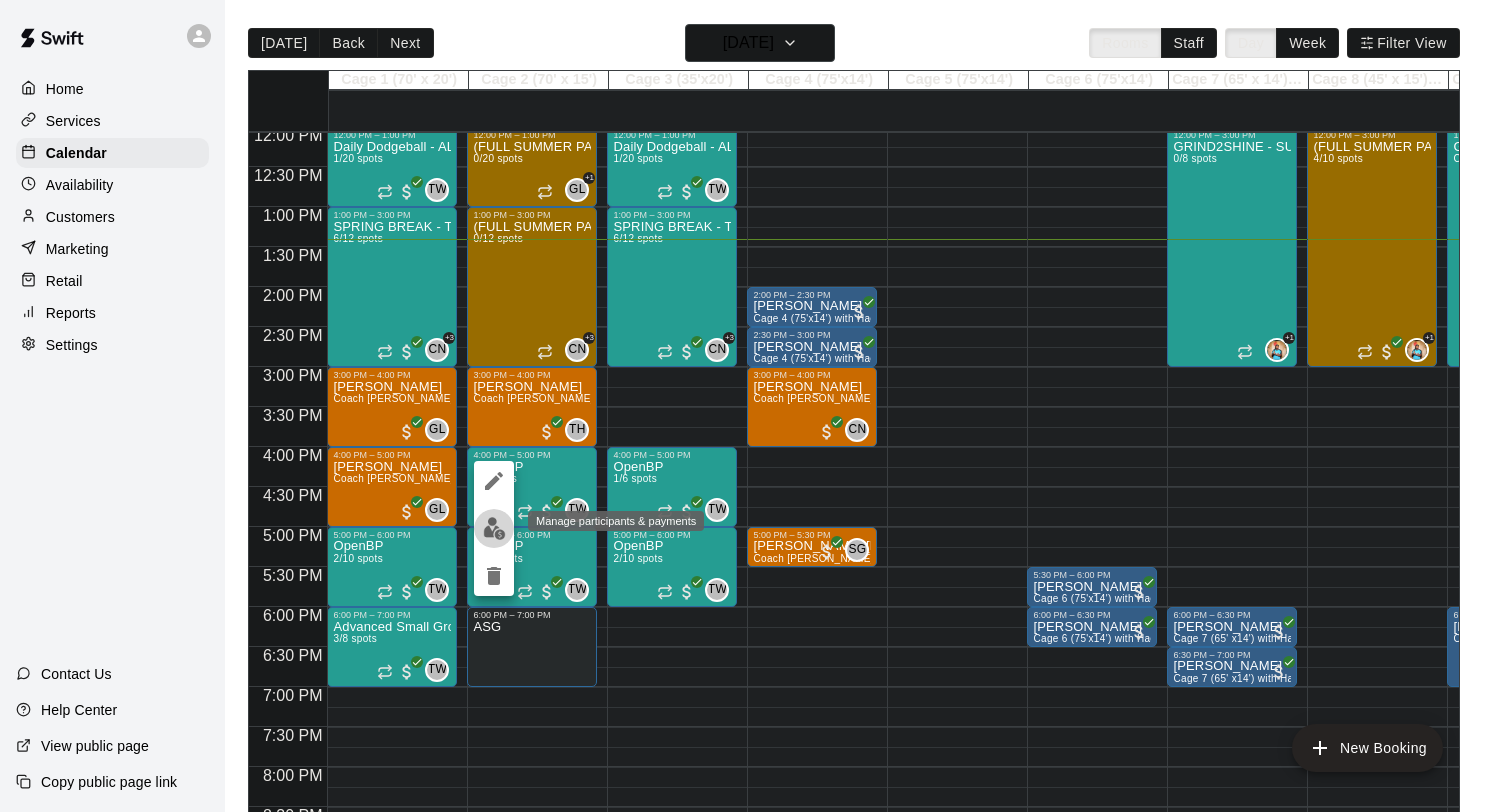 click at bounding box center [494, 528] 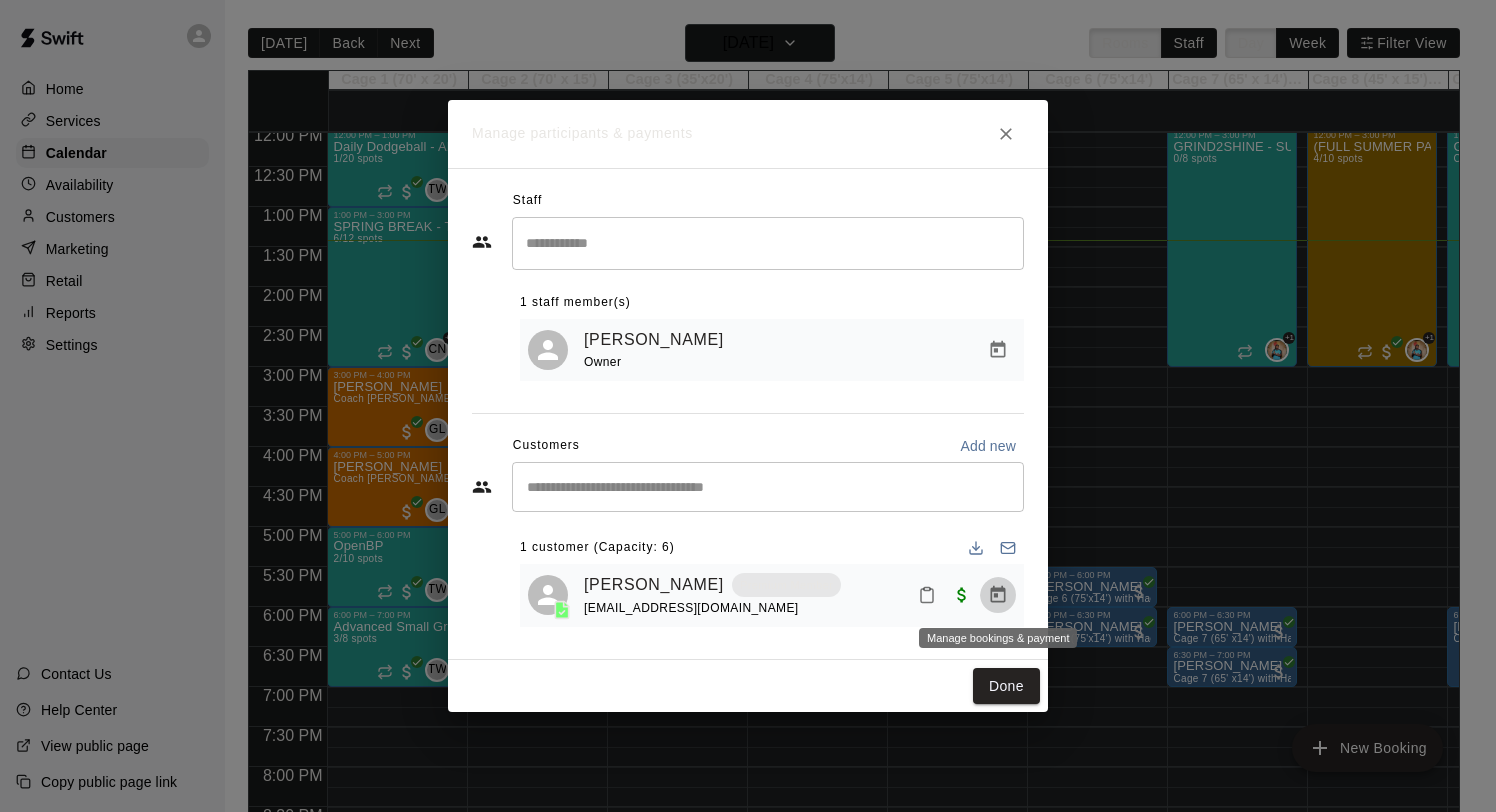click at bounding box center (998, 595) 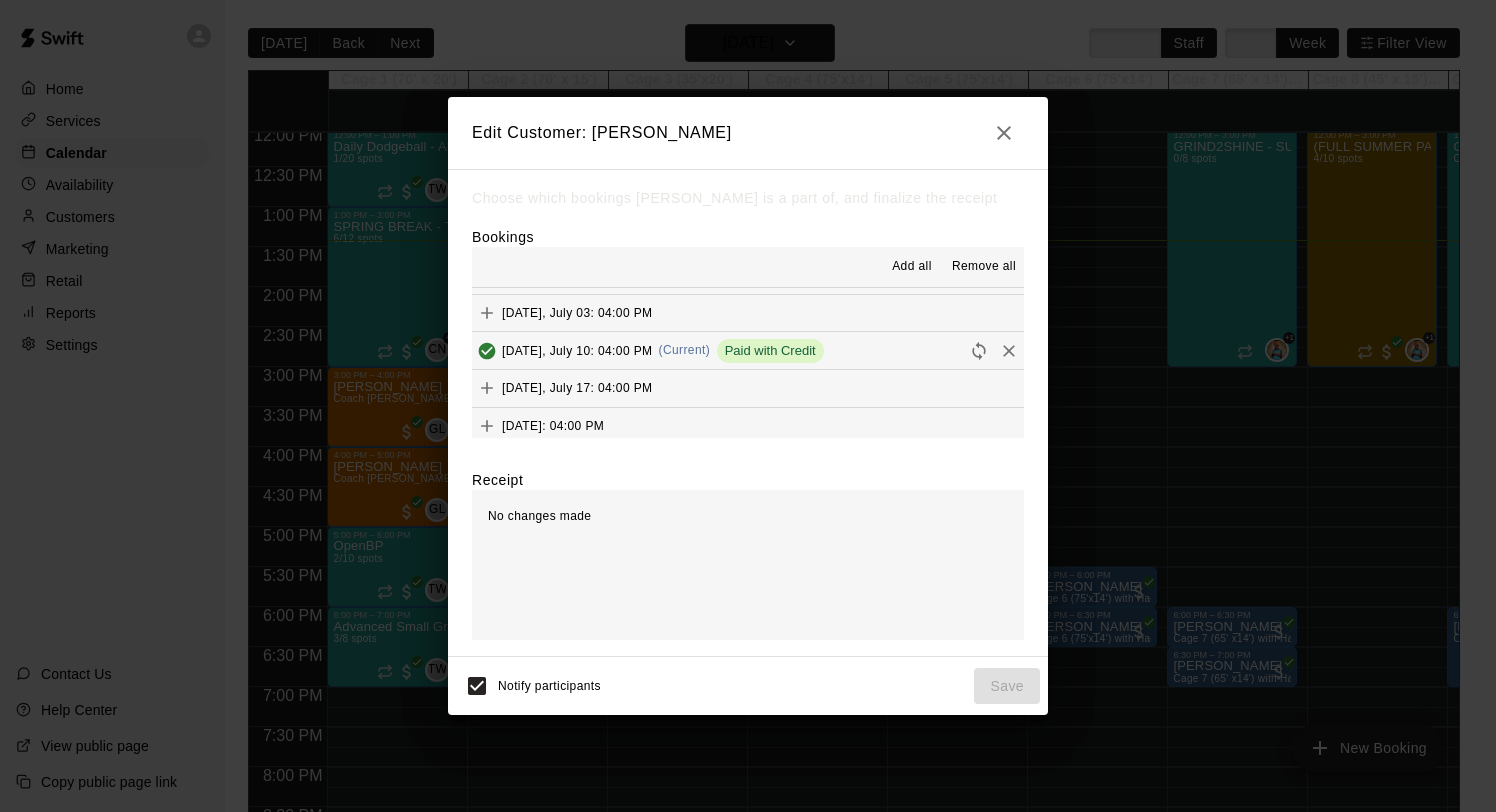 scroll, scrollTop: 94, scrollLeft: 0, axis: vertical 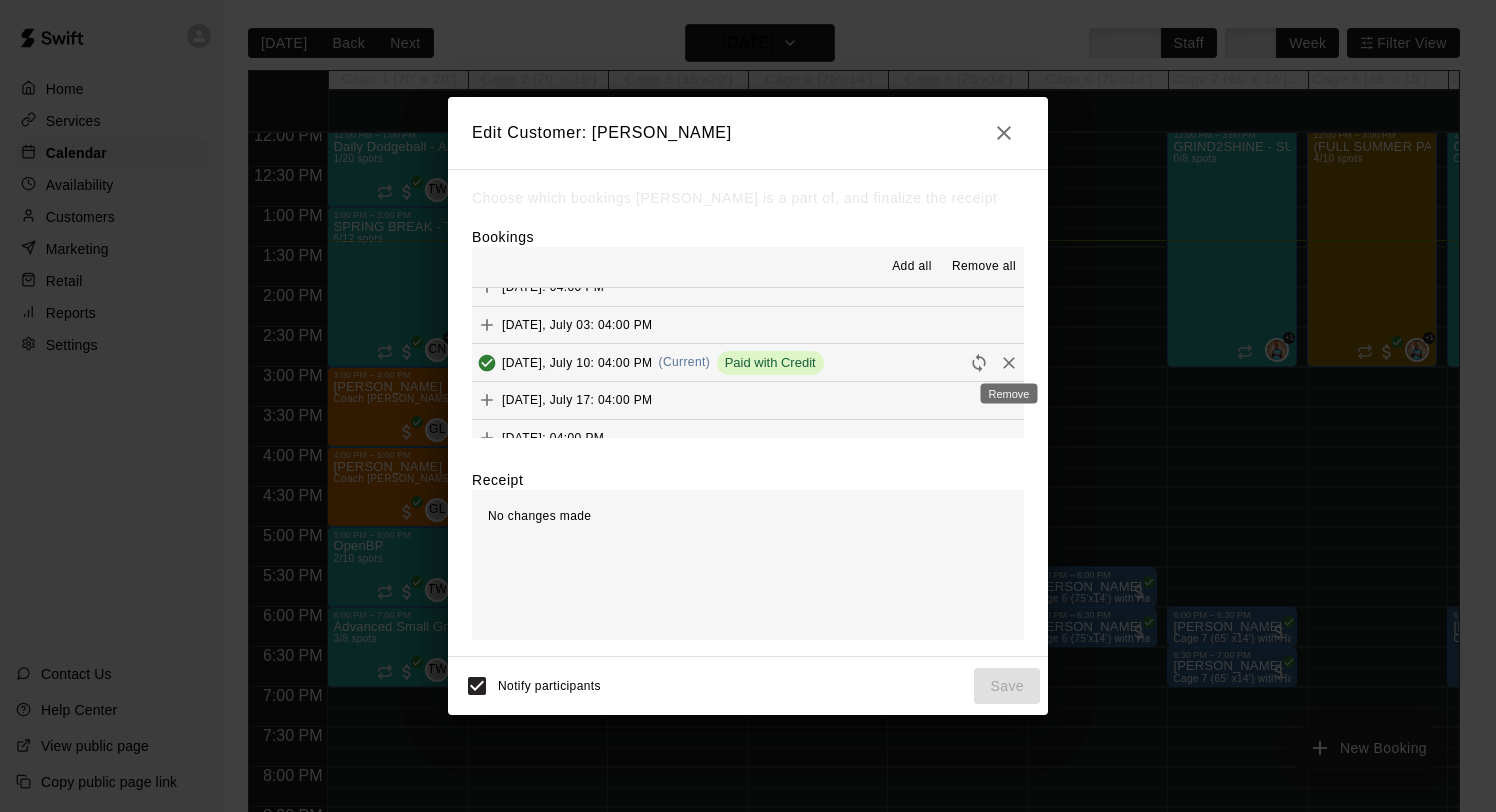 click 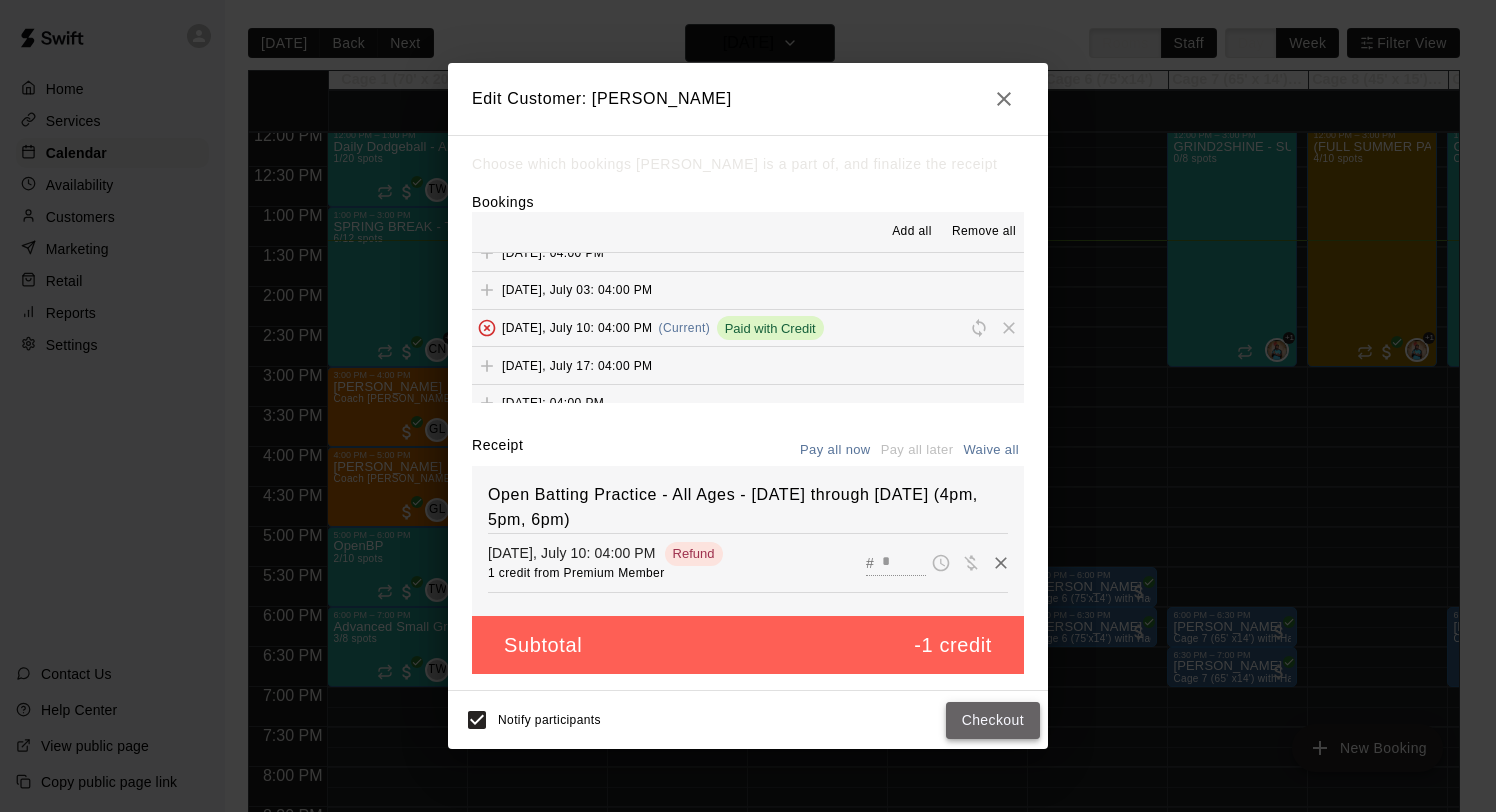 click on "Checkout" at bounding box center (993, 720) 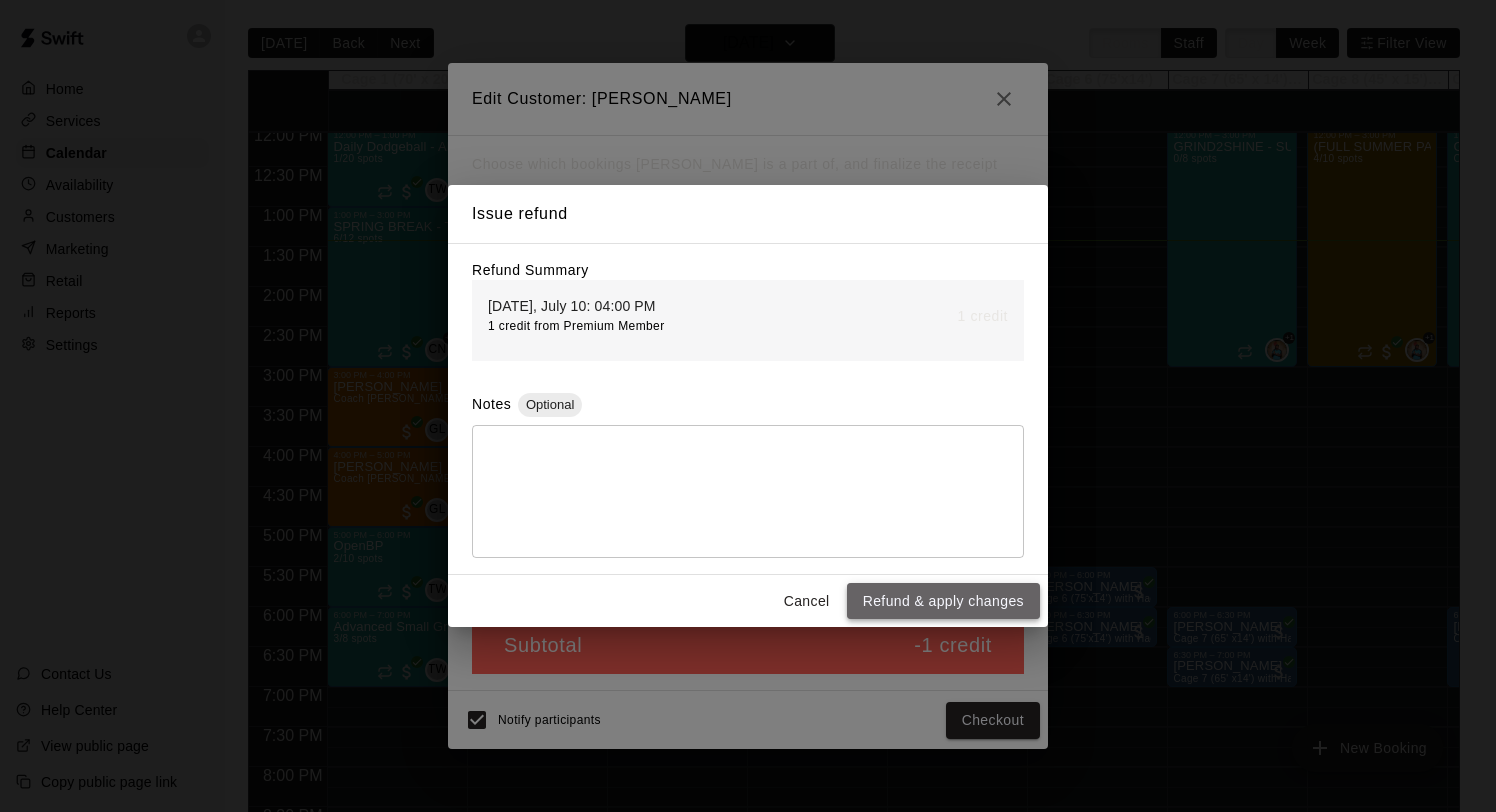 click on "Refund & apply changes" at bounding box center [943, 601] 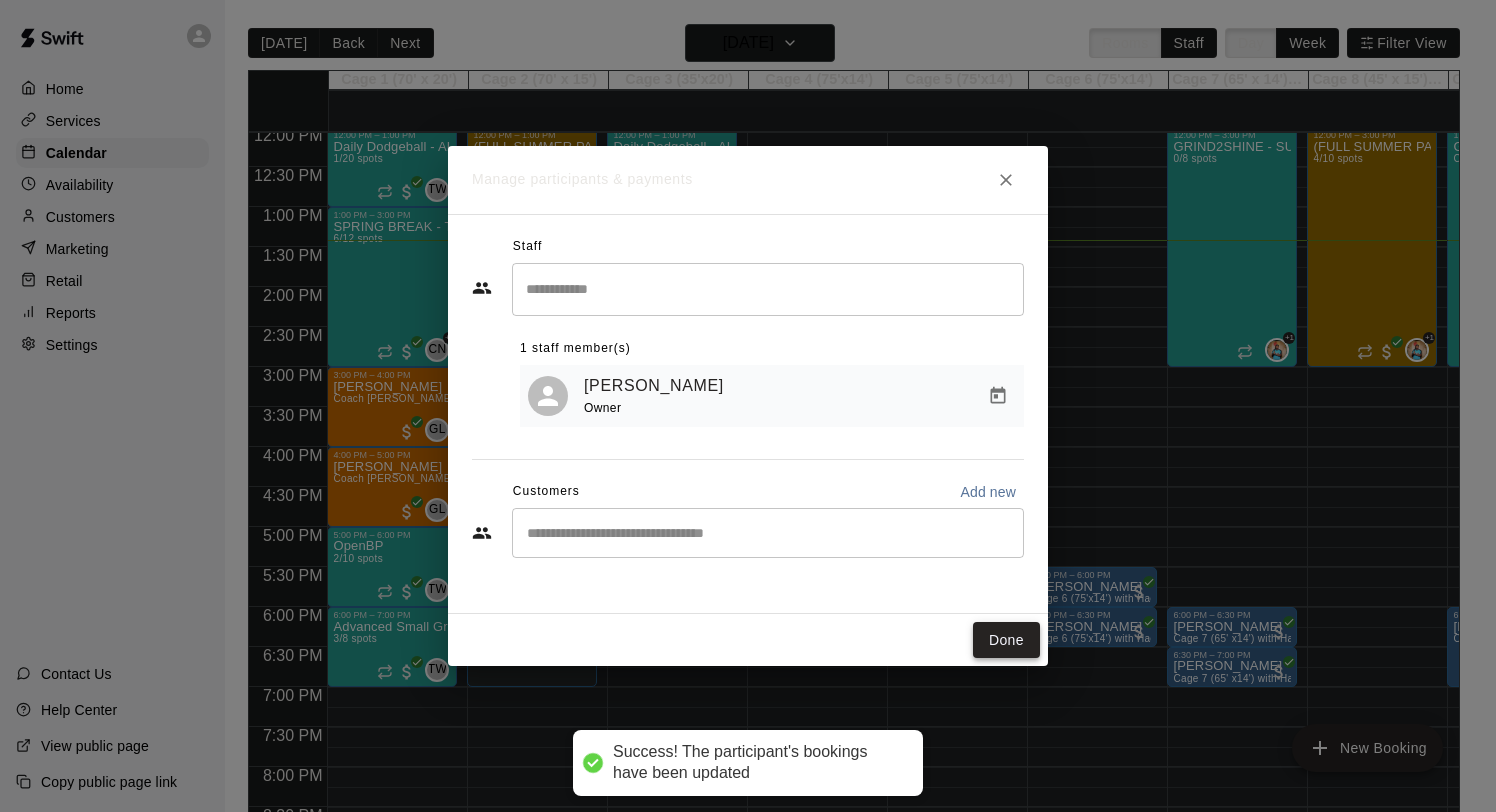 click on "Done" at bounding box center (1006, 640) 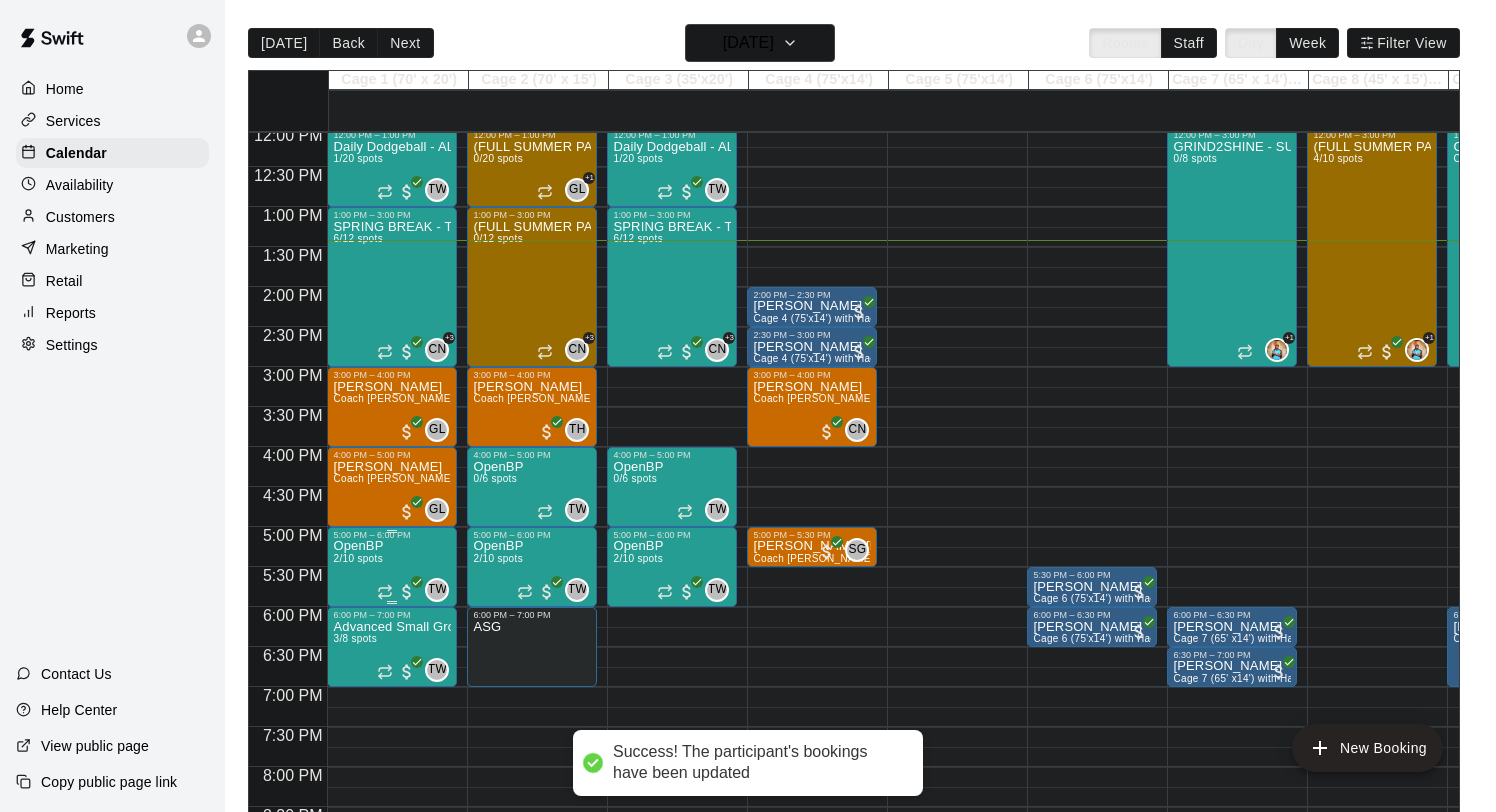 click on "OpenBP 2/10 spots" at bounding box center (358, 946) 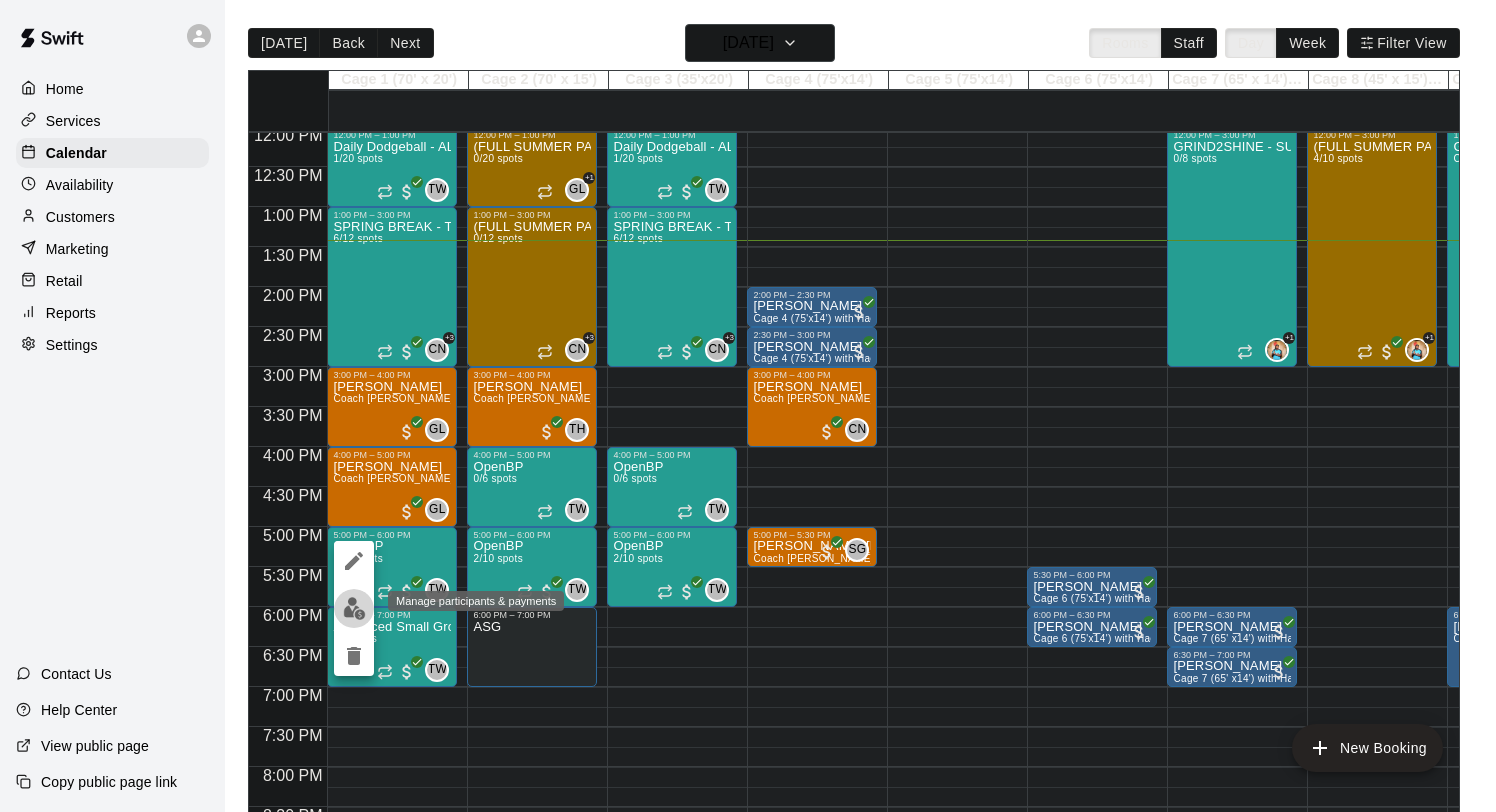 click at bounding box center (354, 608) 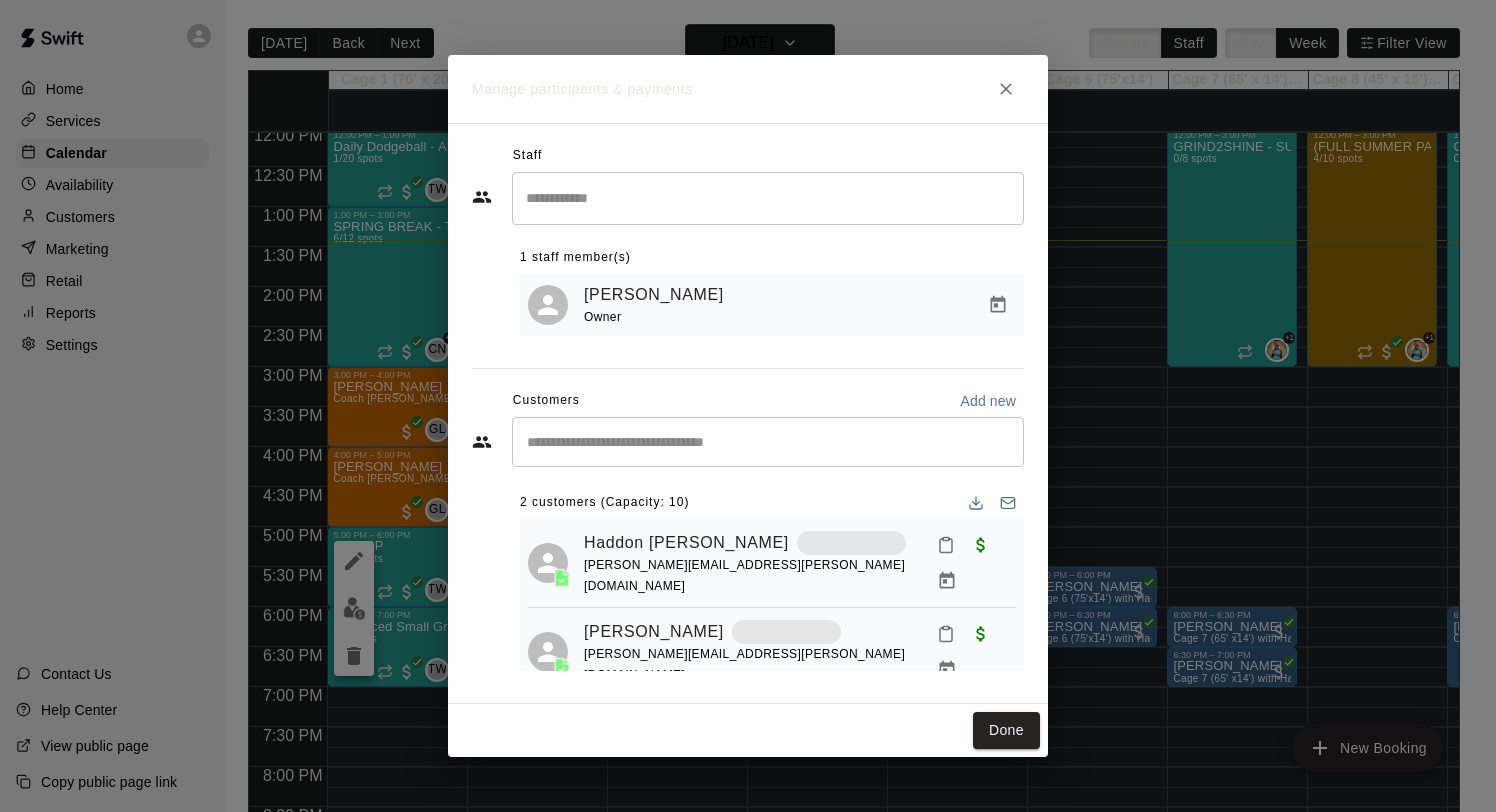 click on "​" at bounding box center [768, 442] 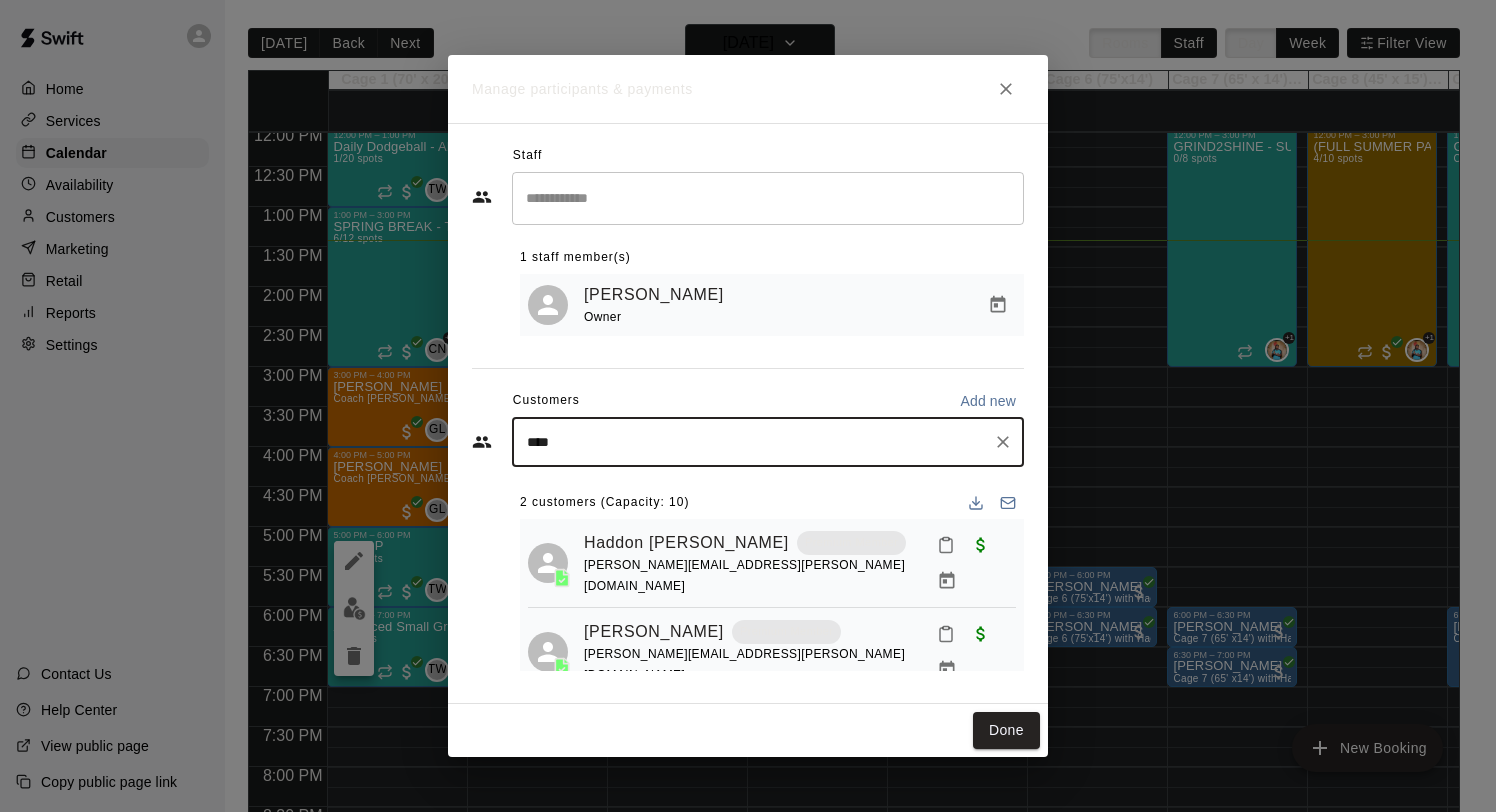 type on "*****" 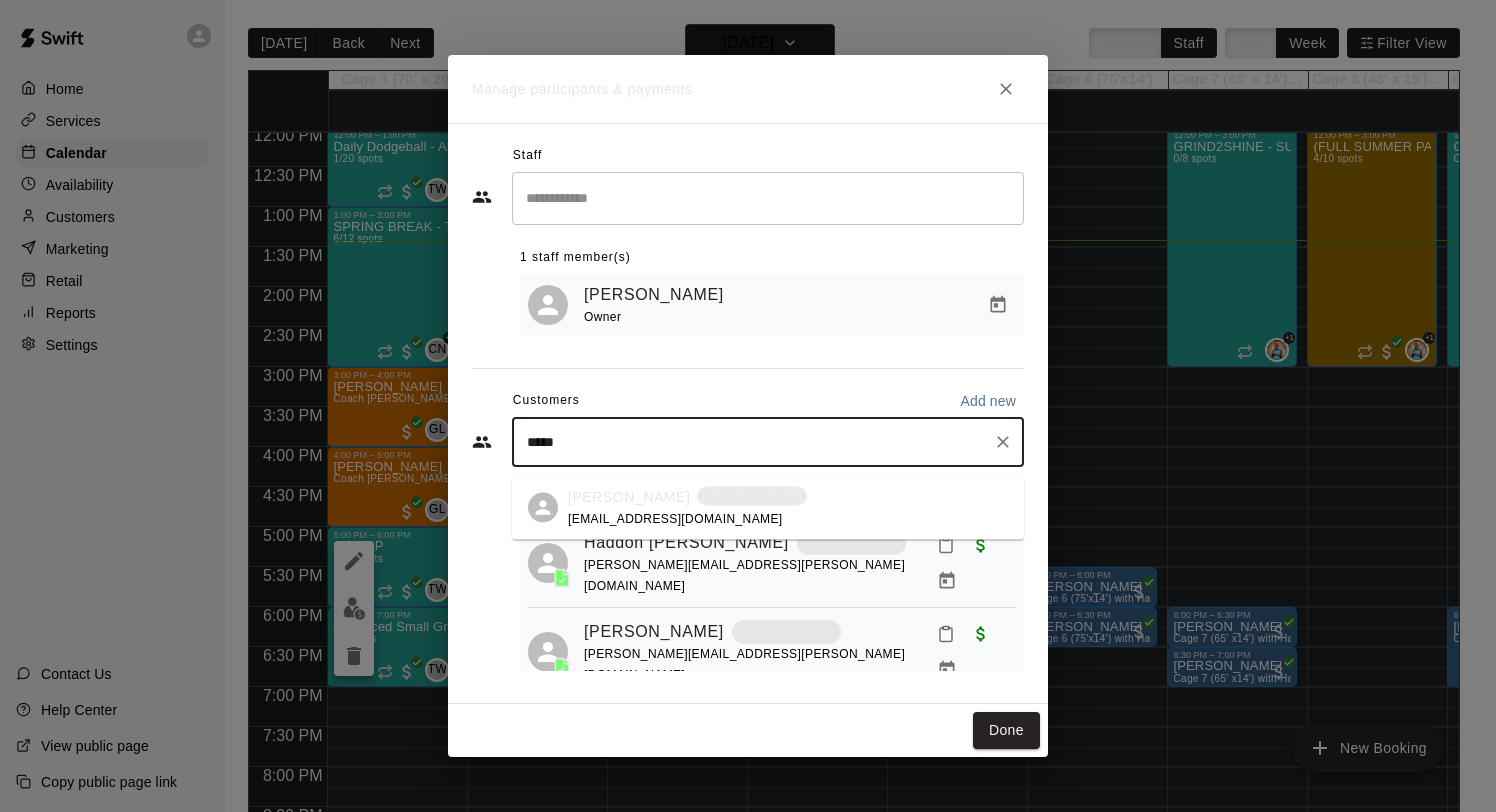 click on "[PERSON_NAME]" at bounding box center (629, 496) 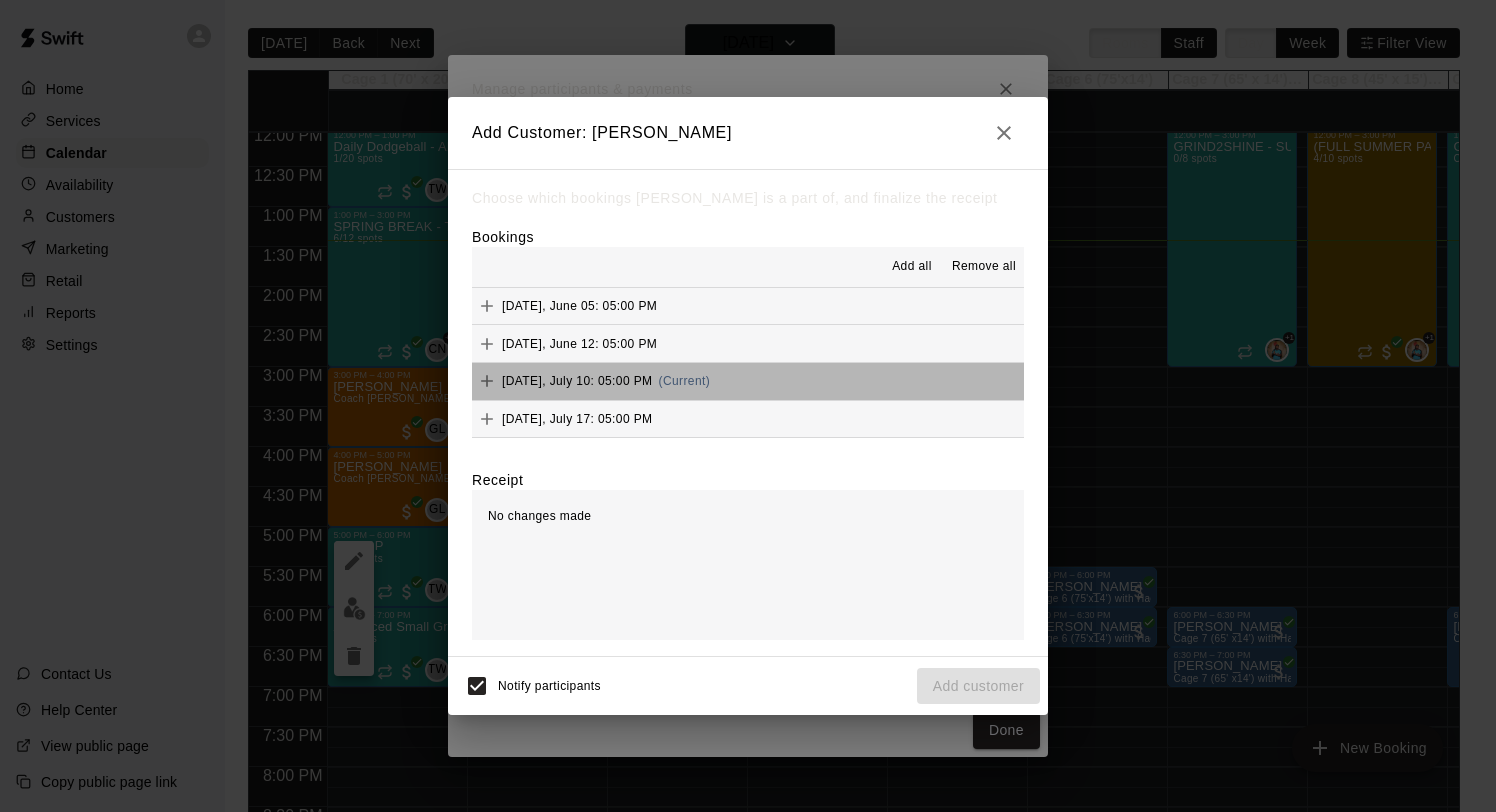 click on "[DATE], July 10: 05:00 PM" at bounding box center [577, 381] 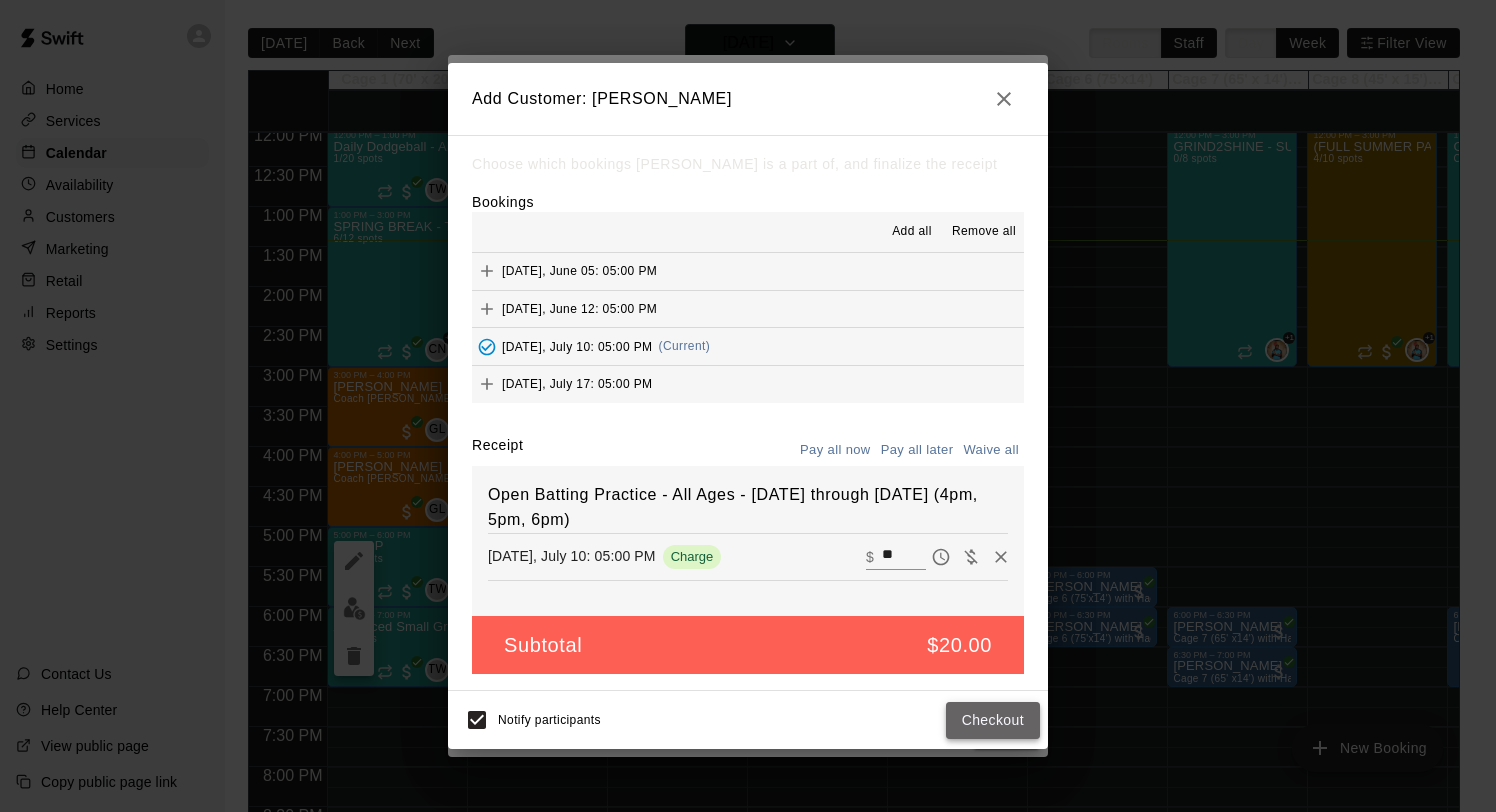 click on "Checkout" at bounding box center [993, 720] 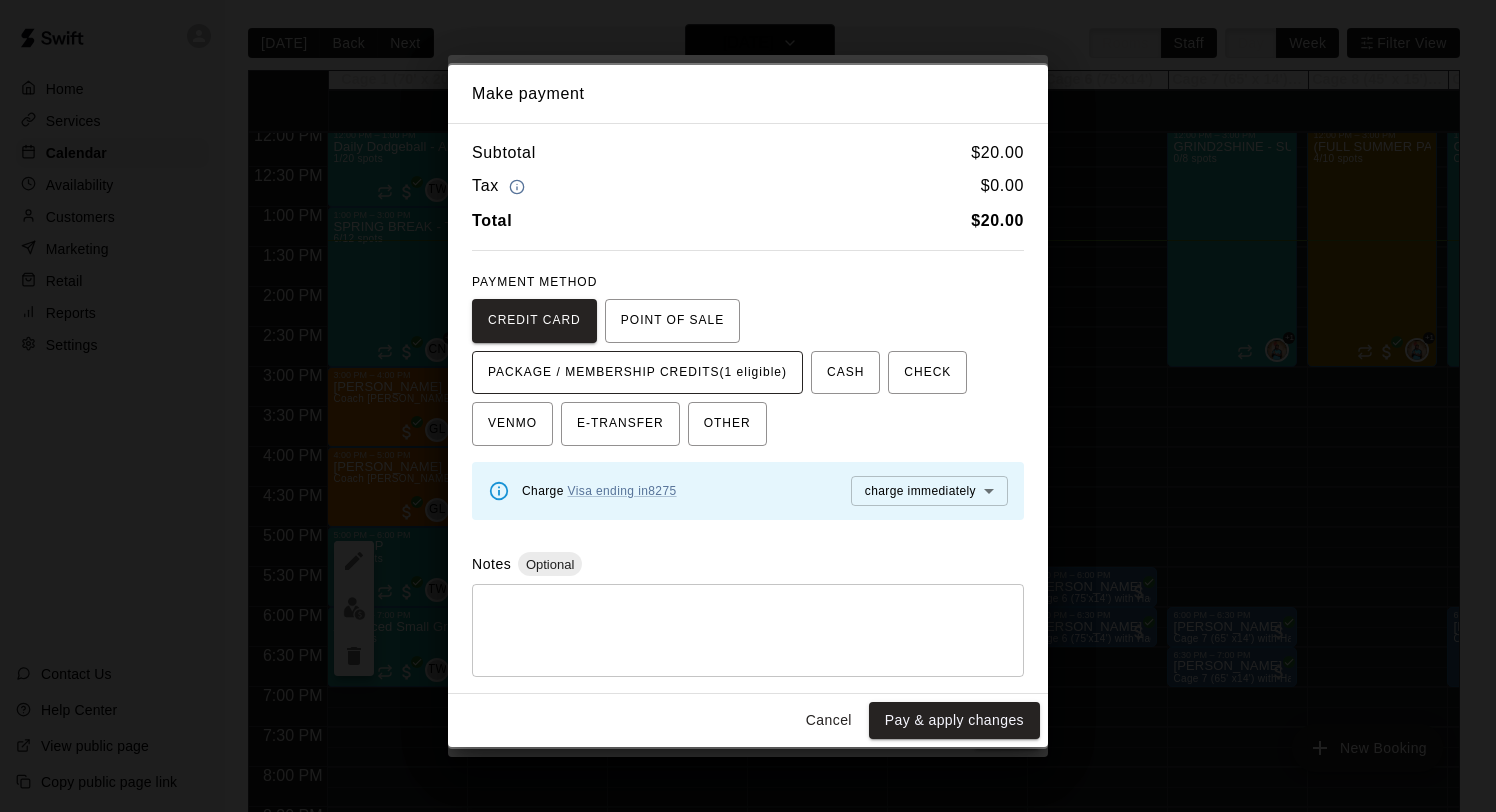click on "PACKAGE / MEMBERSHIP CREDITS  (1 eligible)" at bounding box center (637, 373) 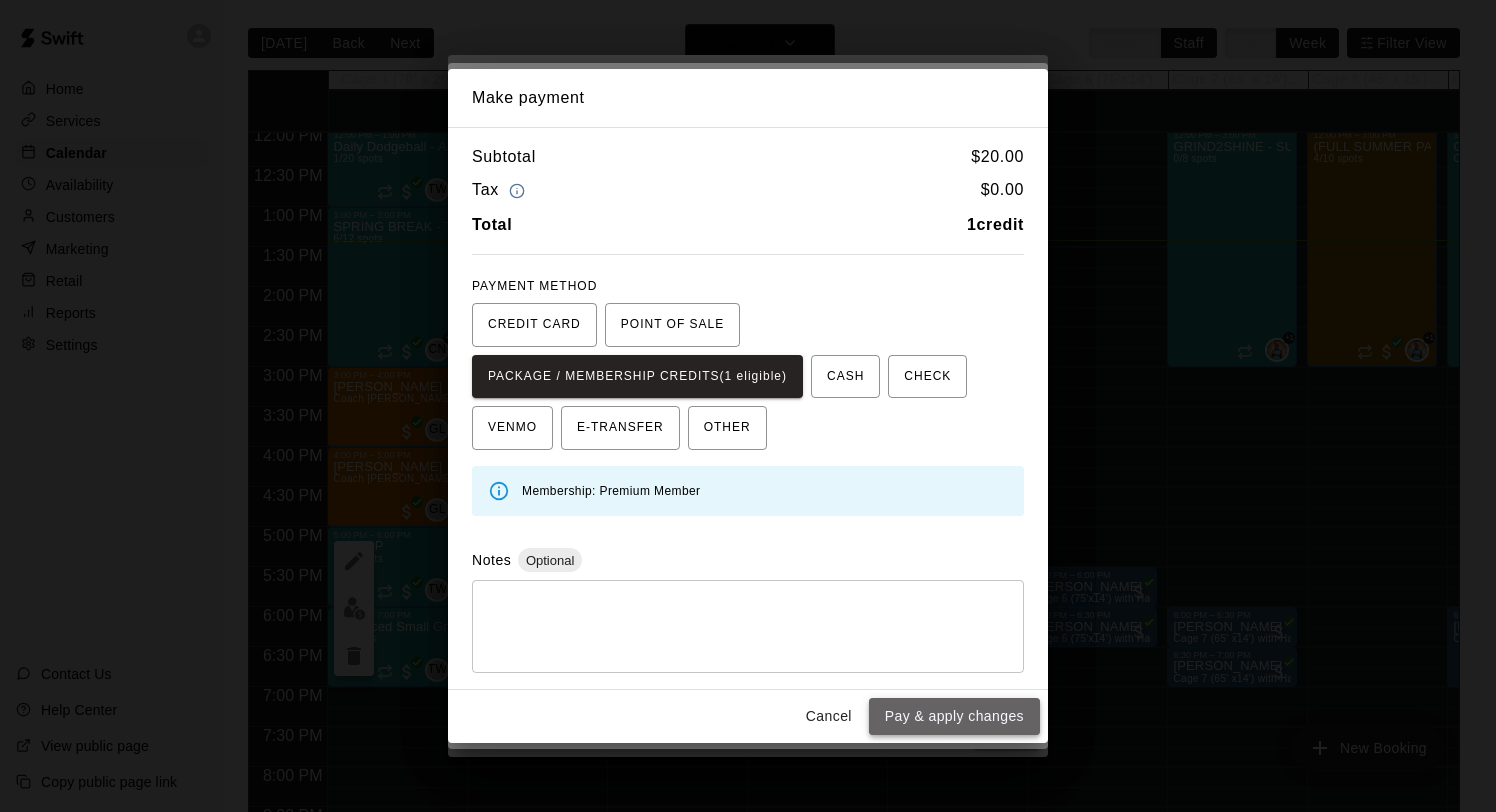 click on "Pay & apply changes" at bounding box center (954, 716) 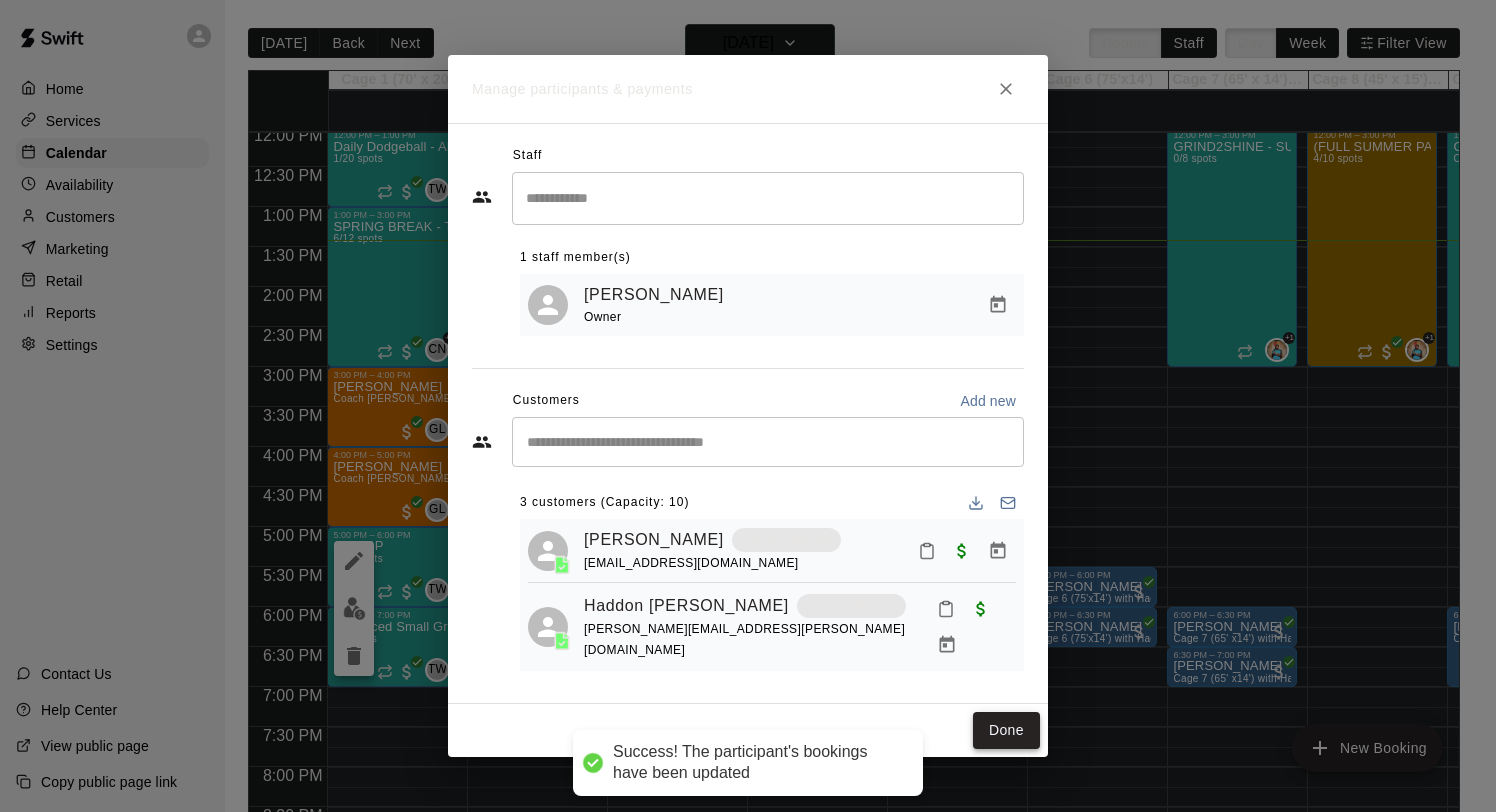 click on "Done" at bounding box center (1006, 730) 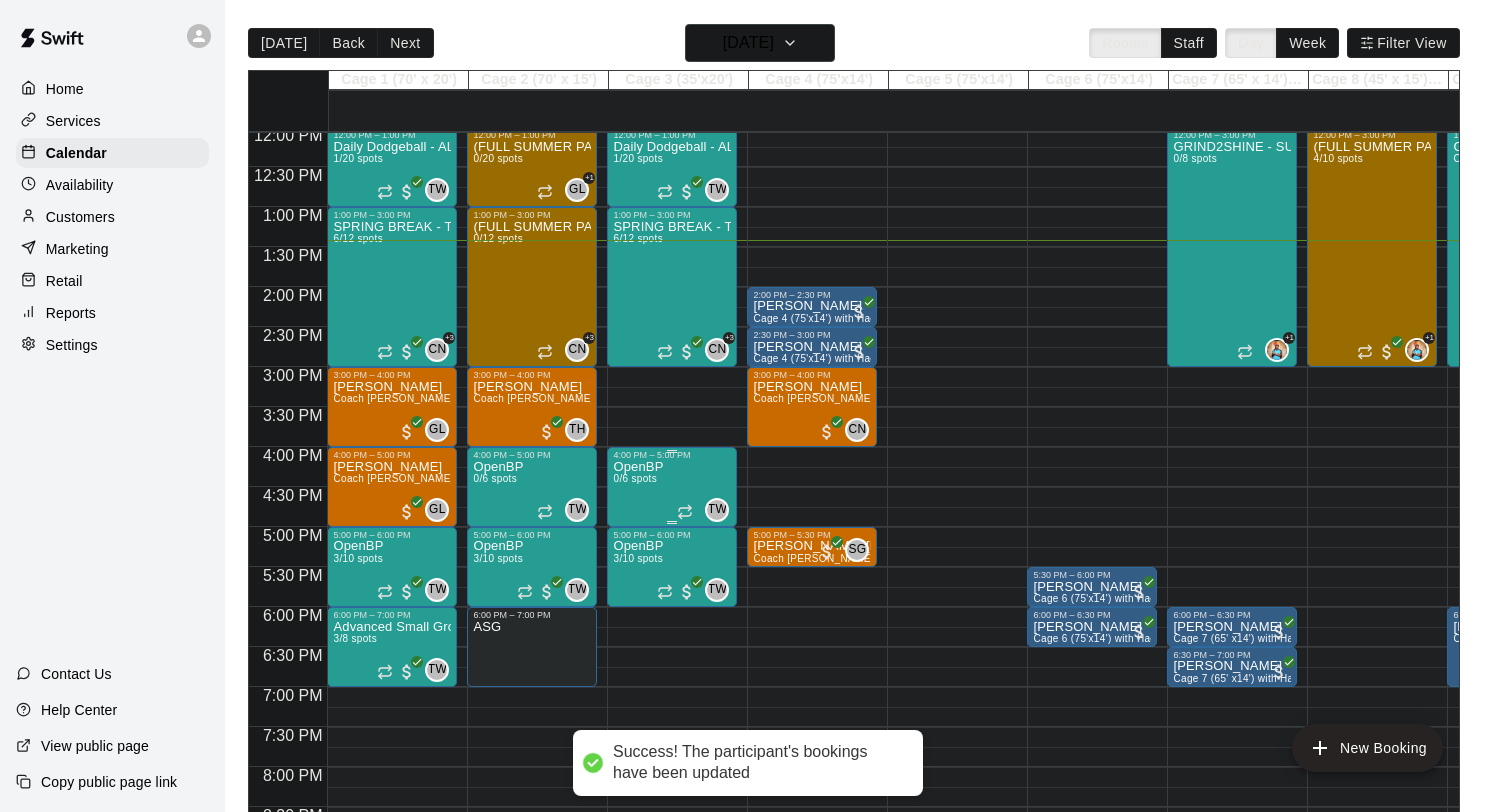 click on "OpenBP 0/6 spots" at bounding box center [638, 866] 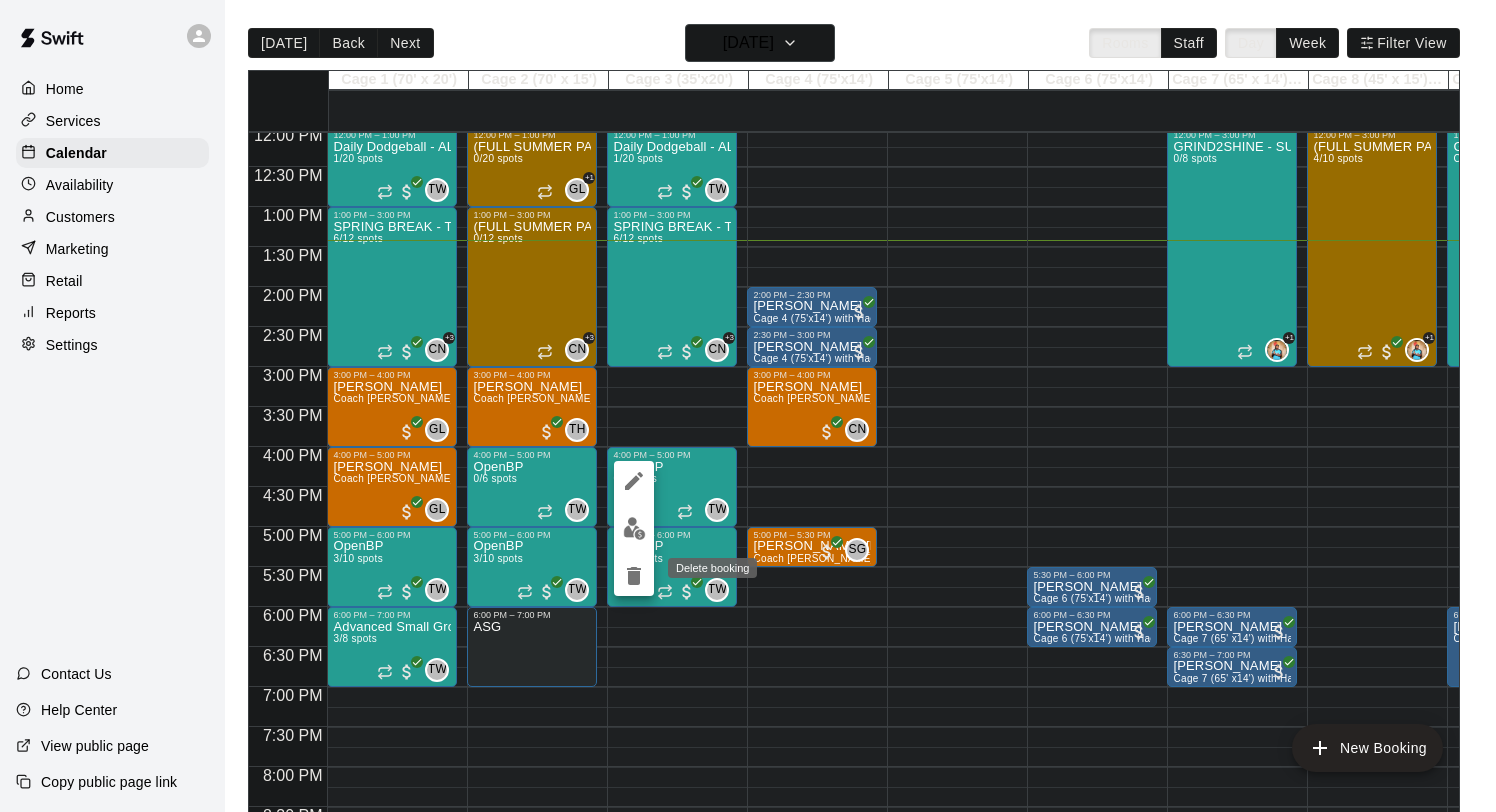click 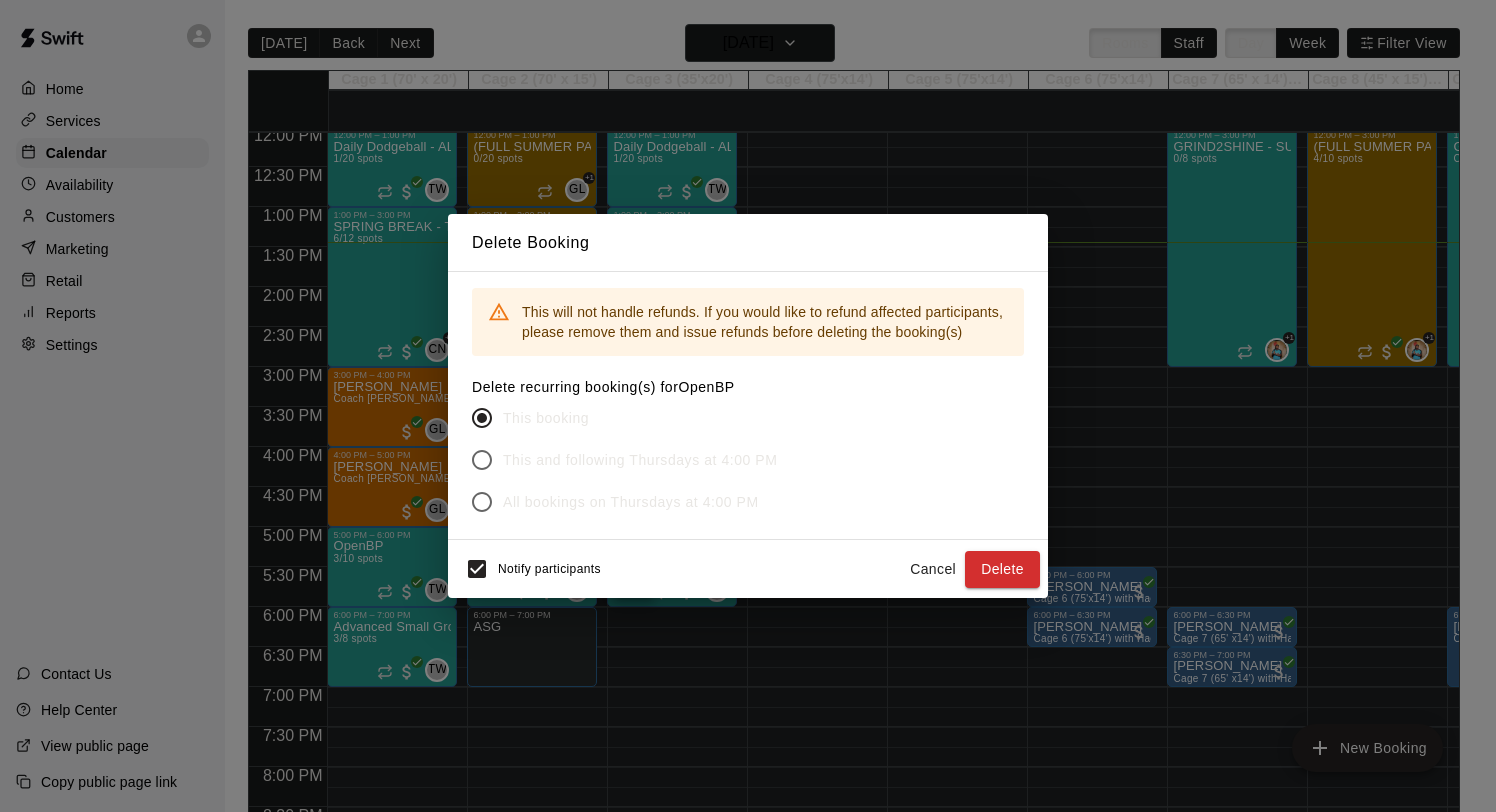 click on "Notify participants" at bounding box center (528, 569) 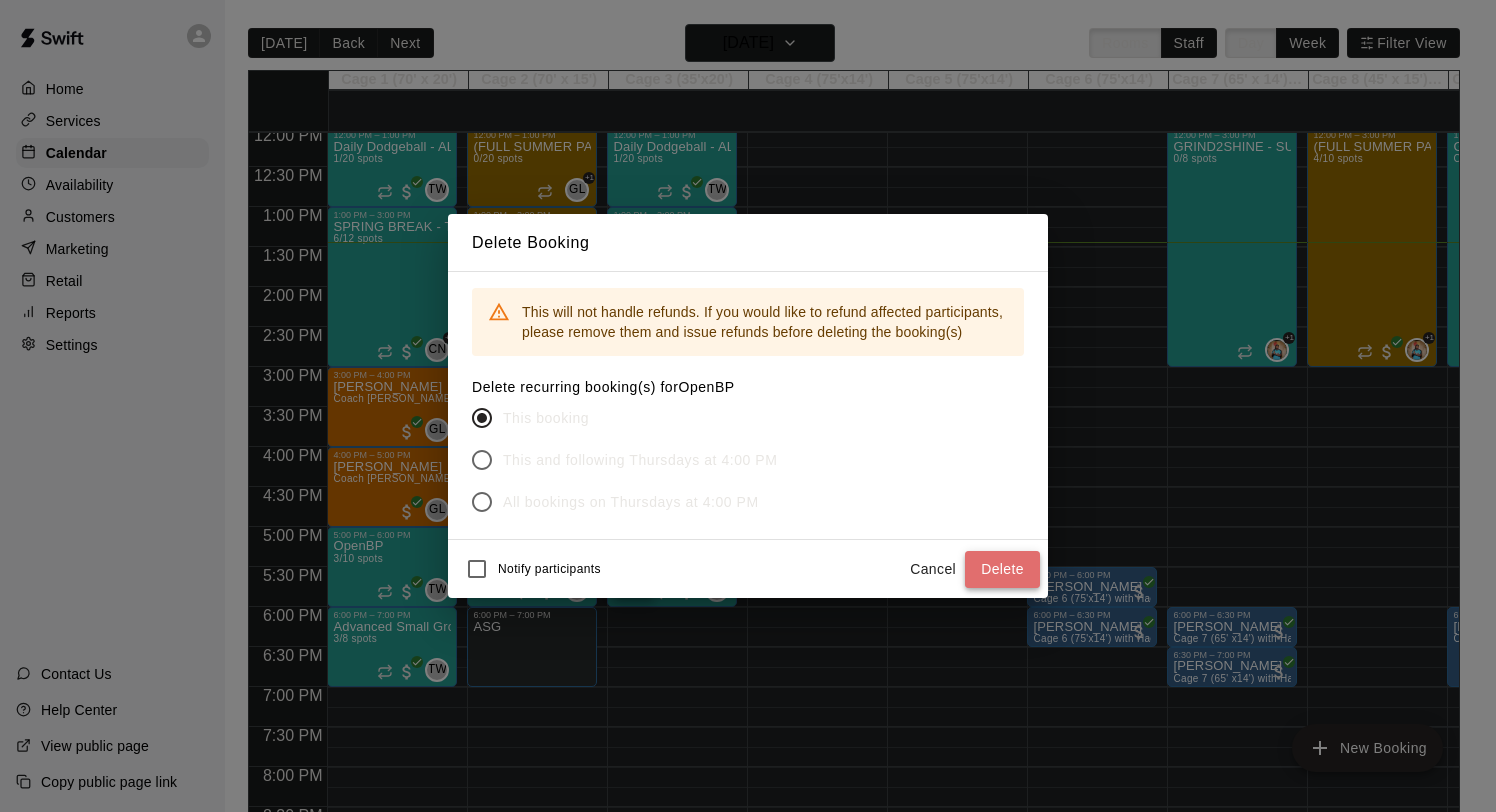 click on "Delete" at bounding box center [1002, 569] 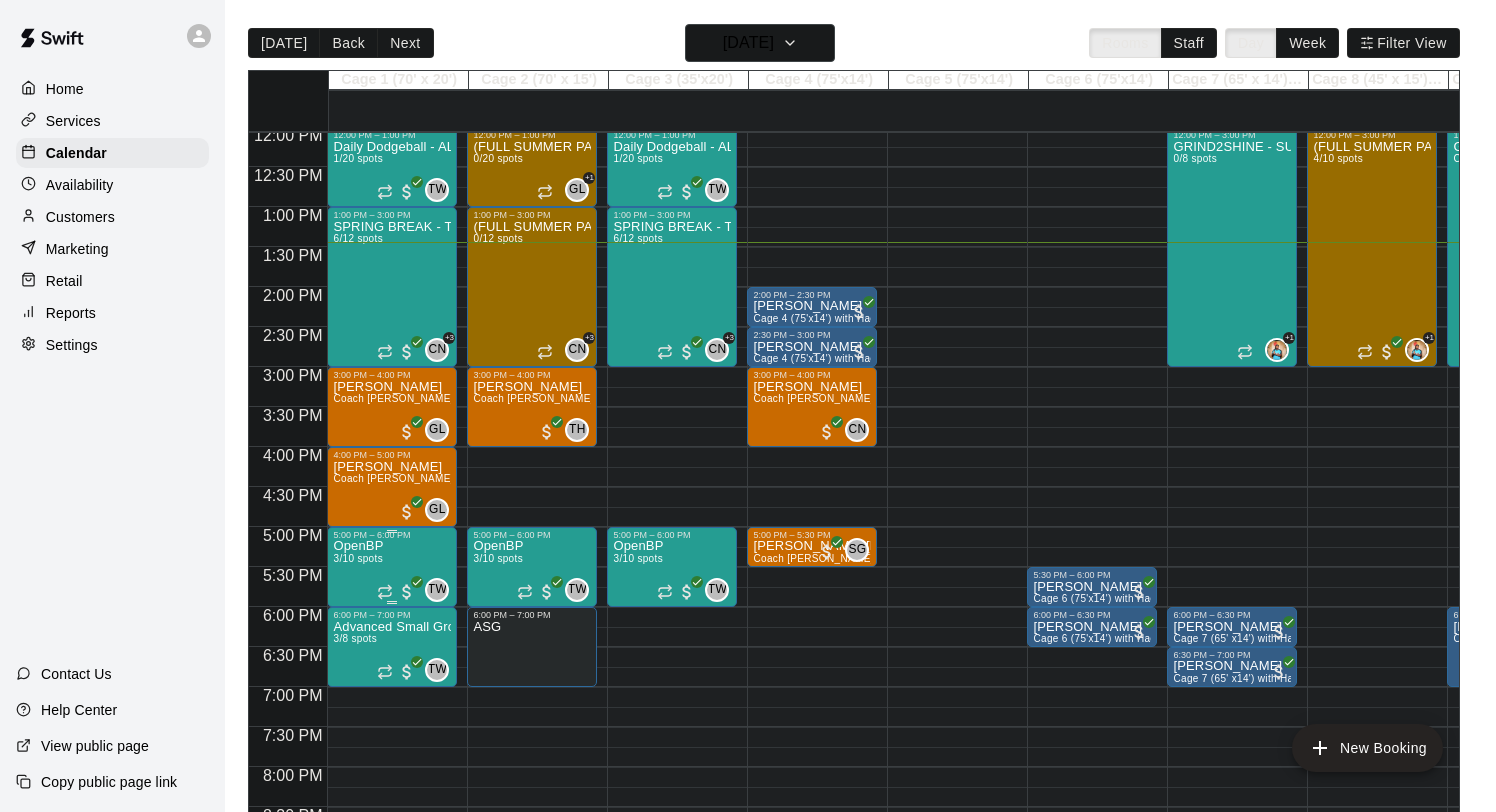 click on "OpenBP 3/10 spots" at bounding box center [358, 946] 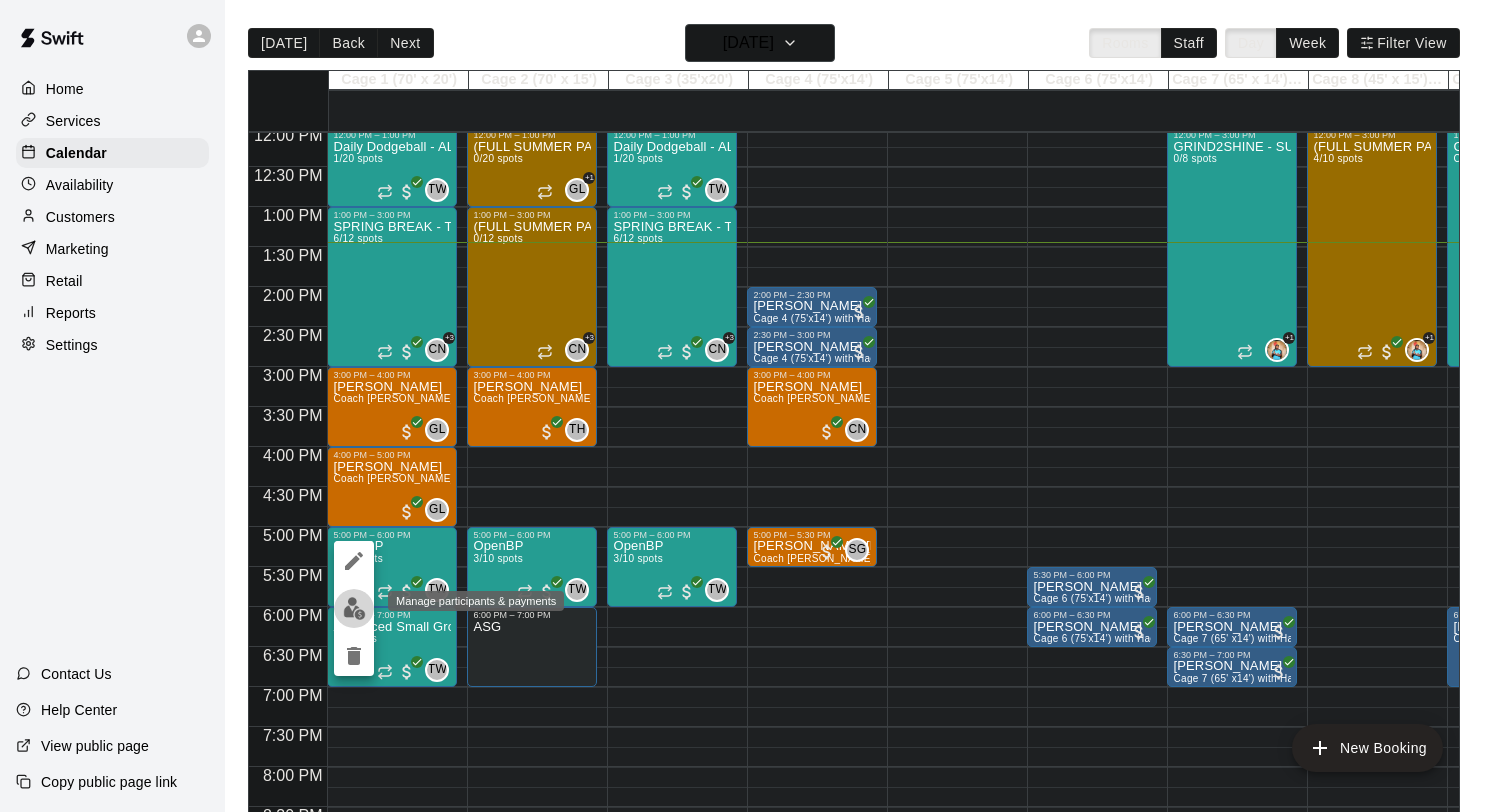 click at bounding box center (354, 608) 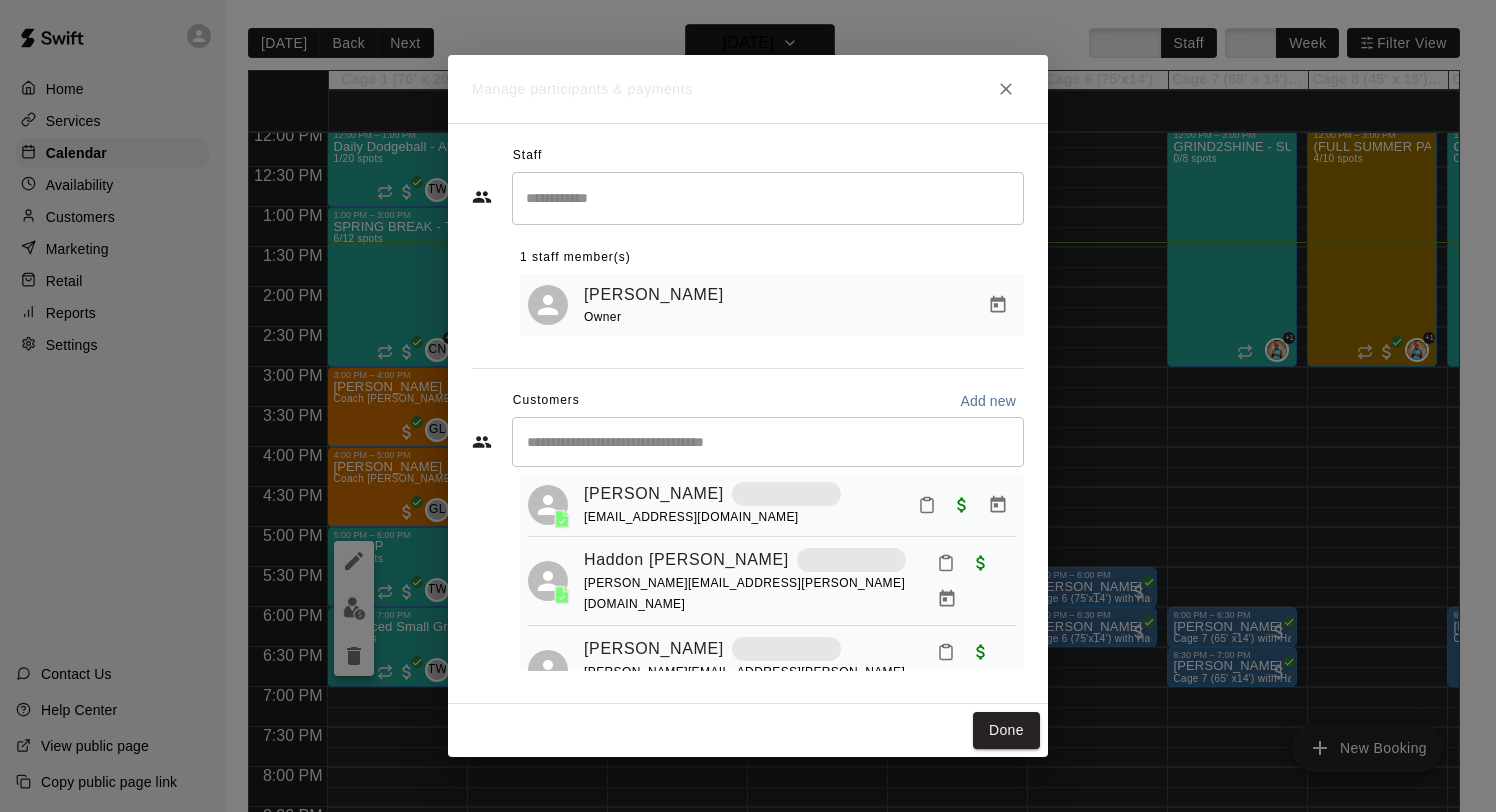 scroll, scrollTop: 49, scrollLeft: 0, axis: vertical 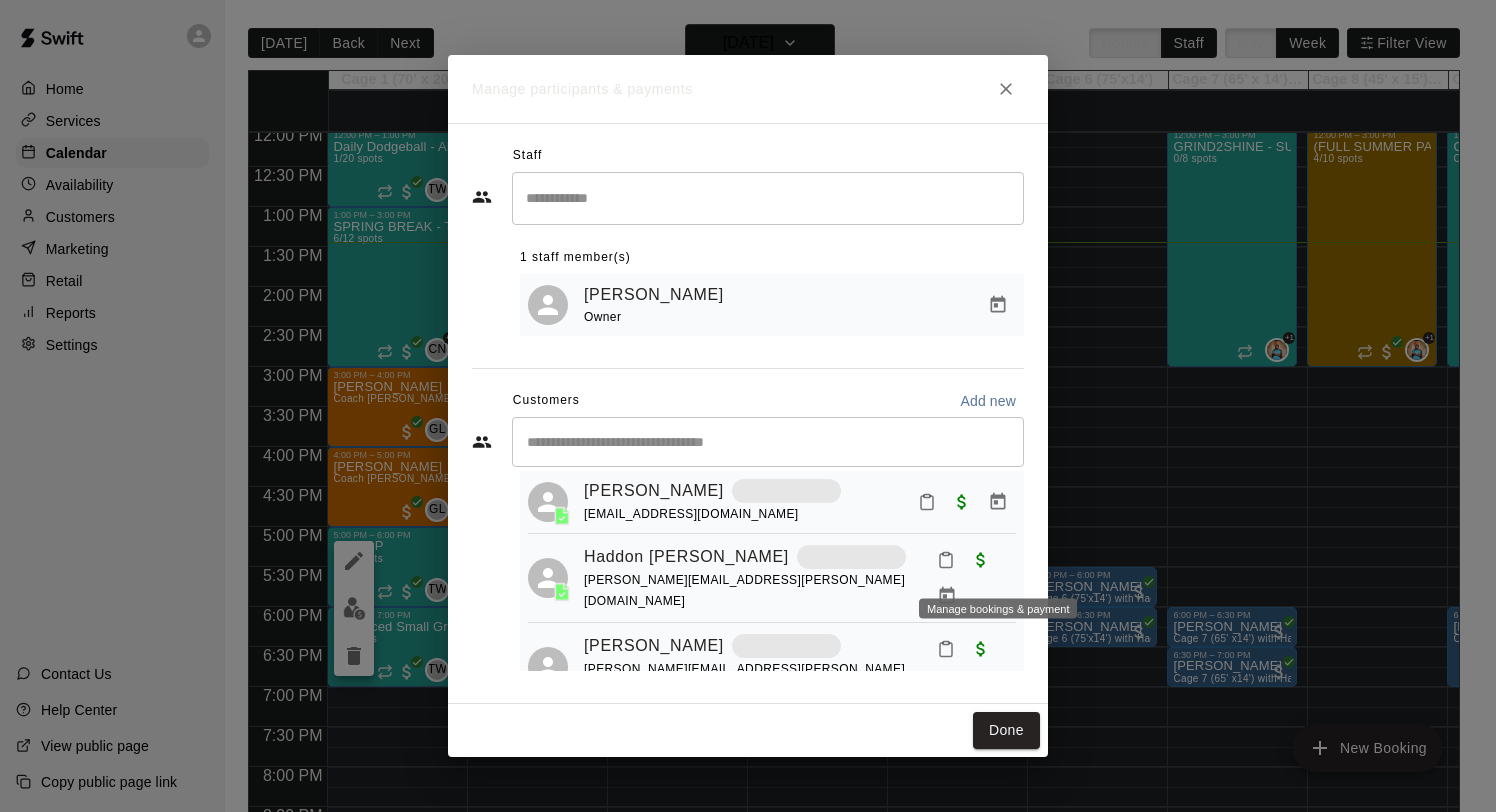 click 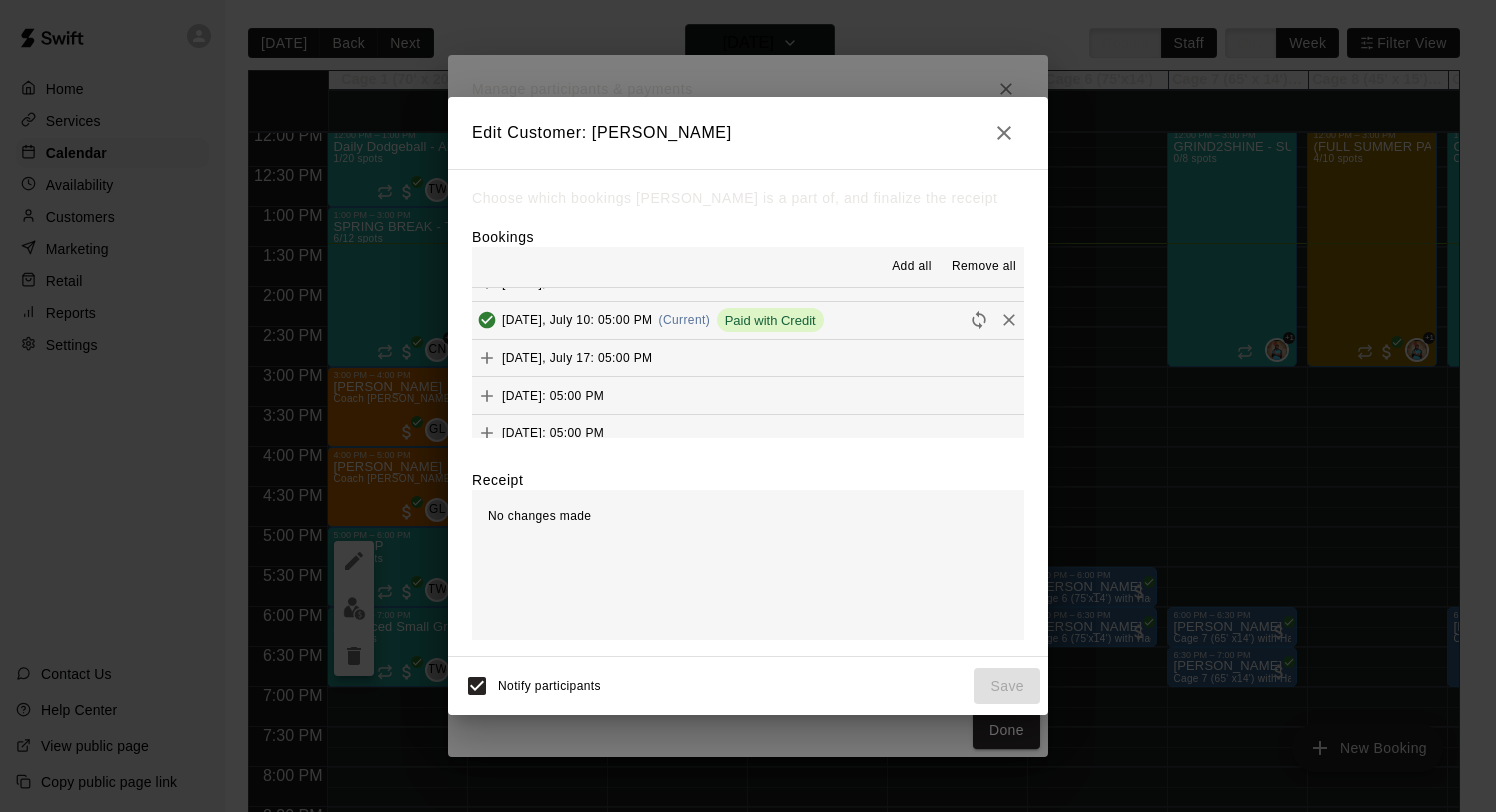 scroll, scrollTop: 37, scrollLeft: 0, axis: vertical 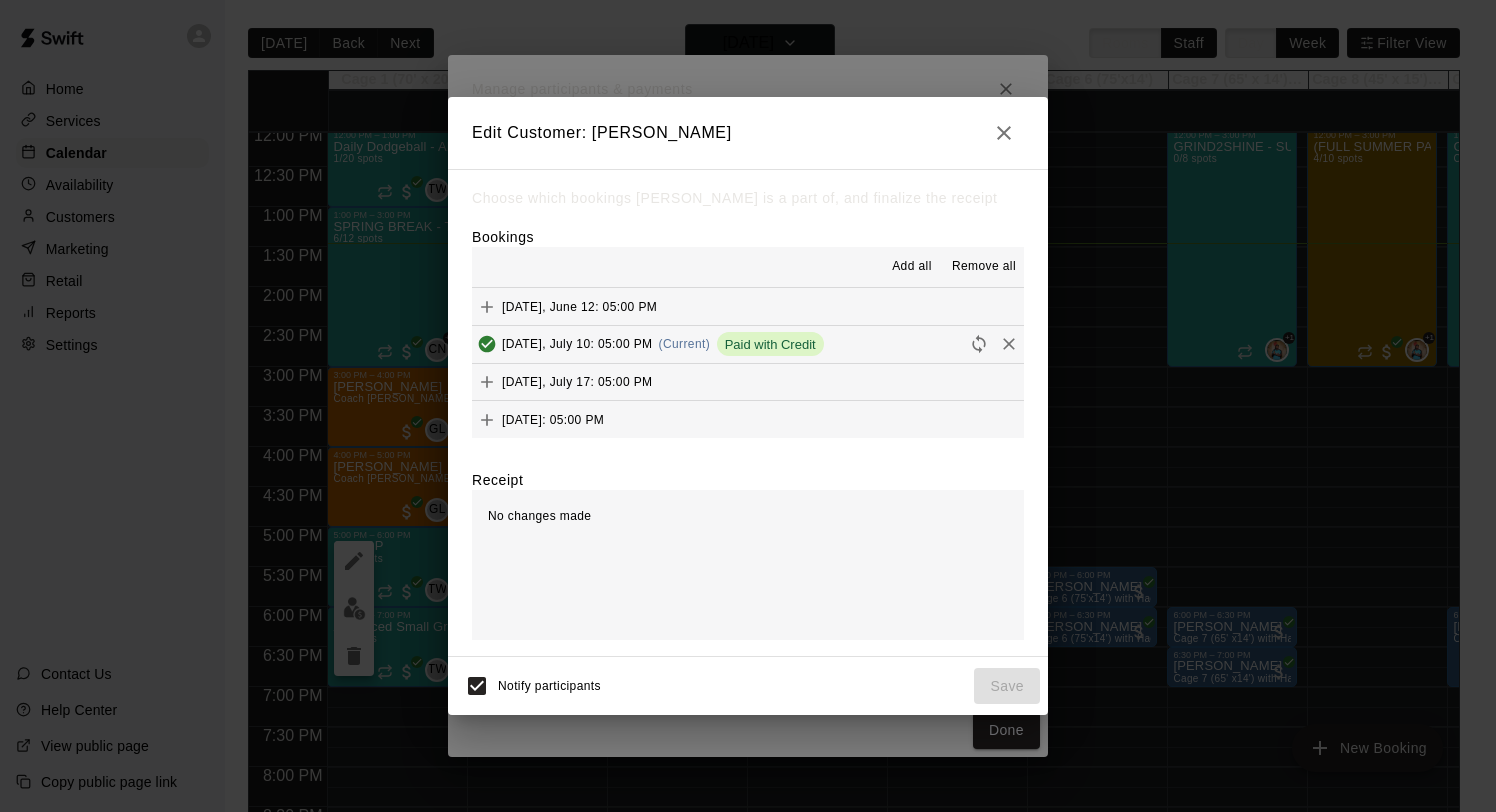 click 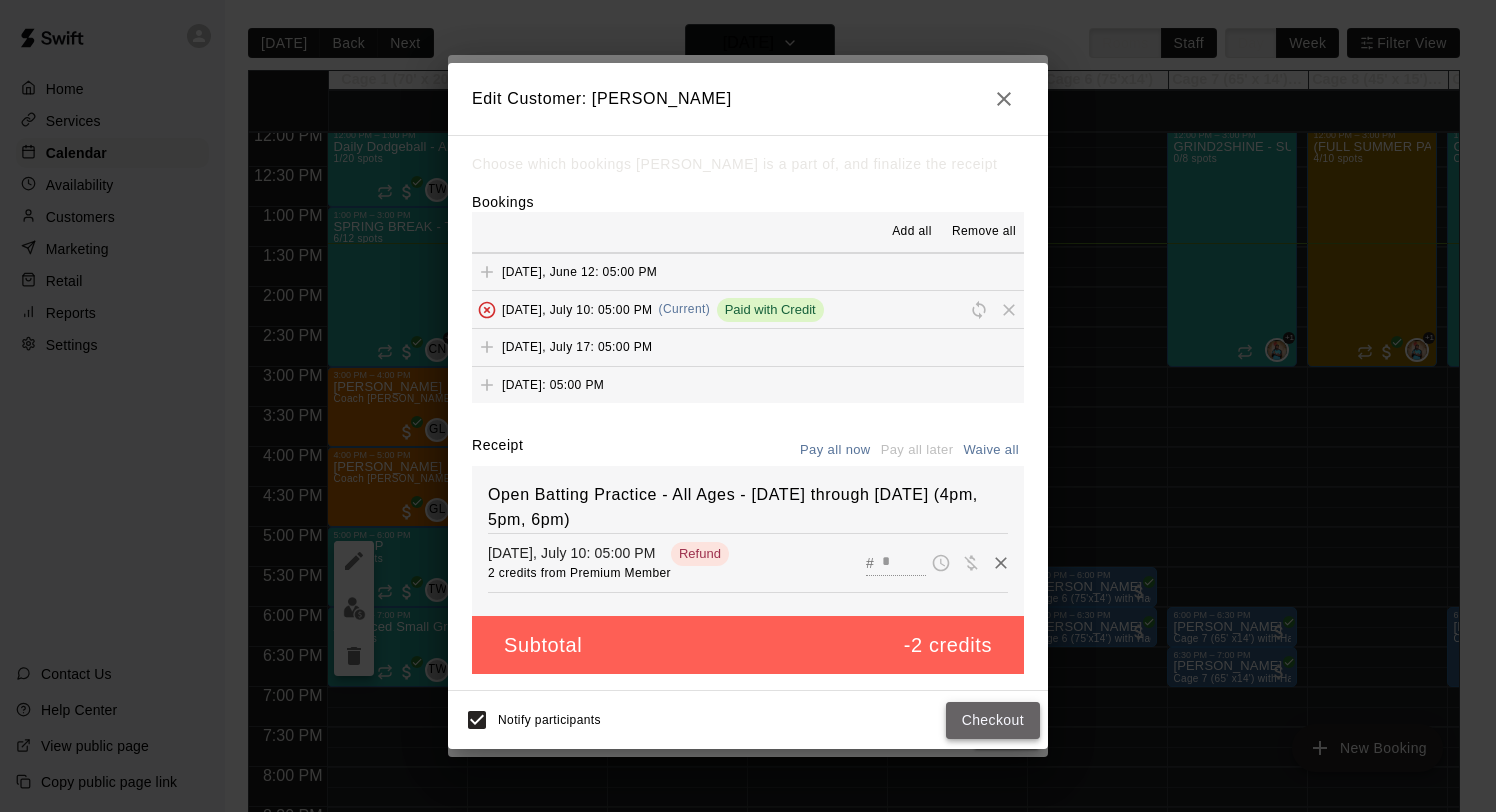 click on "Checkout" at bounding box center (993, 720) 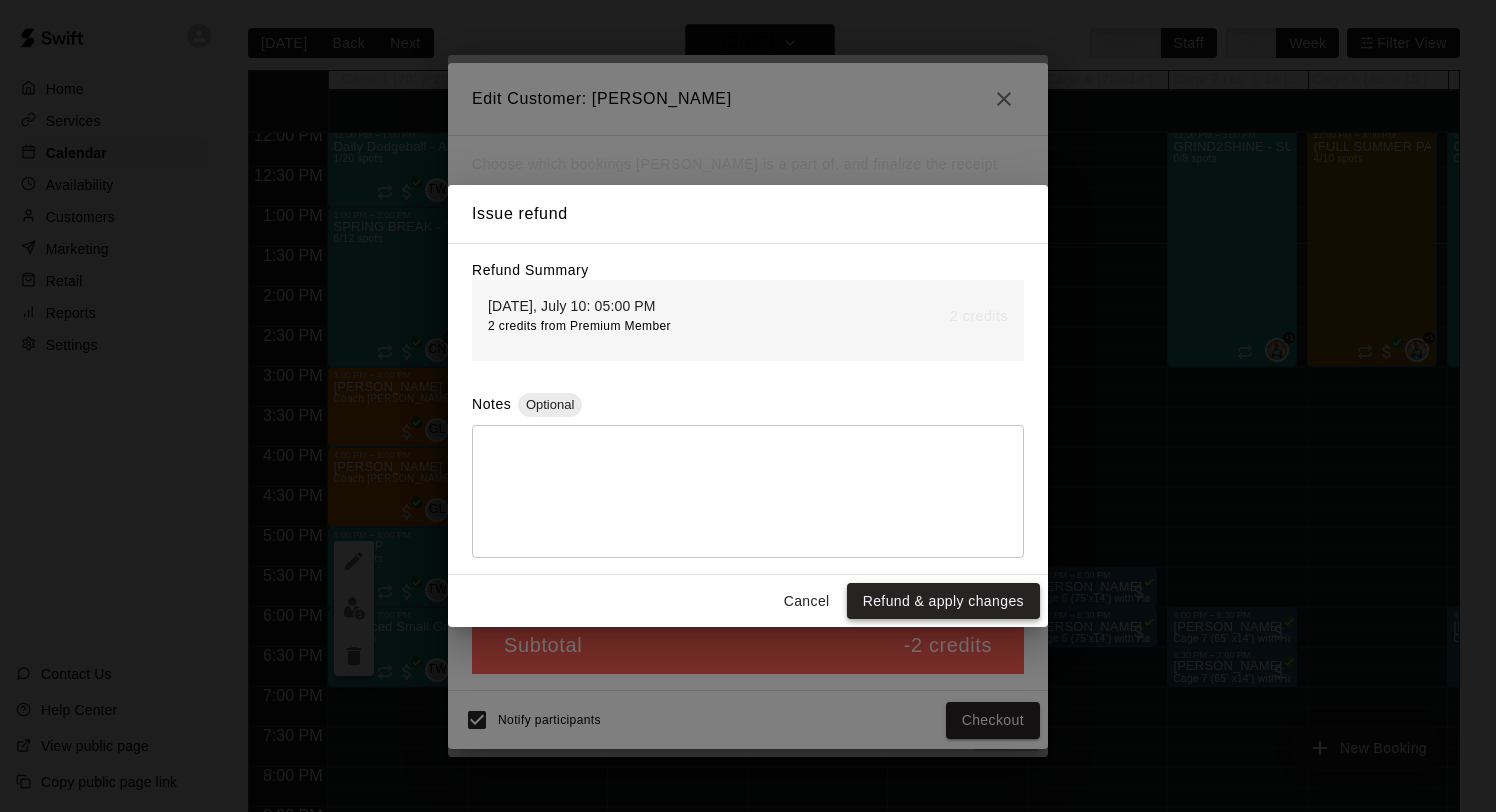 click on "Refund & apply changes" at bounding box center [943, 601] 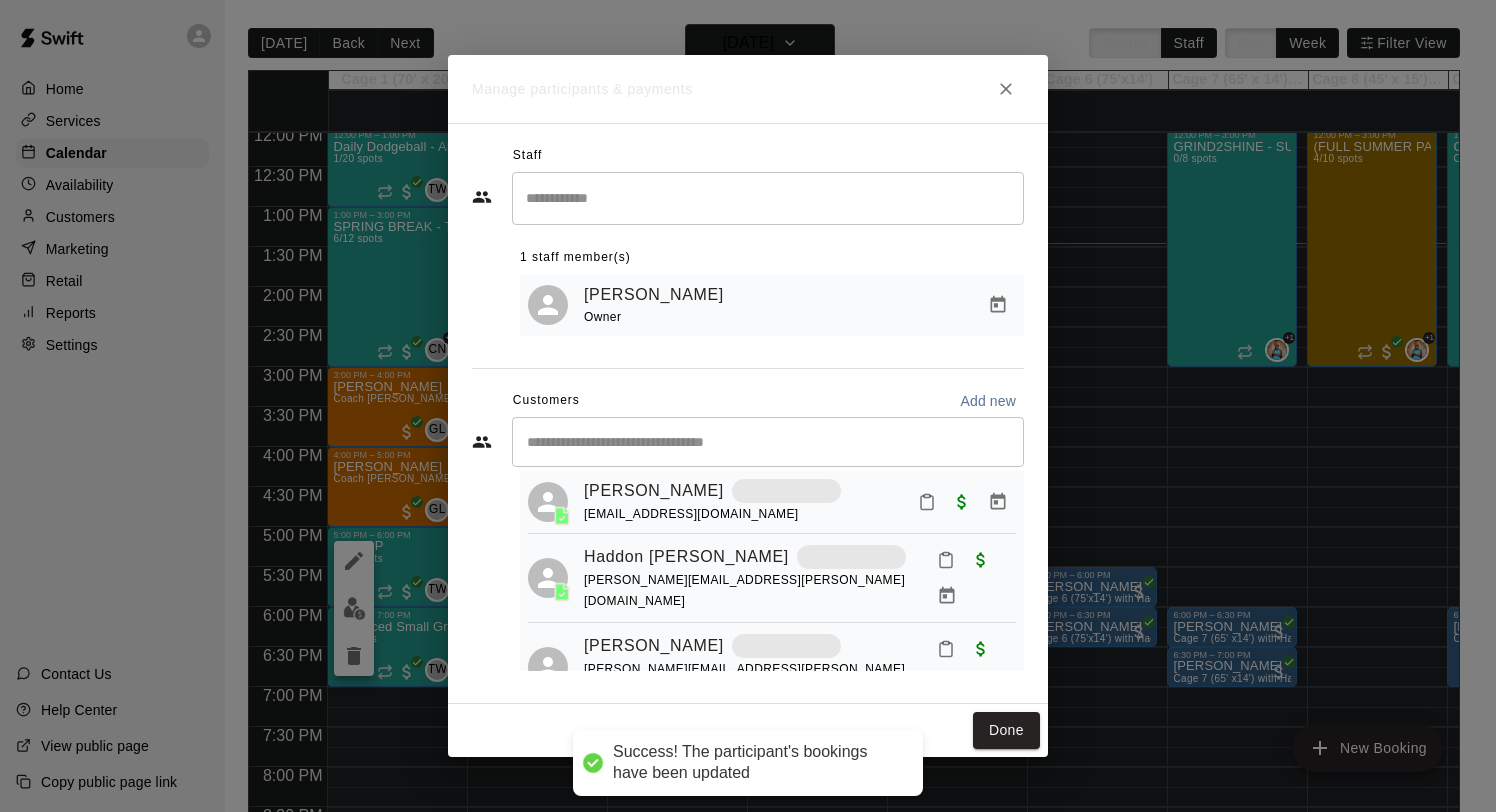 scroll, scrollTop: 0, scrollLeft: 0, axis: both 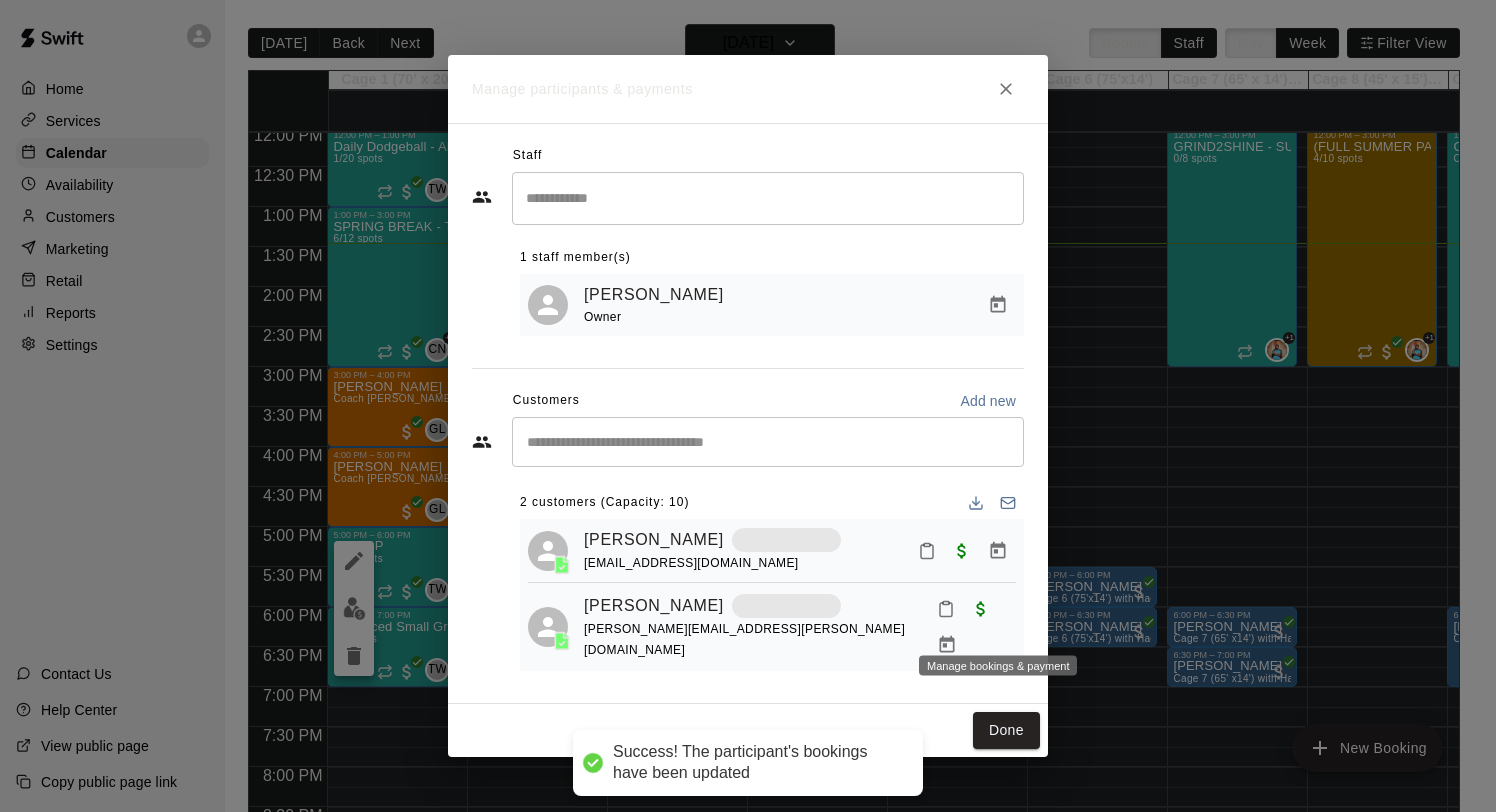 click 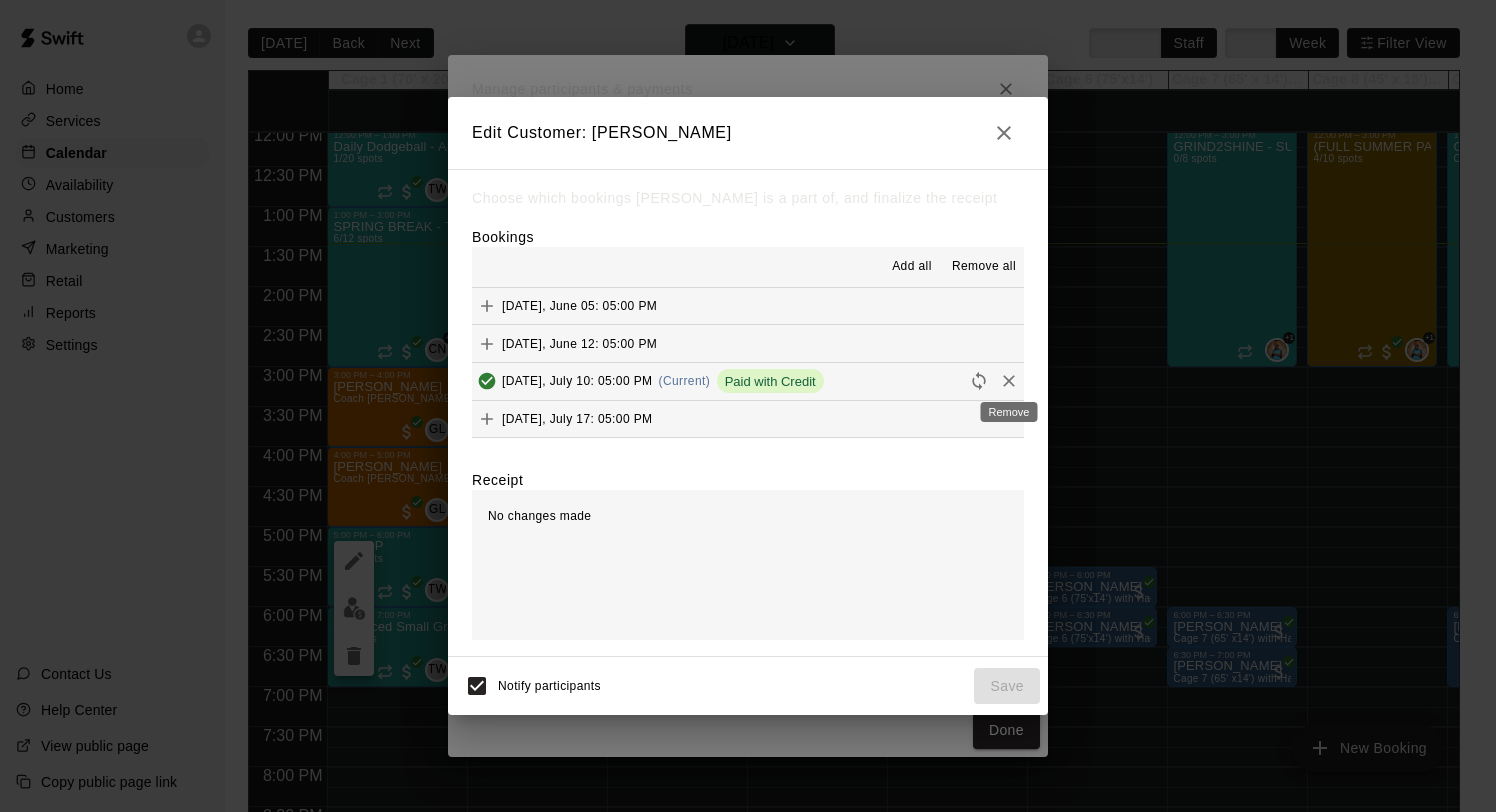 click 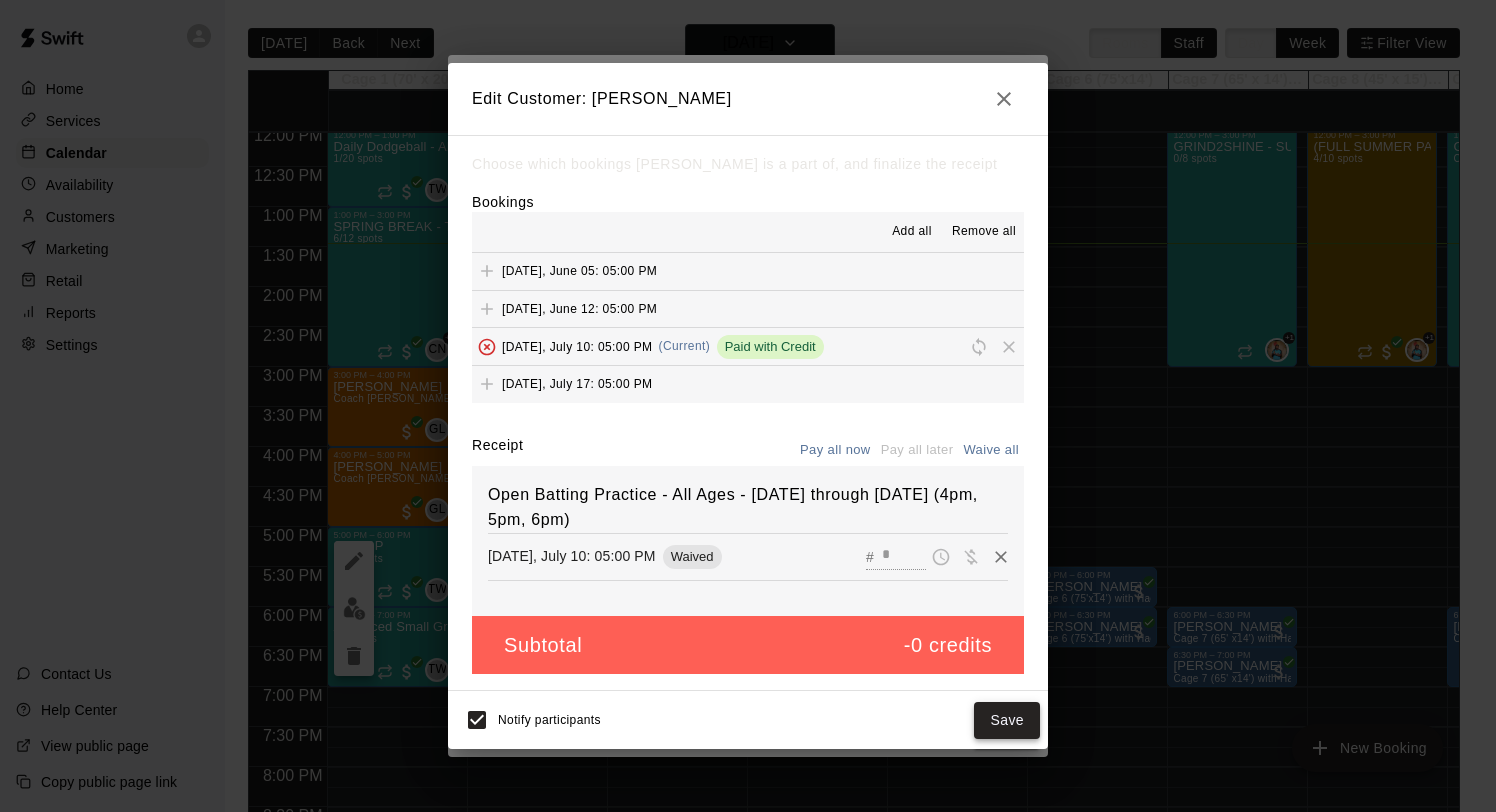 click on "Save" at bounding box center (1007, 720) 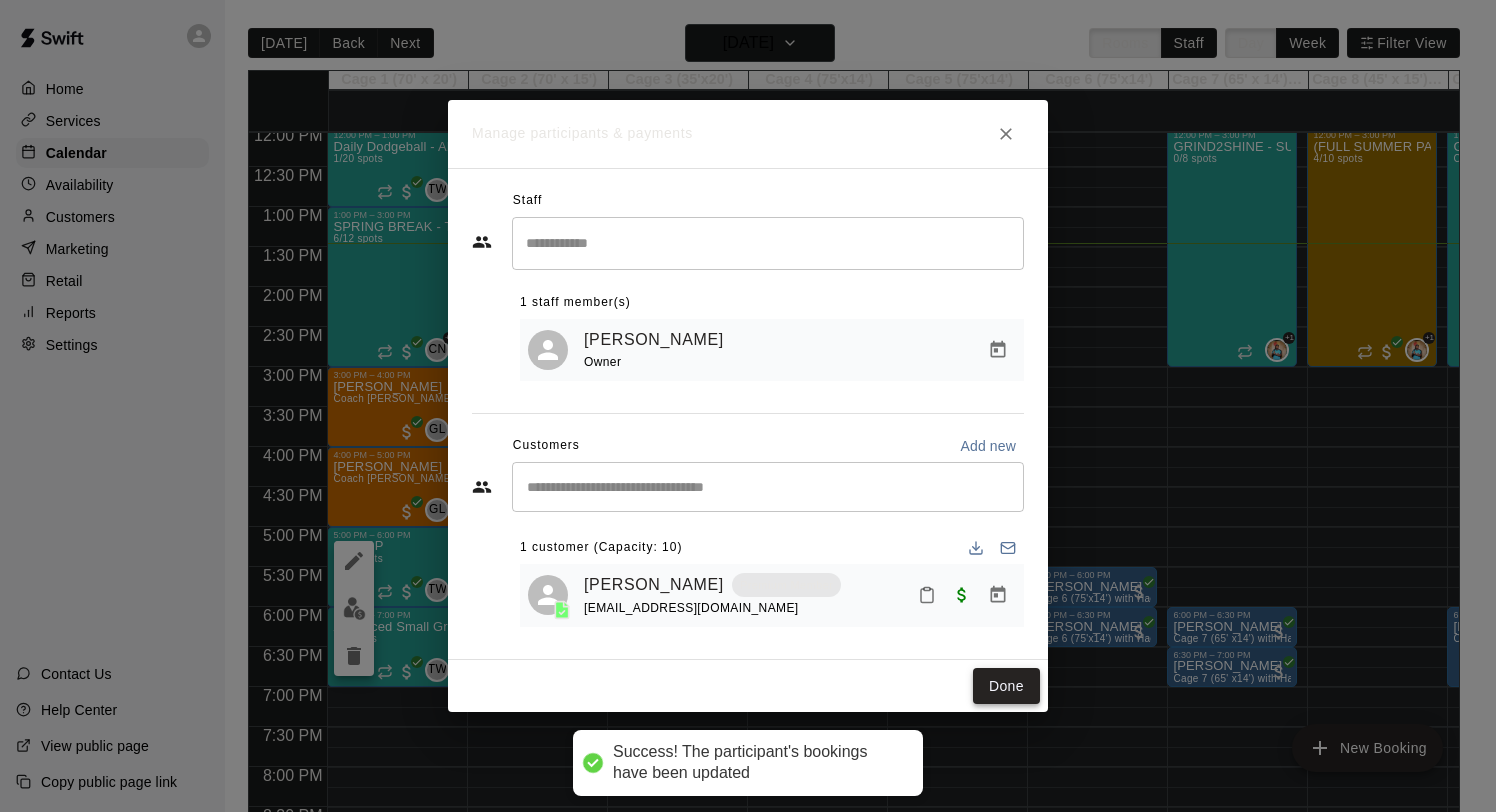 click on "Done" at bounding box center [1006, 686] 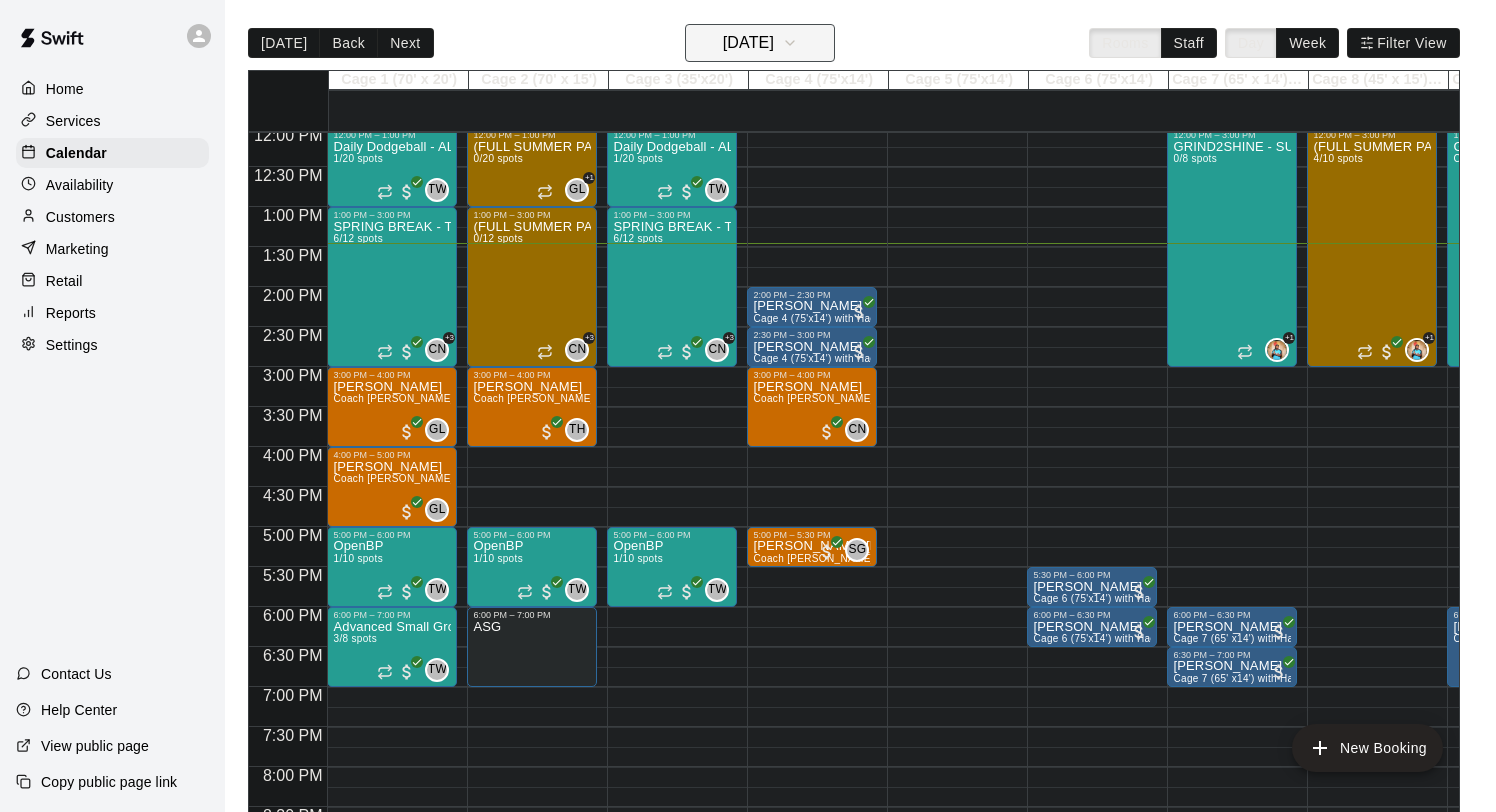 click on "[DATE]" at bounding box center [748, 43] 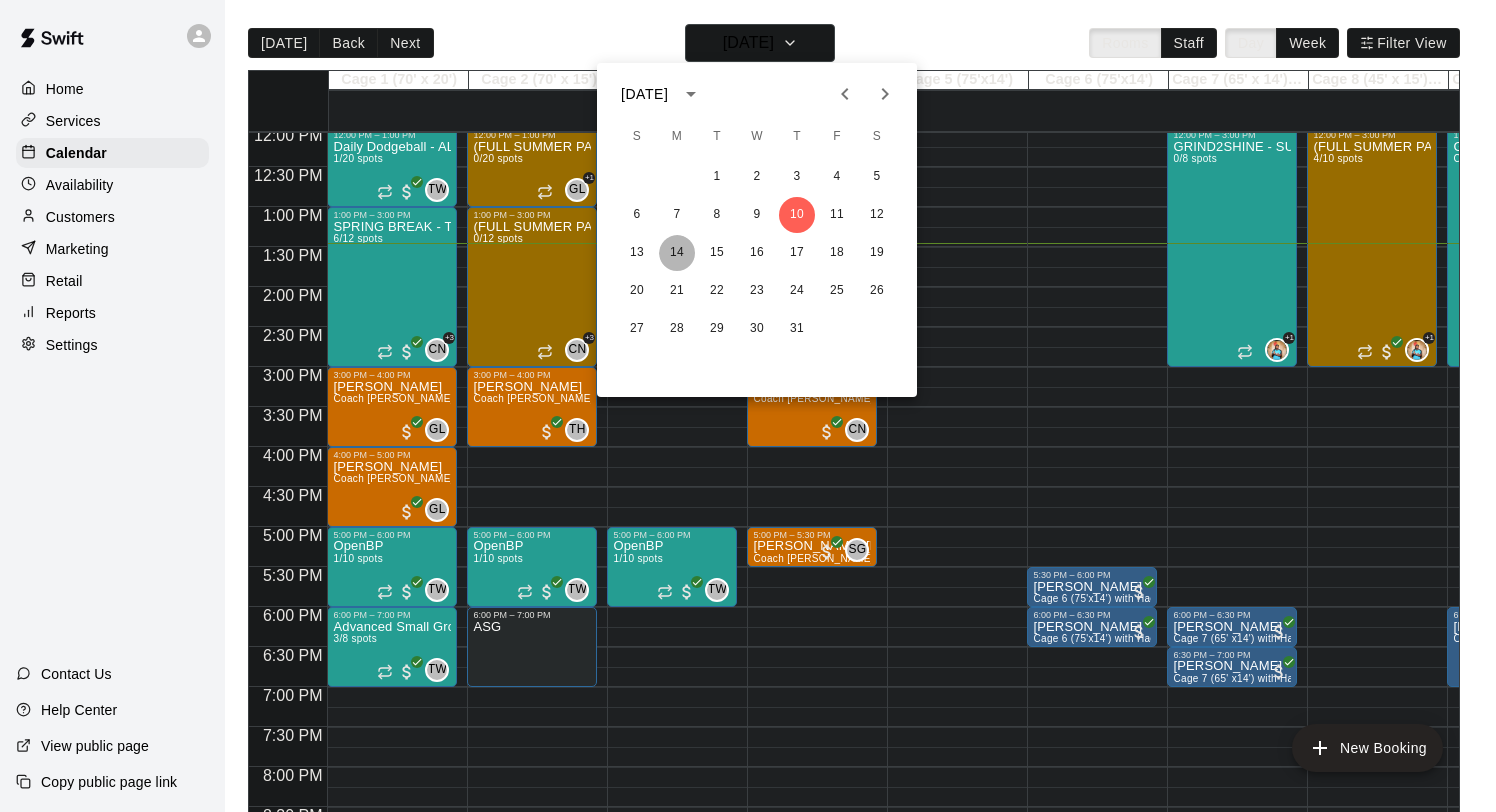 click on "14" at bounding box center (677, 253) 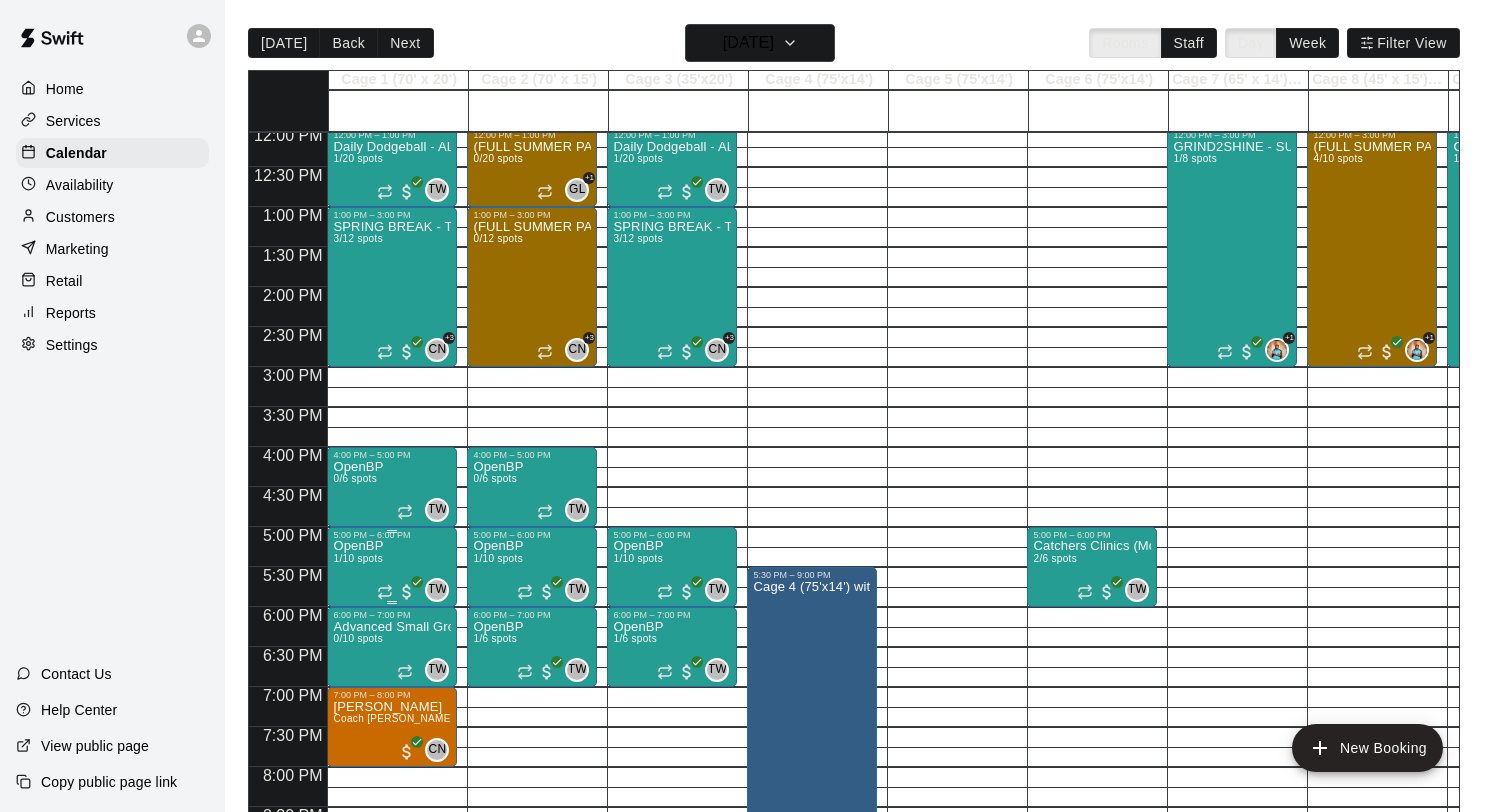 click on "OpenBP 1/10 spots TW 0" at bounding box center (392, 946) 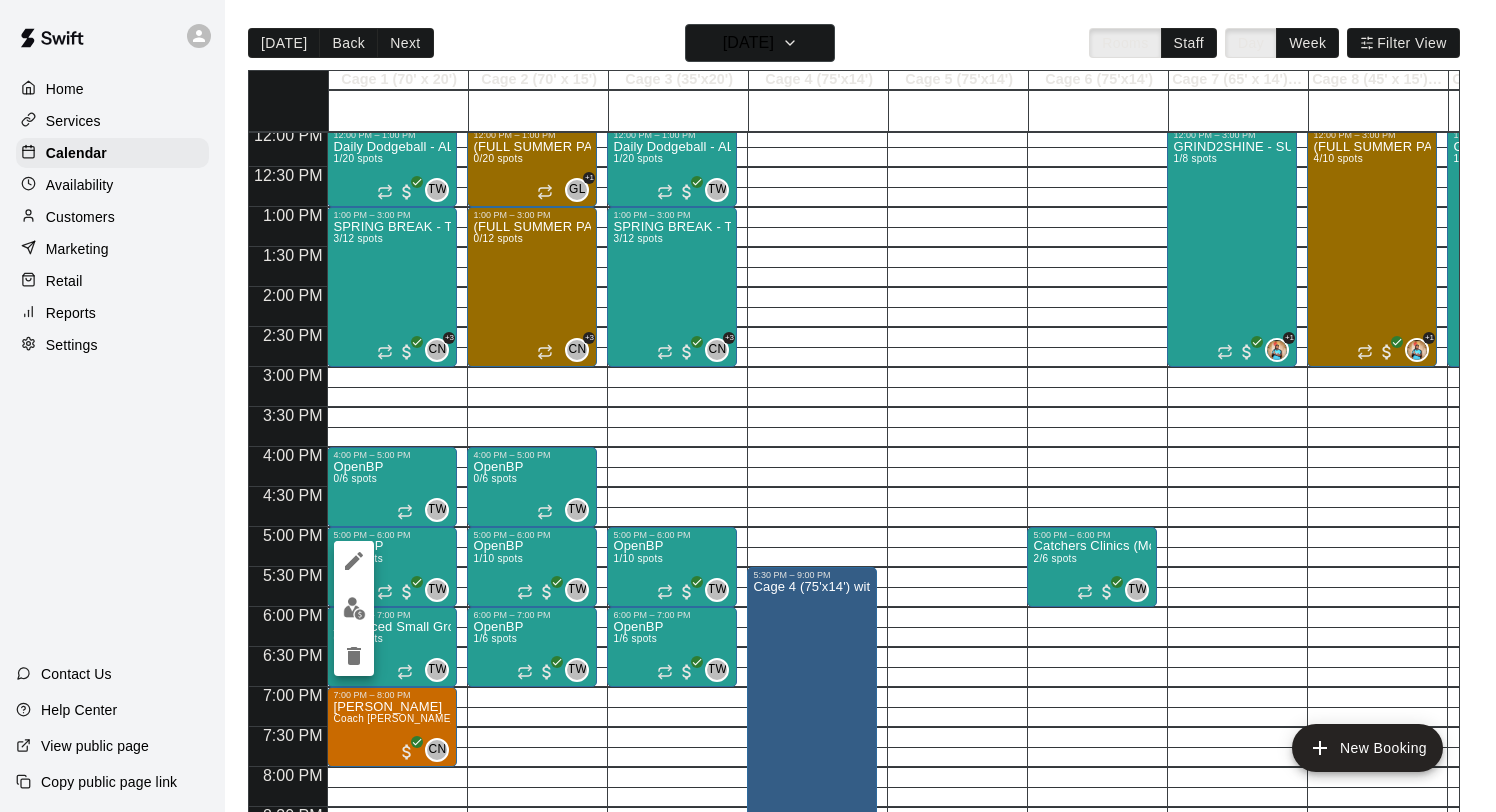 click at bounding box center [354, 608] 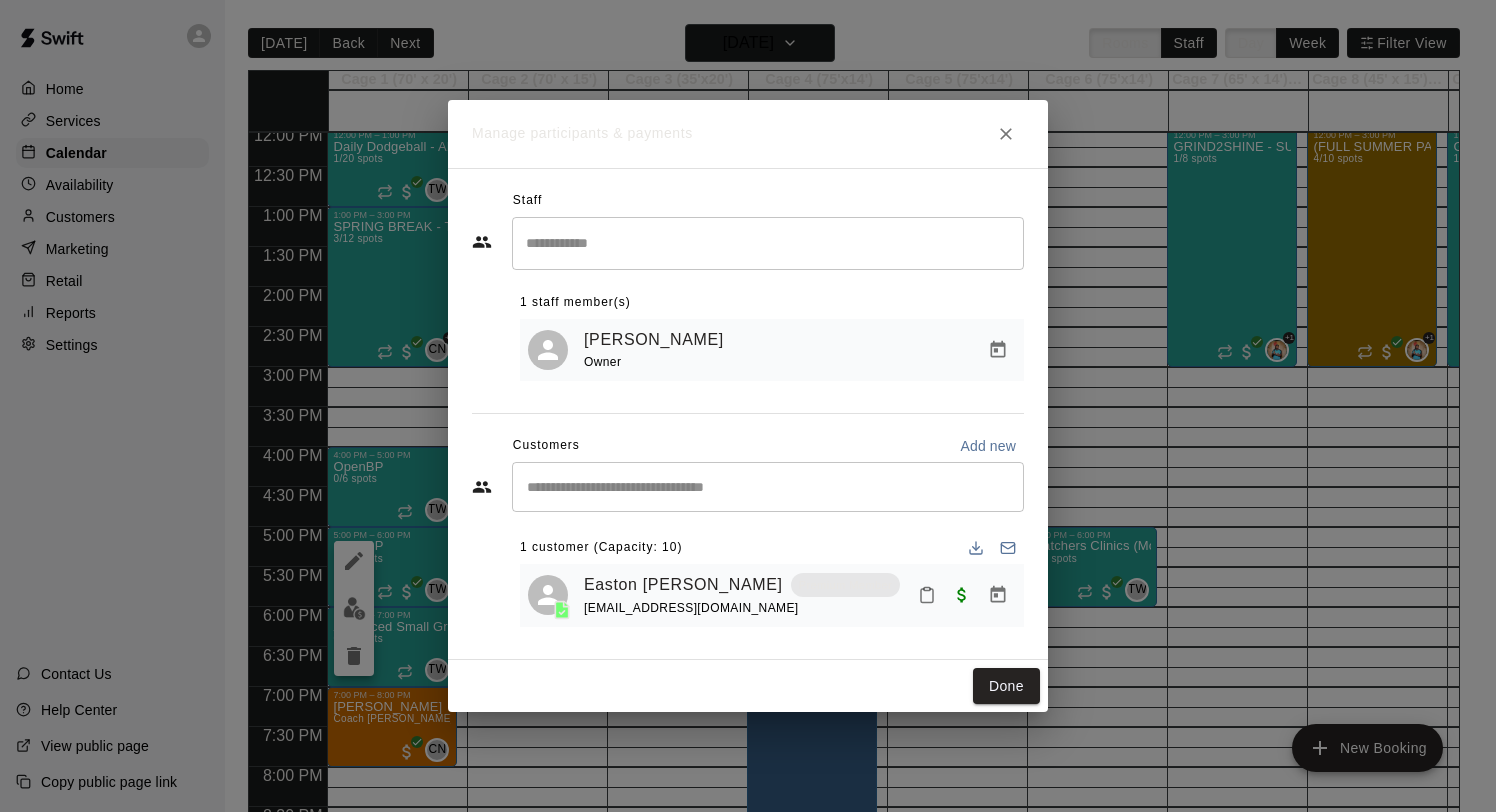 click at bounding box center (768, 487) 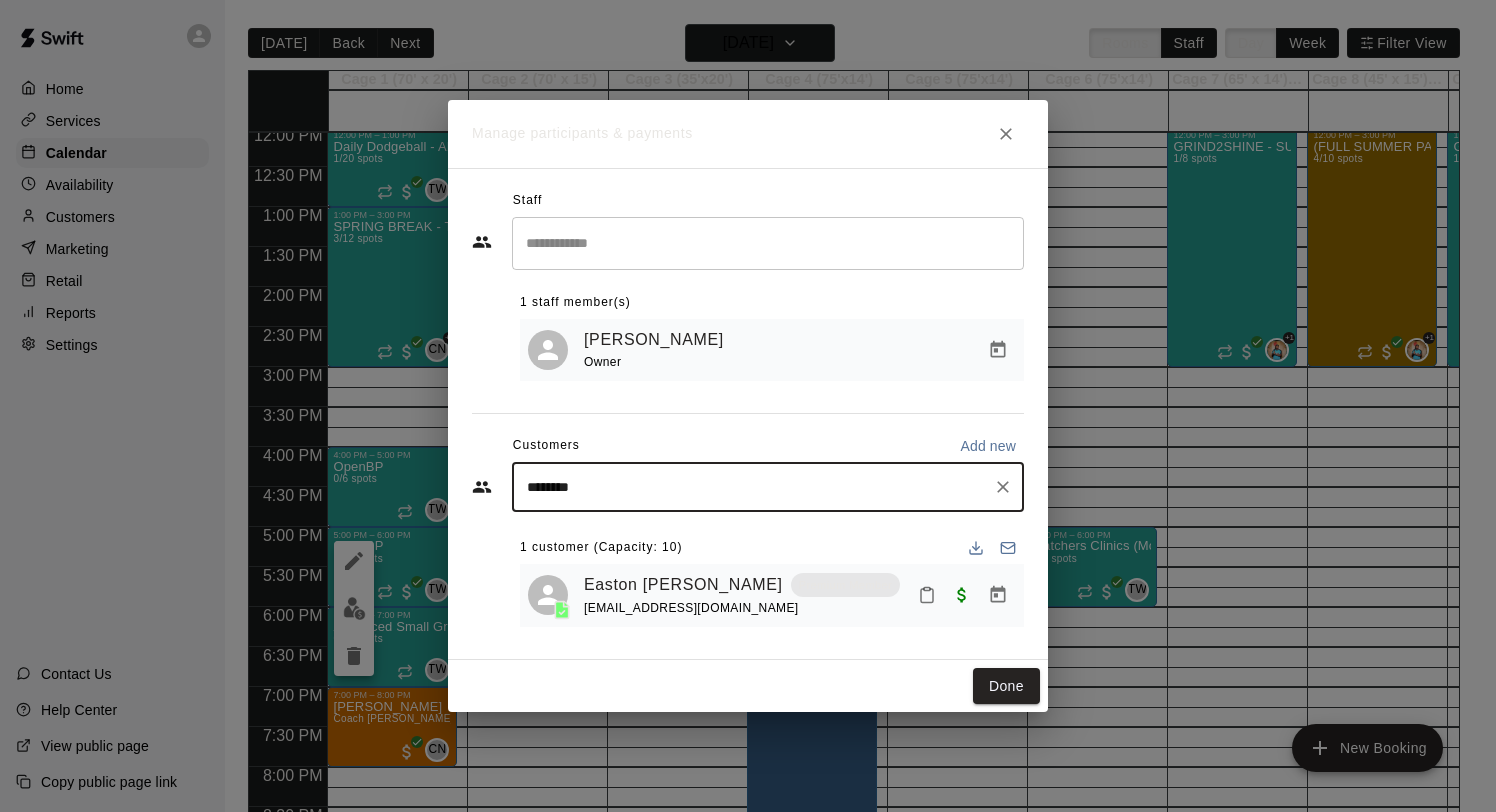 type on "*********" 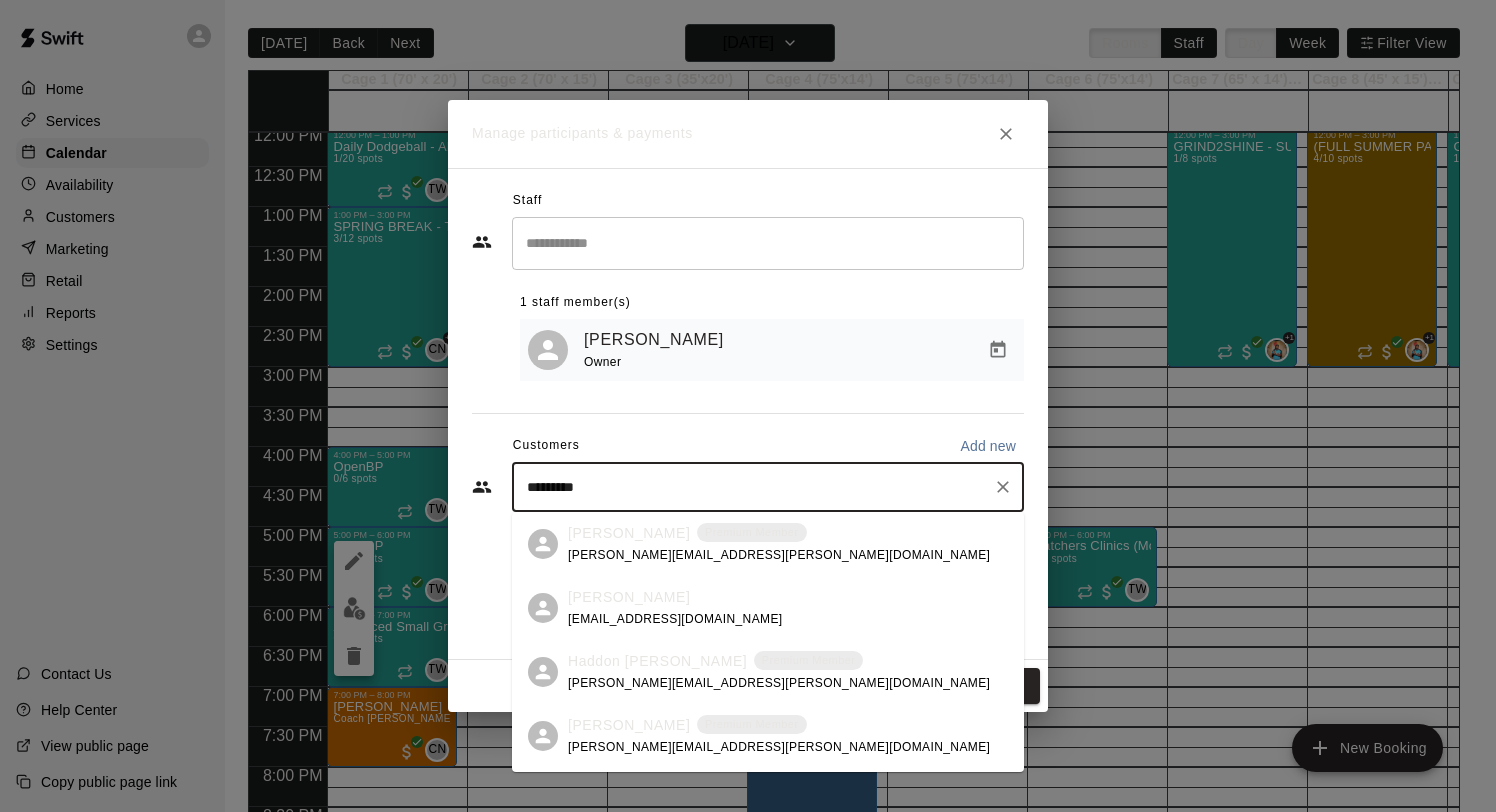 click on "Haddon [PERSON_NAME]" at bounding box center (657, 661) 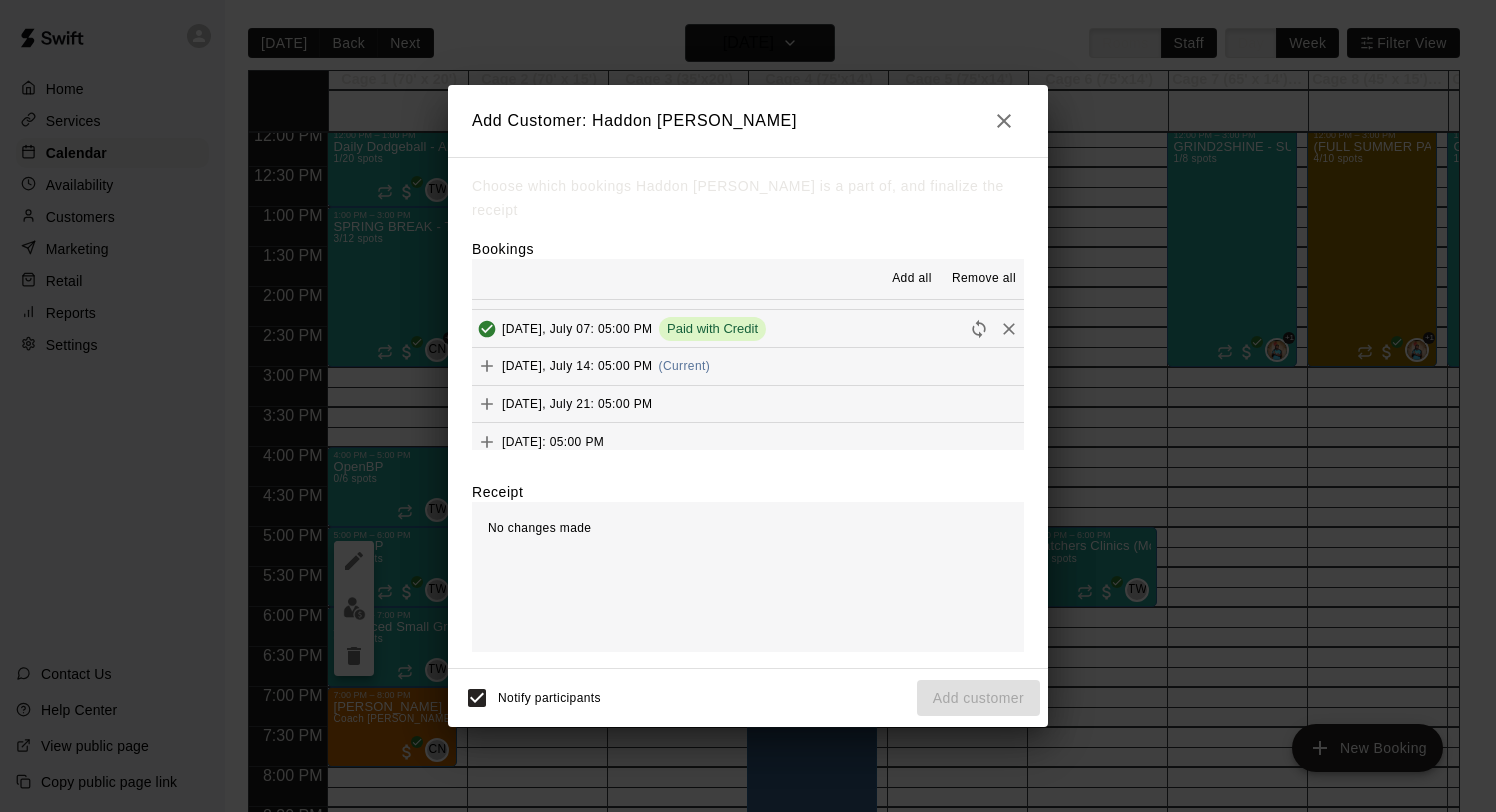 scroll, scrollTop: 186, scrollLeft: 0, axis: vertical 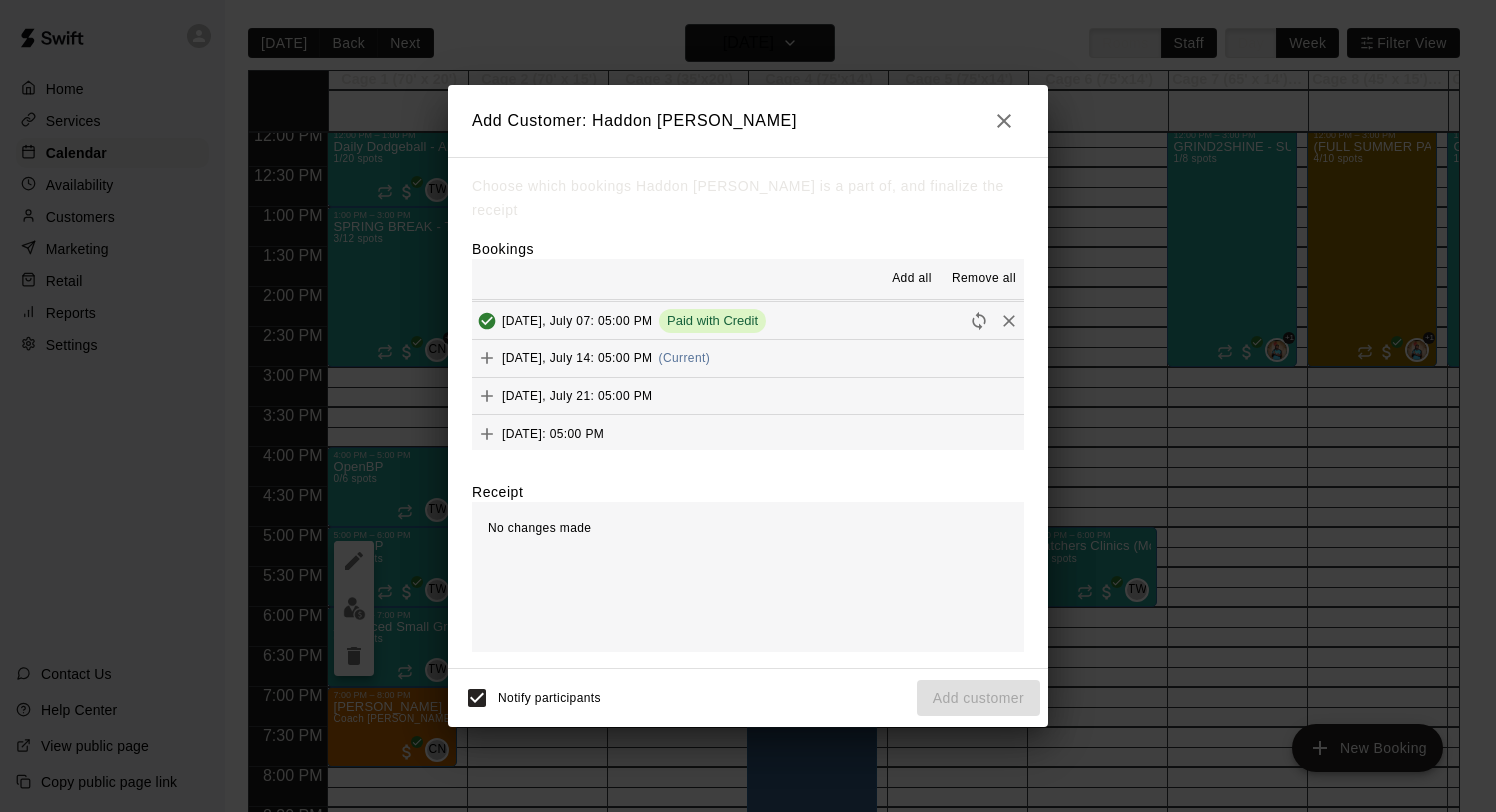 click on "[DATE], July 14: 05:00 PM" at bounding box center (577, 358) 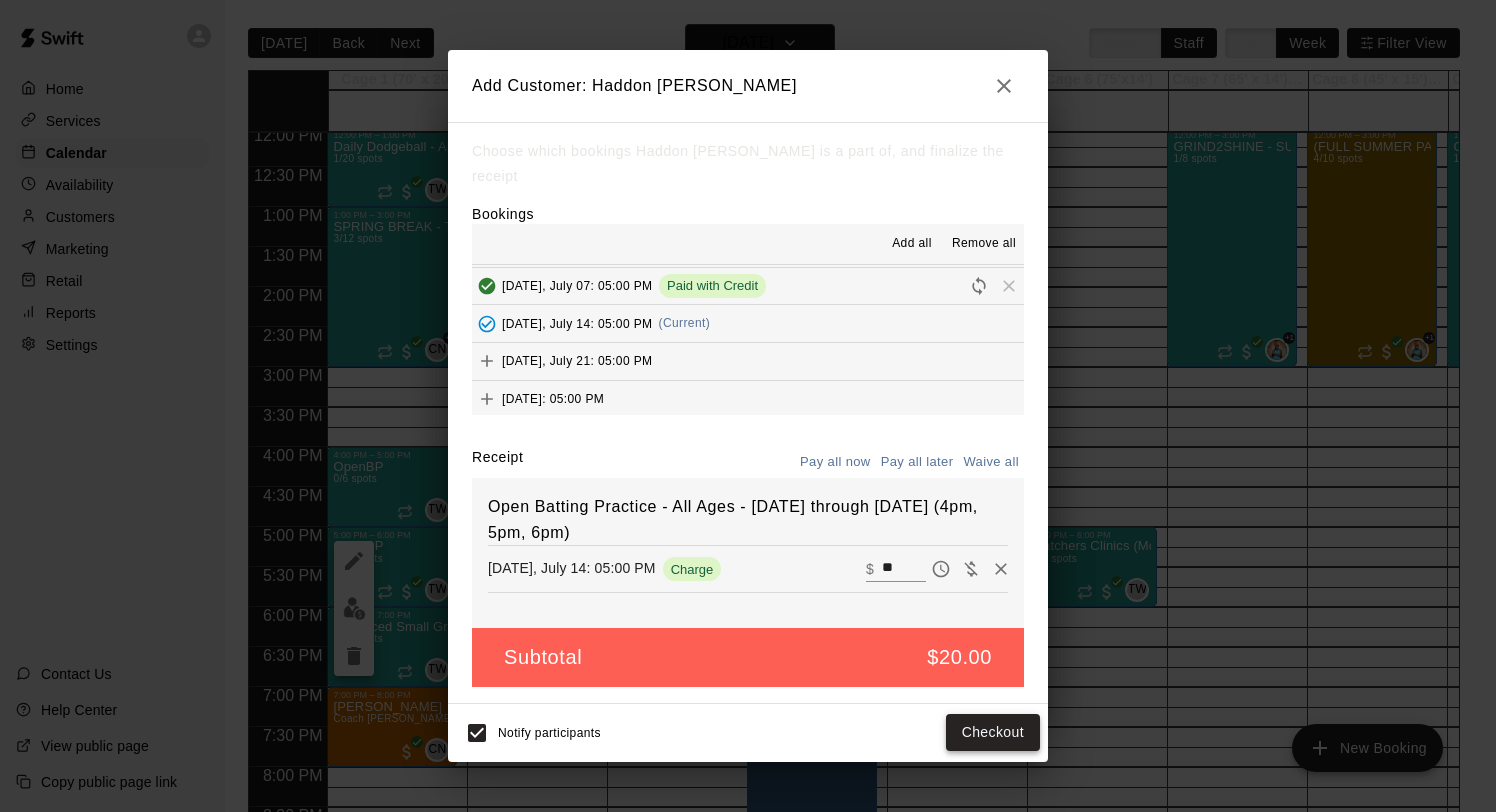 click on "Checkout" at bounding box center [993, 732] 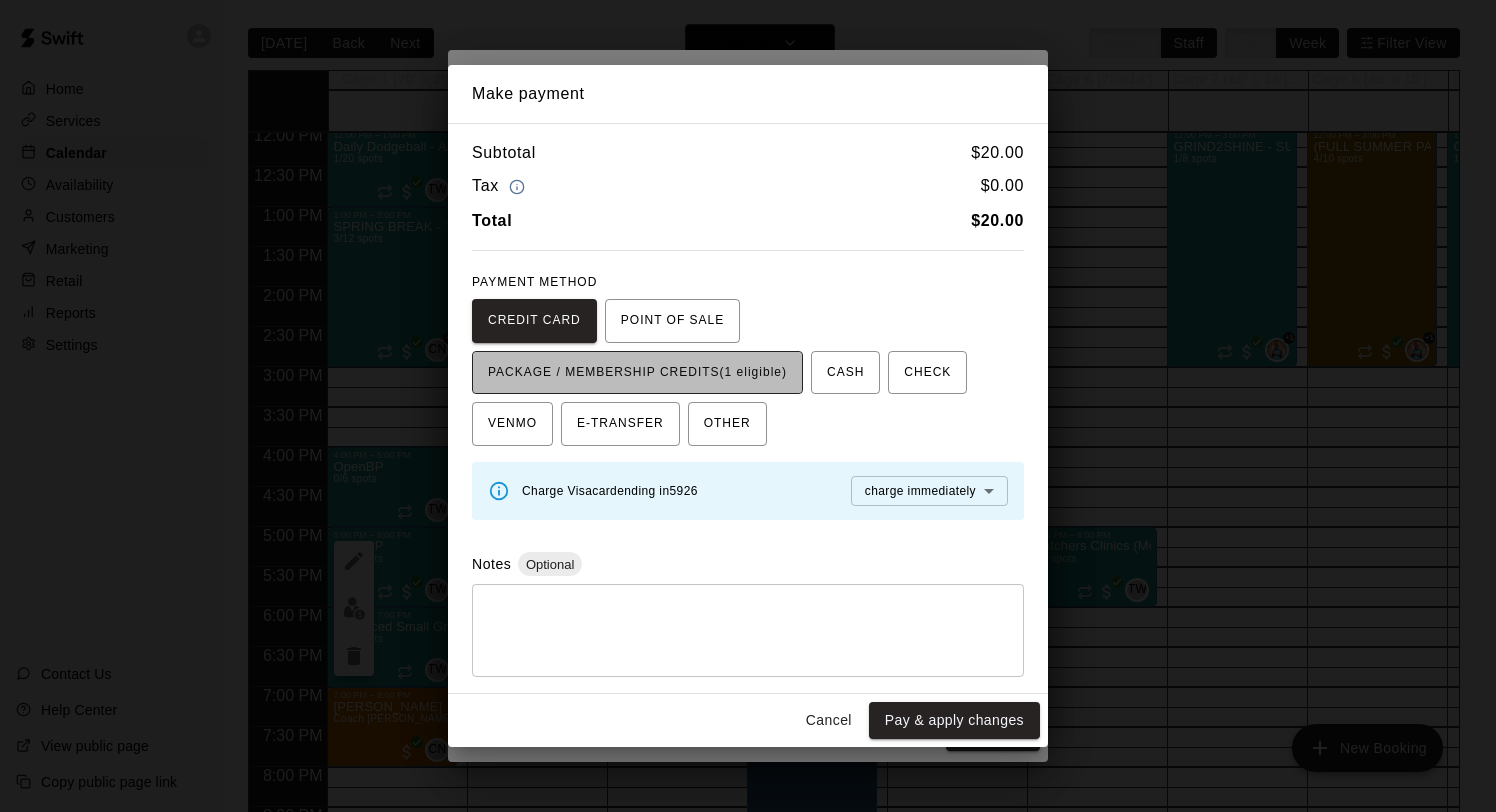click on "PACKAGE / MEMBERSHIP CREDITS  (1 eligible)" at bounding box center (637, 373) 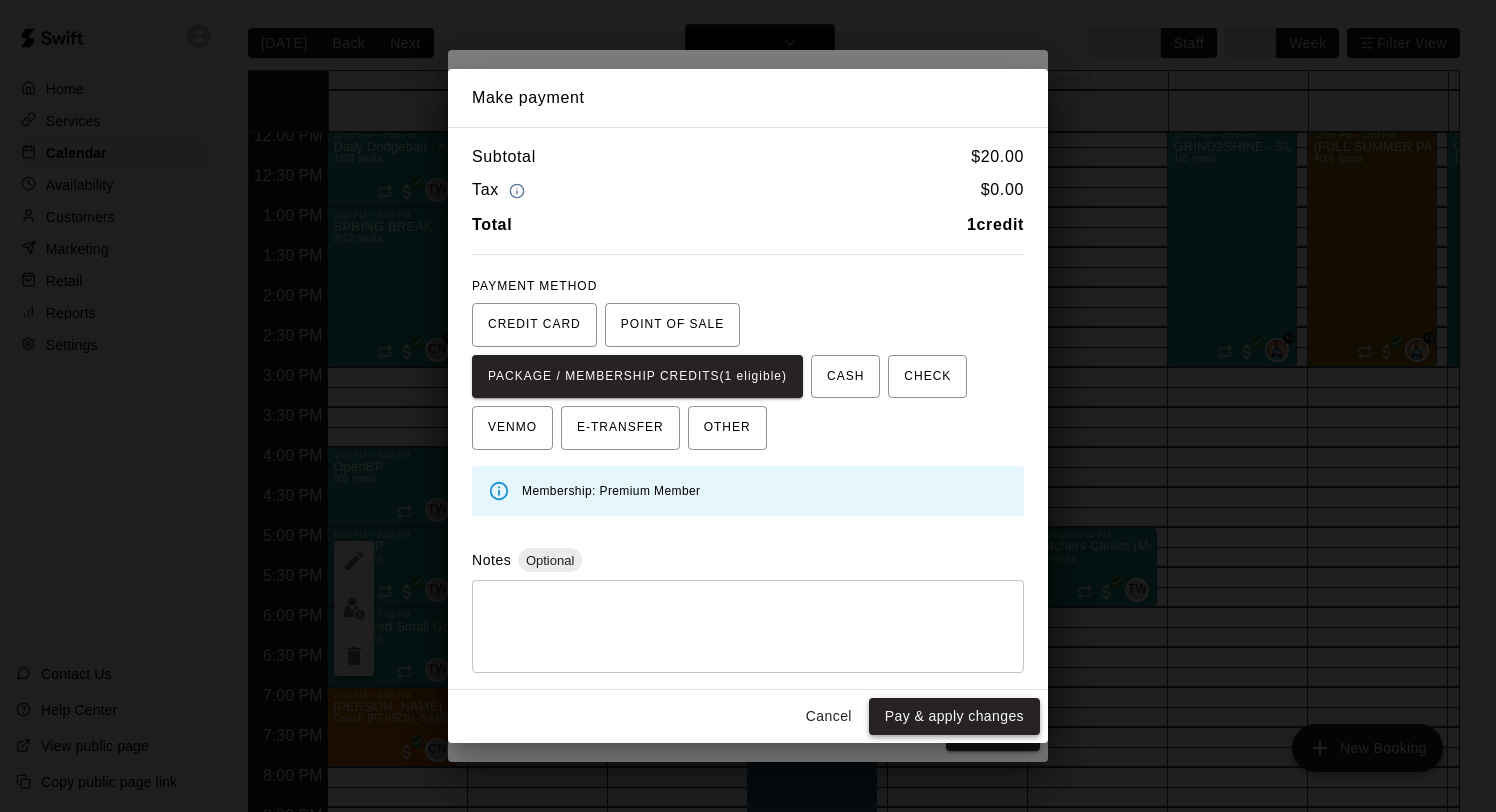 click on "Pay & apply changes" at bounding box center [954, 716] 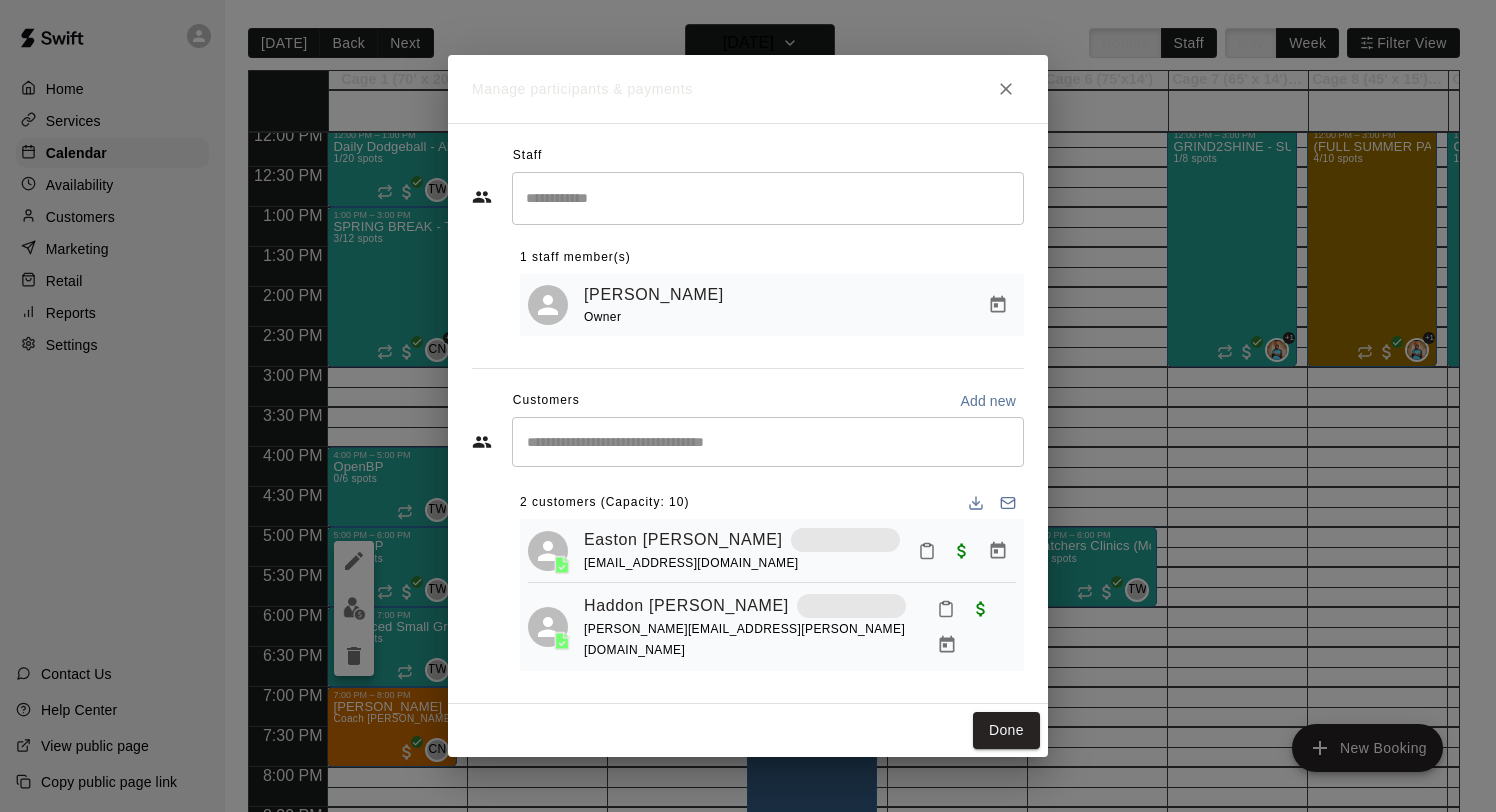 click at bounding box center (768, 442) 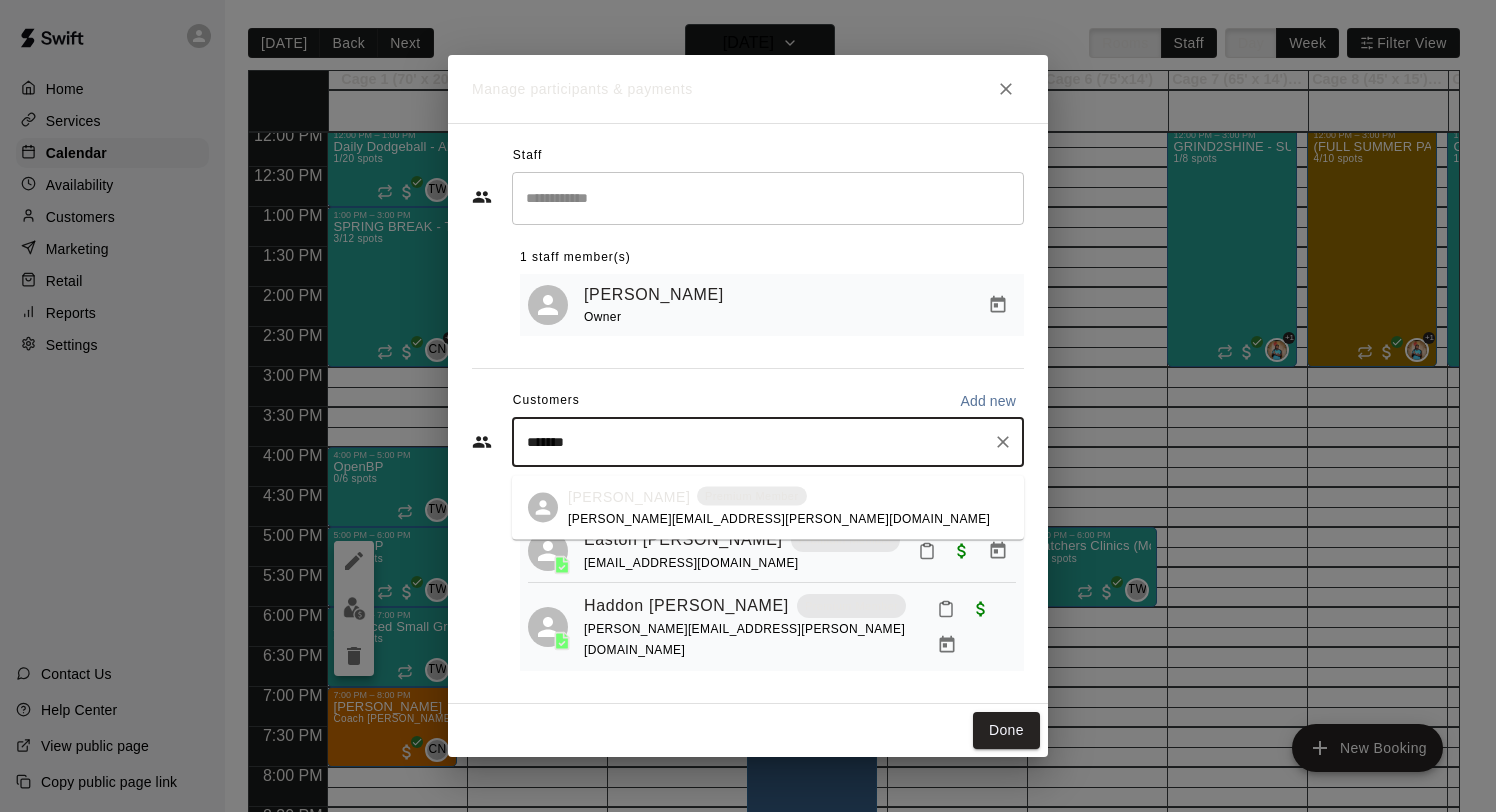 type on "********" 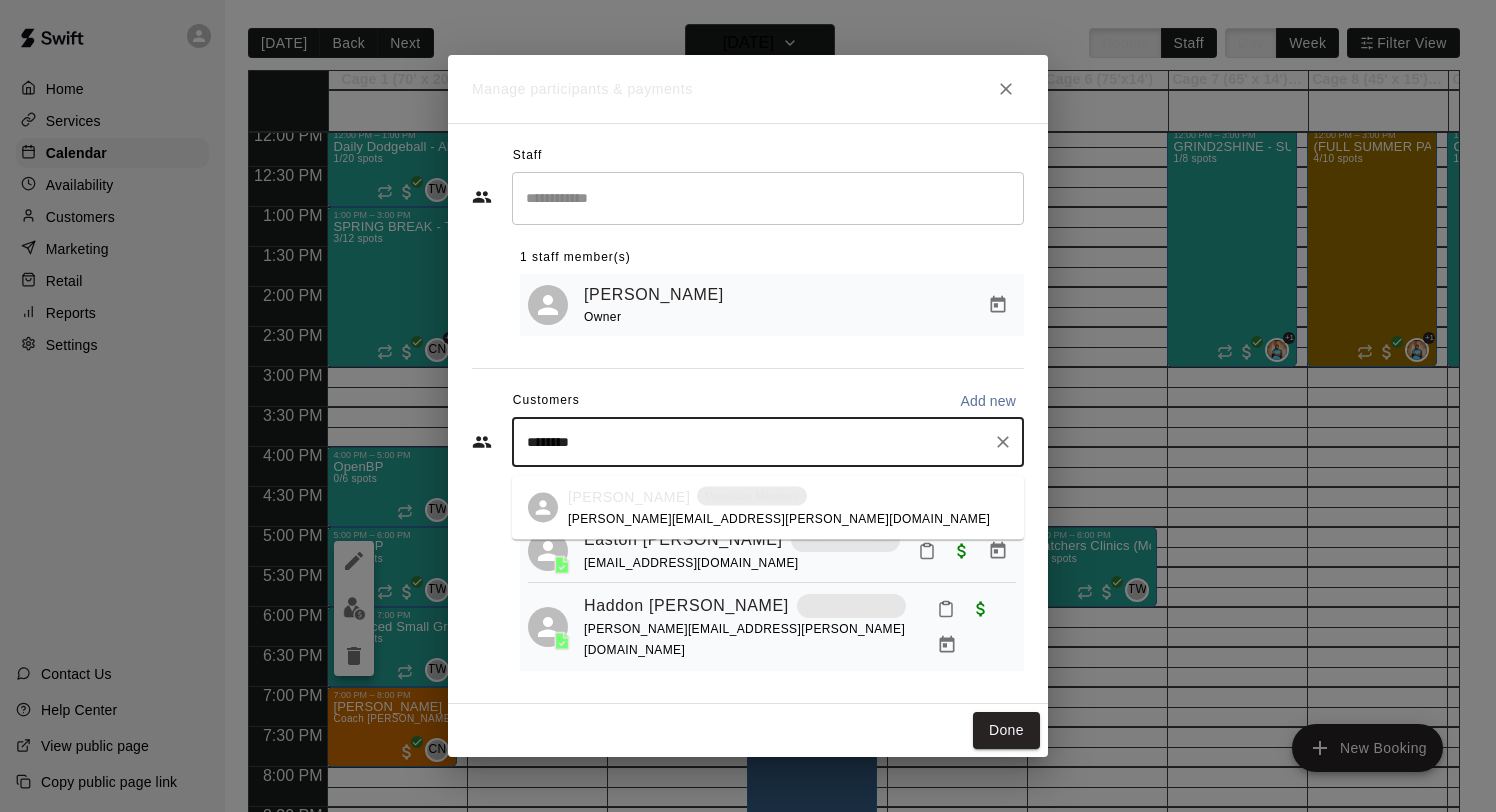 click on "[PERSON_NAME] Premium Member  [PERSON_NAME][EMAIL_ADDRESS][PERSON_NAME][DOMAIN_NAME]" at bounding box center [779, 507] 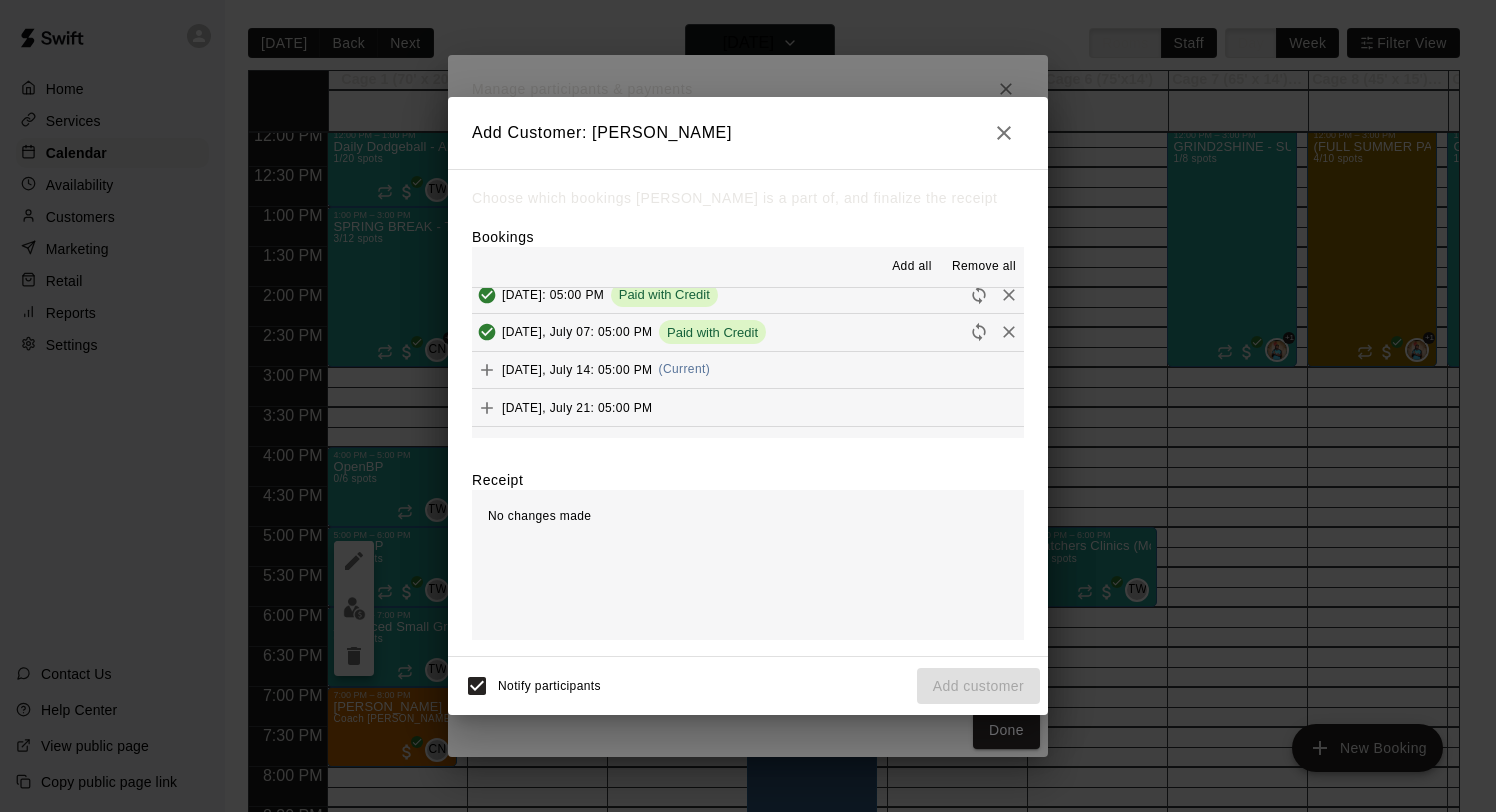 scroll, scrollTop: 202, scrollLeft: 0, axis: vertical 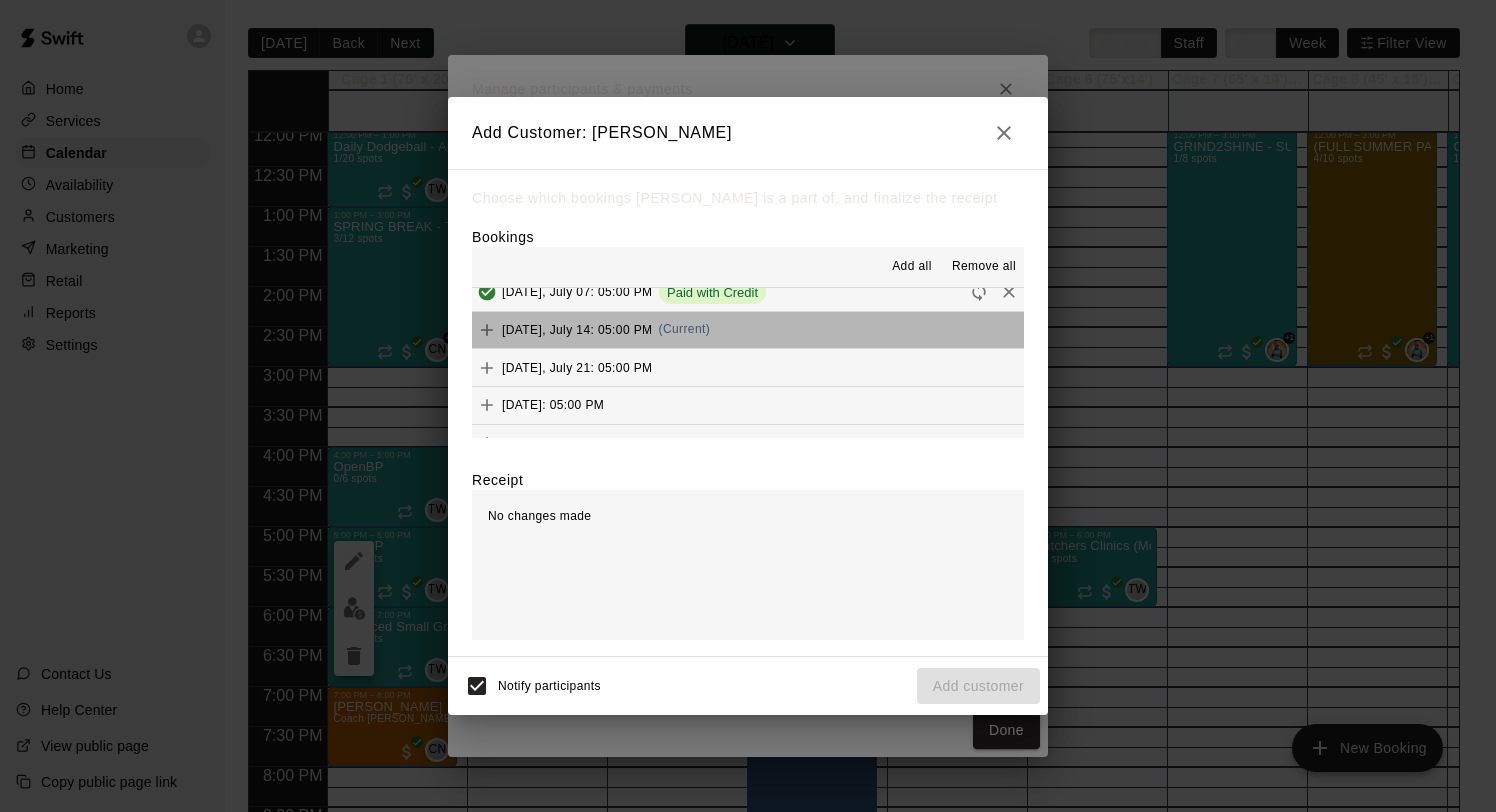 click on "[DATE], July 14: 05:00 PM (Current)" at bounding box center (591, 330) 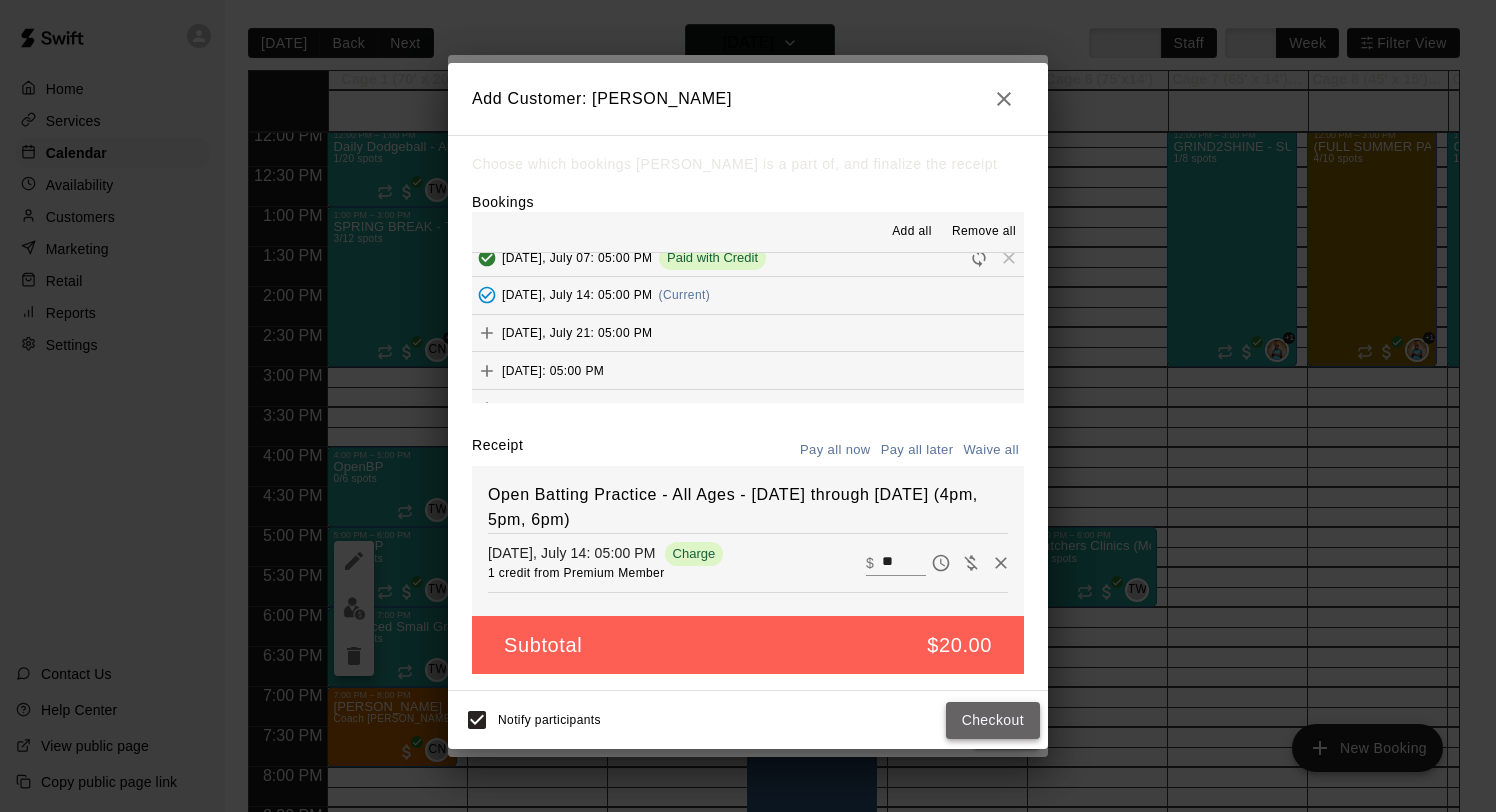 click on "Checkout" at bounding box center [993, 720] 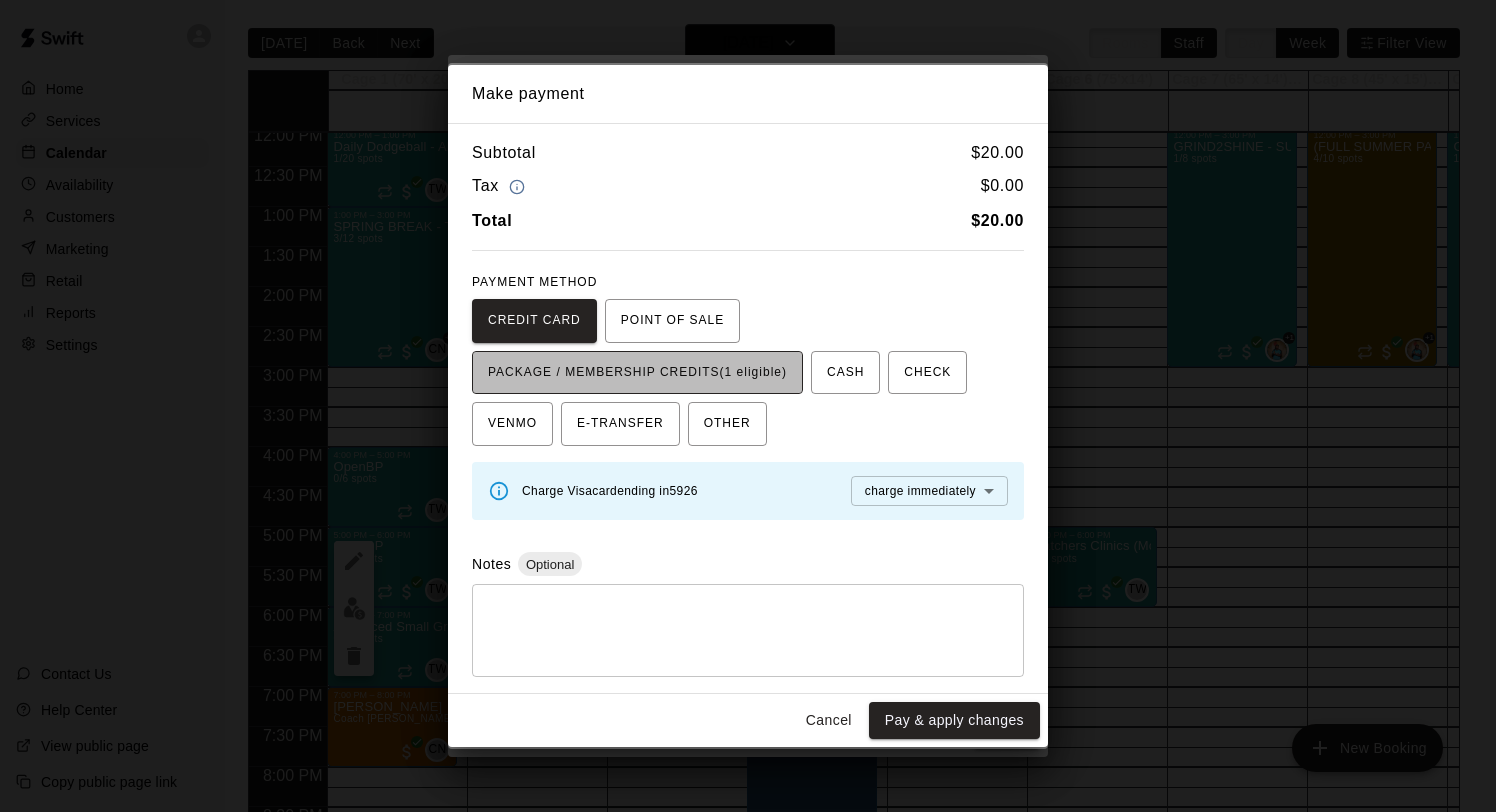 click on "PACKAGE / MEMBERSHIP CREDITS  (1 eligible)" at bounding box center (637, 373) 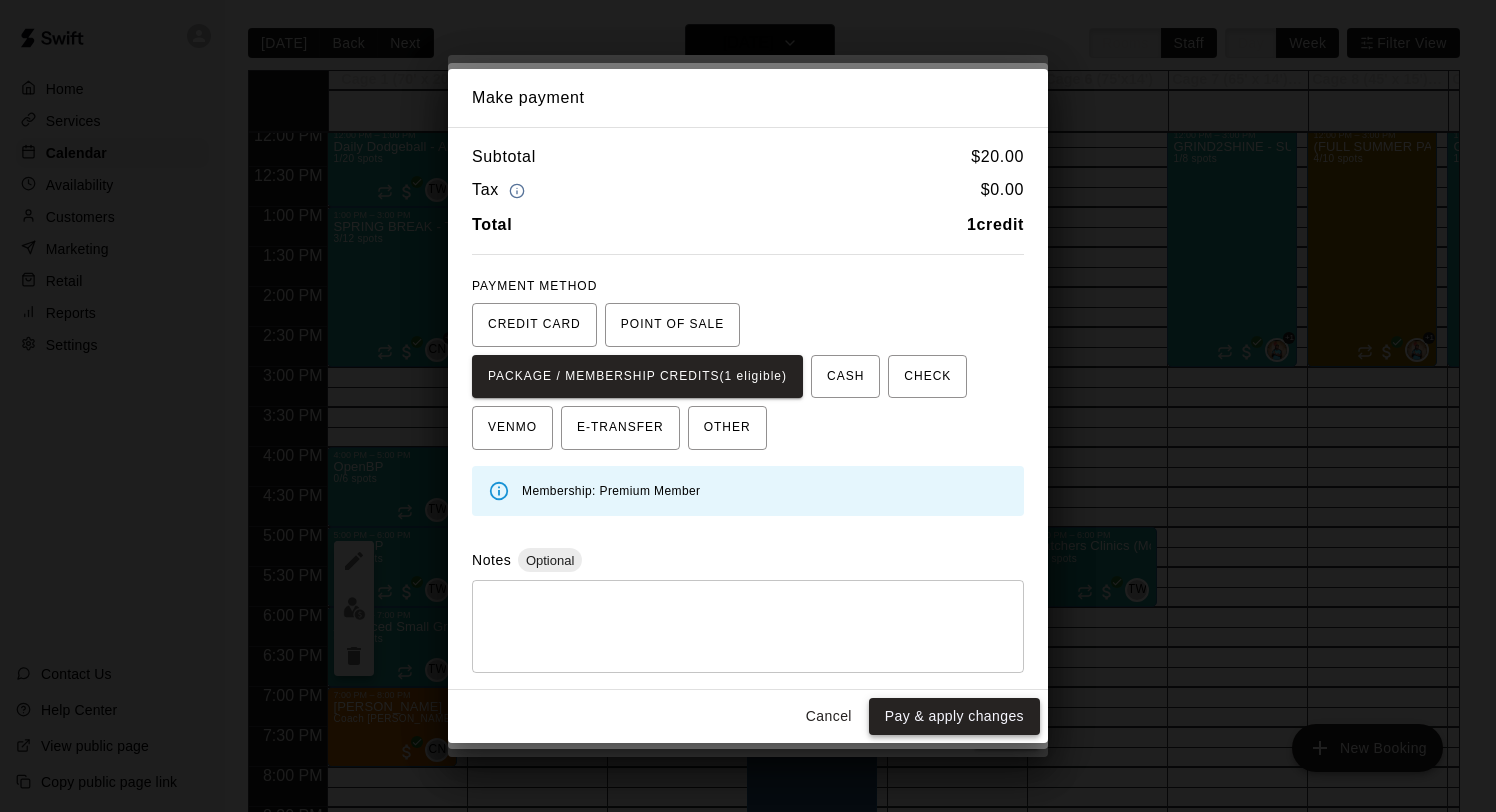 click on "Pay & apply changes" at bounding box center (954, 716) 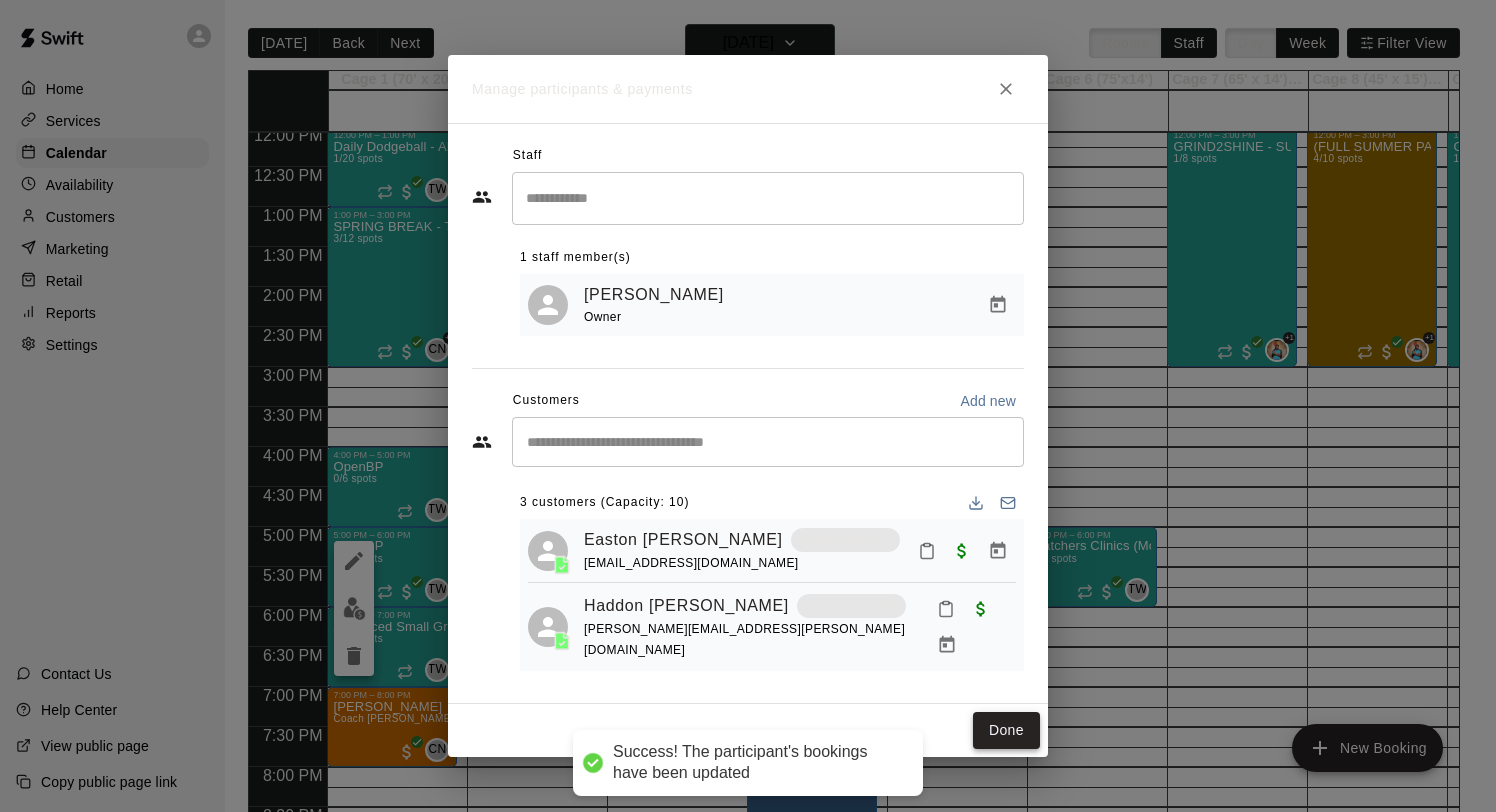click on "Done" at bounding box center (1006, 730) 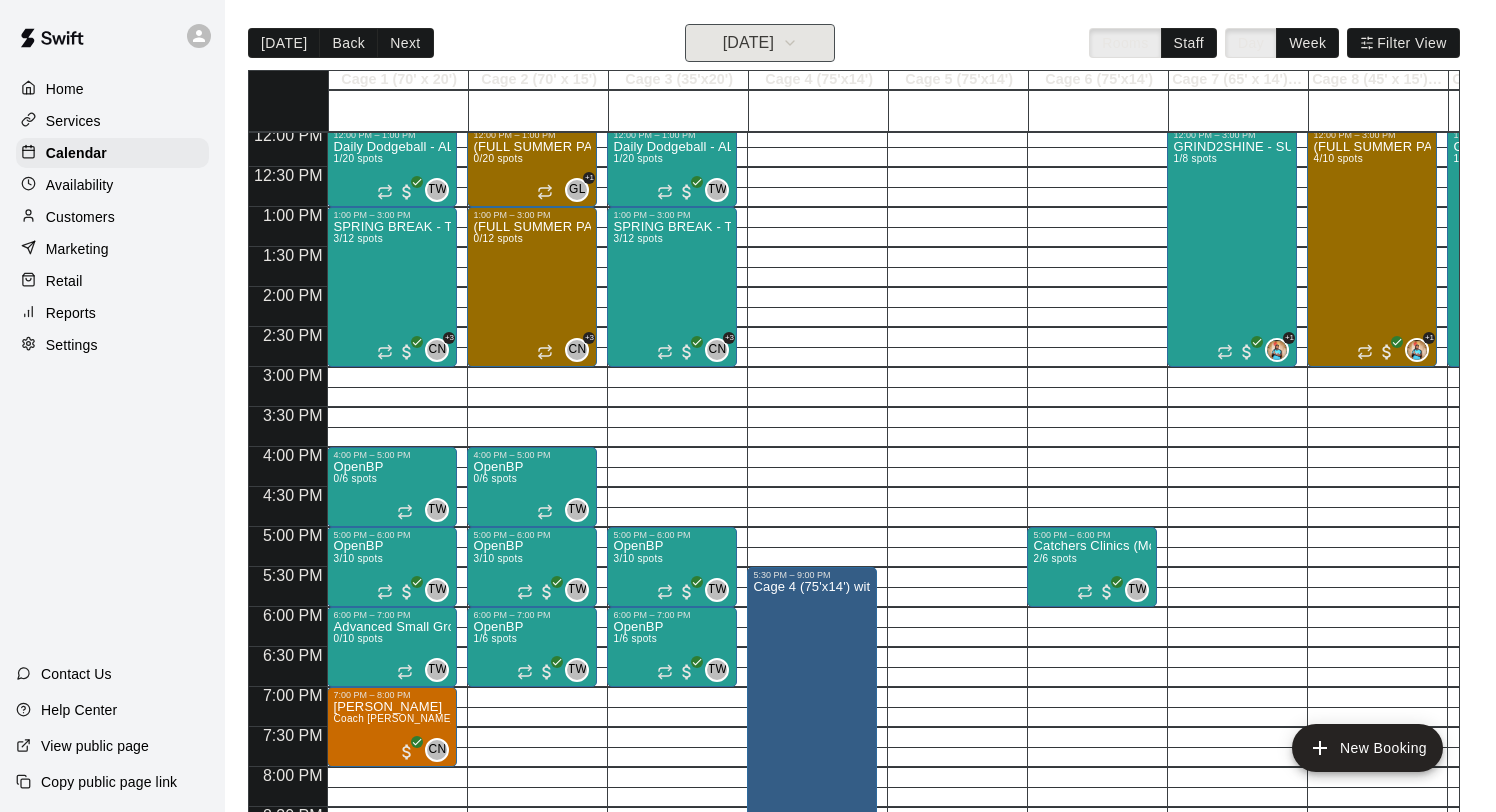 click on "[DATE]" at bounding box center (748, 43) 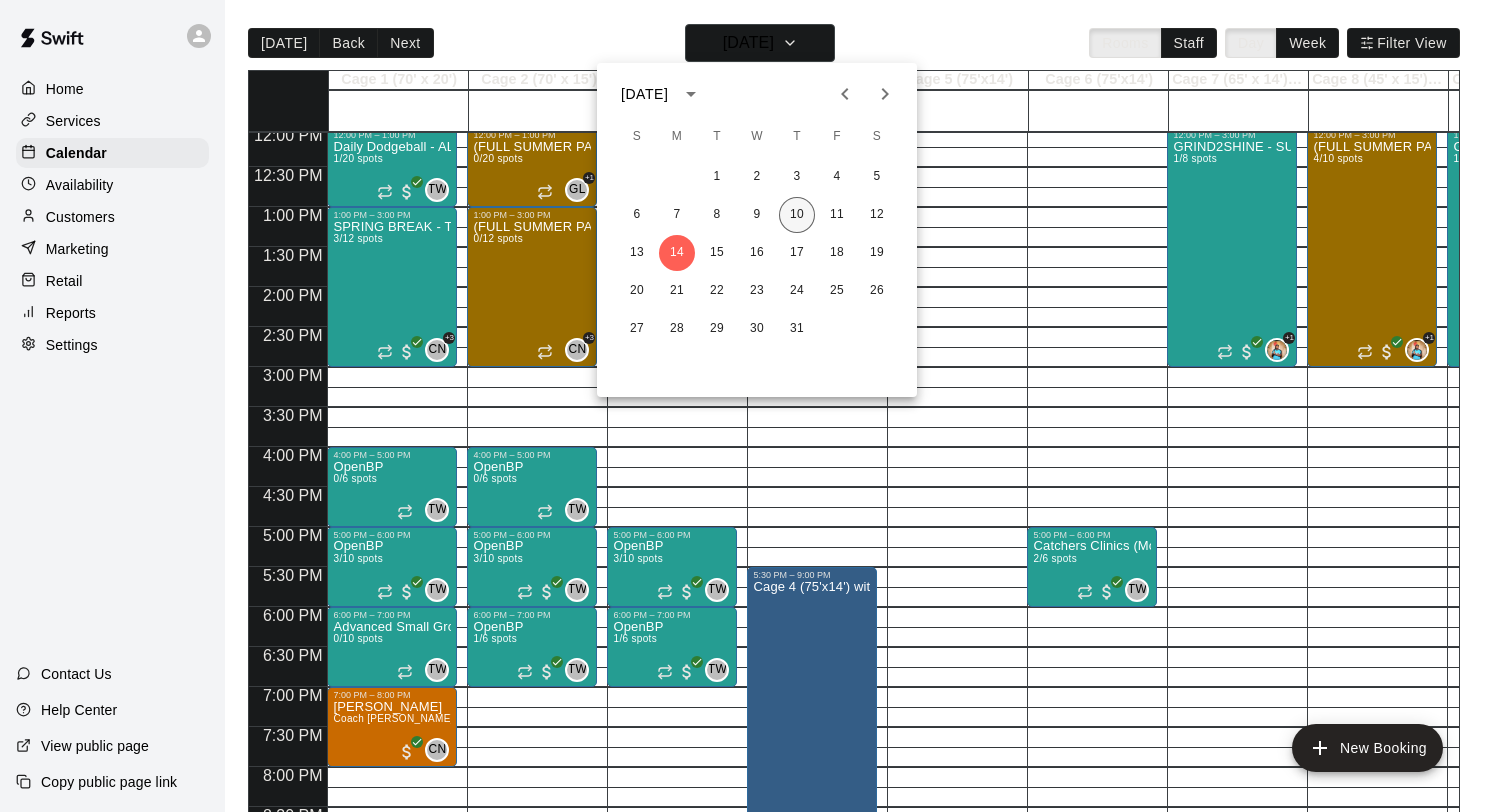 click on "10" at bounding box center [797, 215] 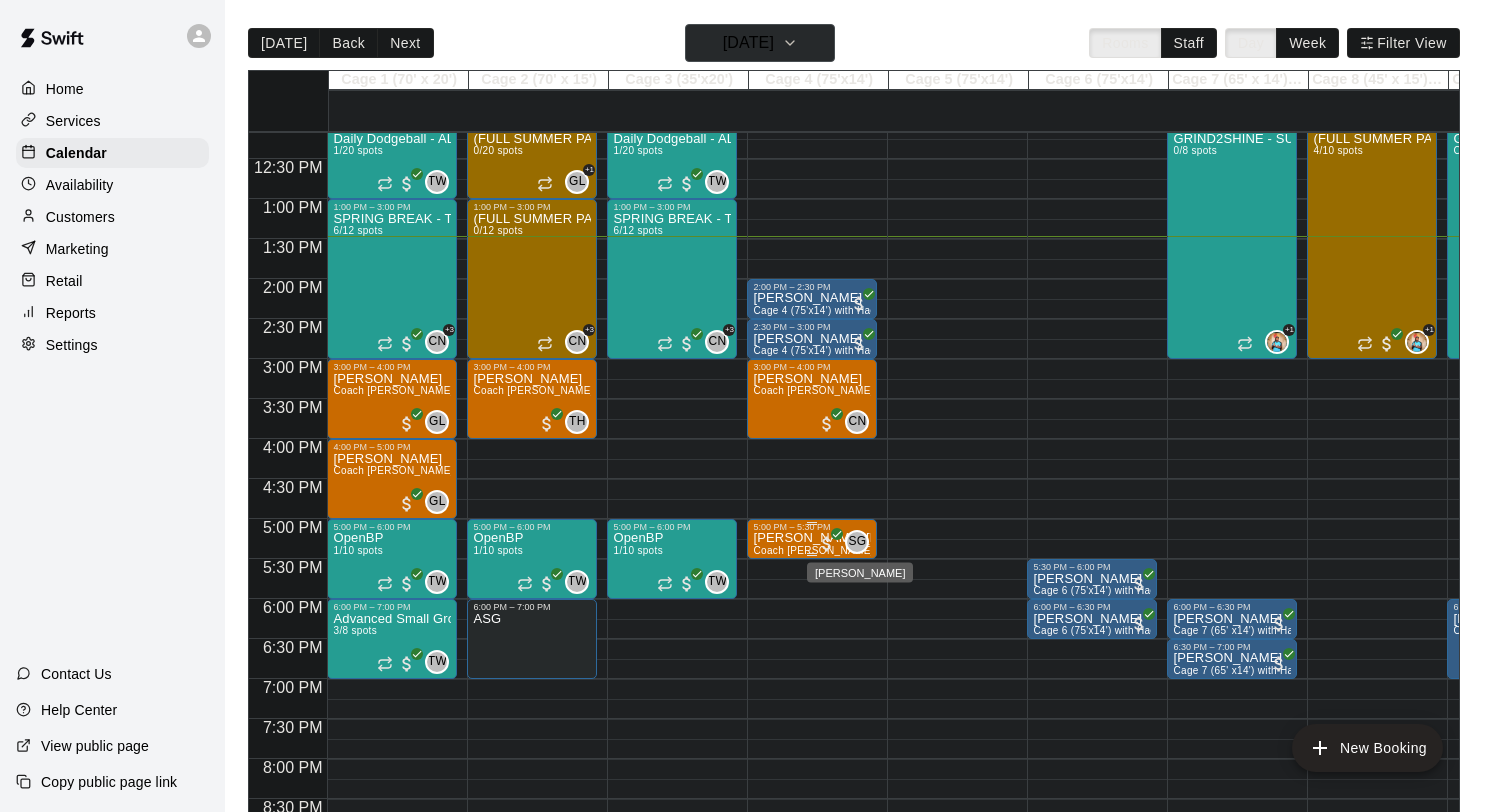 scroll, scrollTop: 980, scrollLeft: 0, axis: vertical 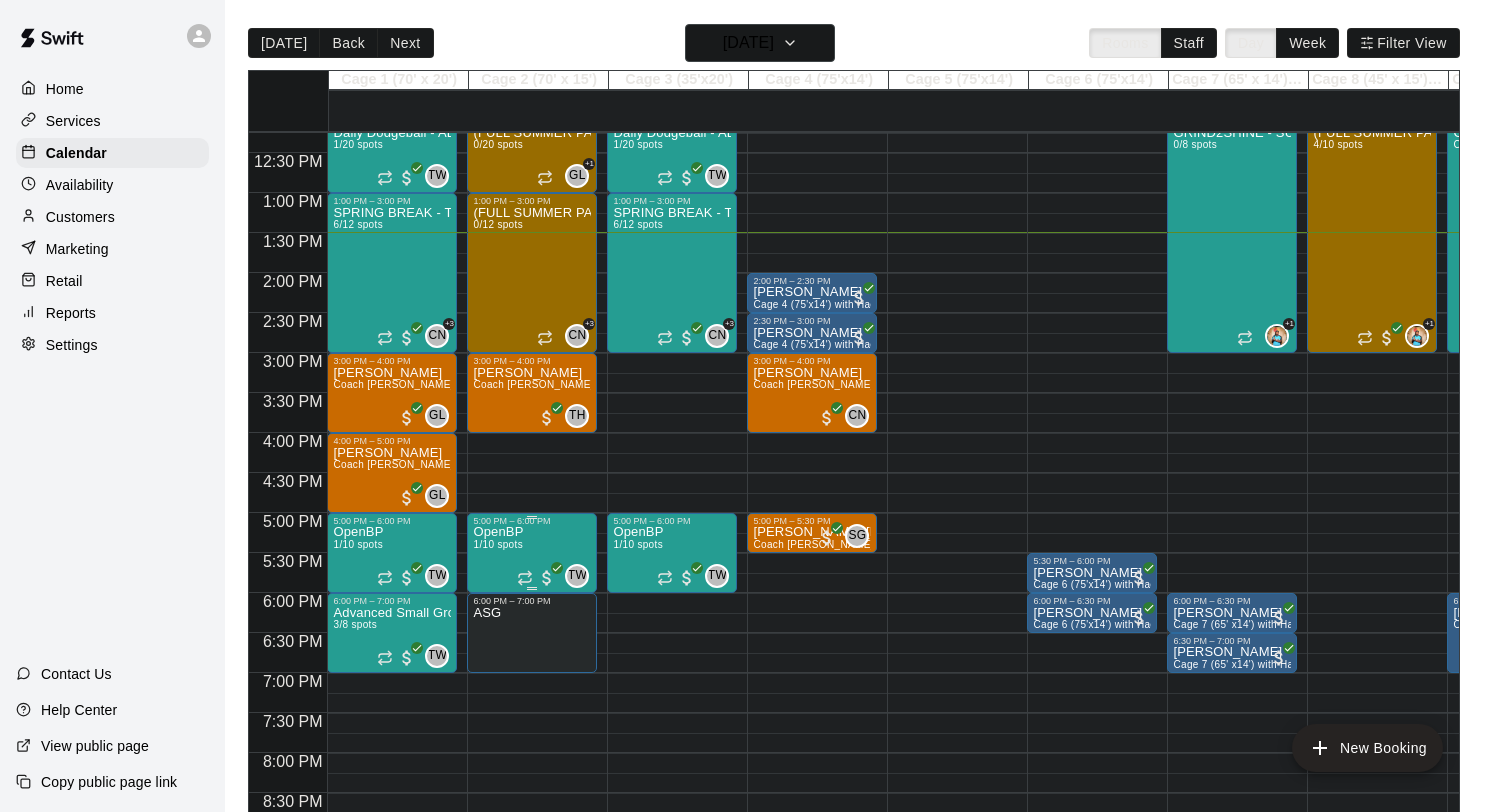 click on "OpenBP 1/10 spots TW 0" at bounding box center (532, 932) 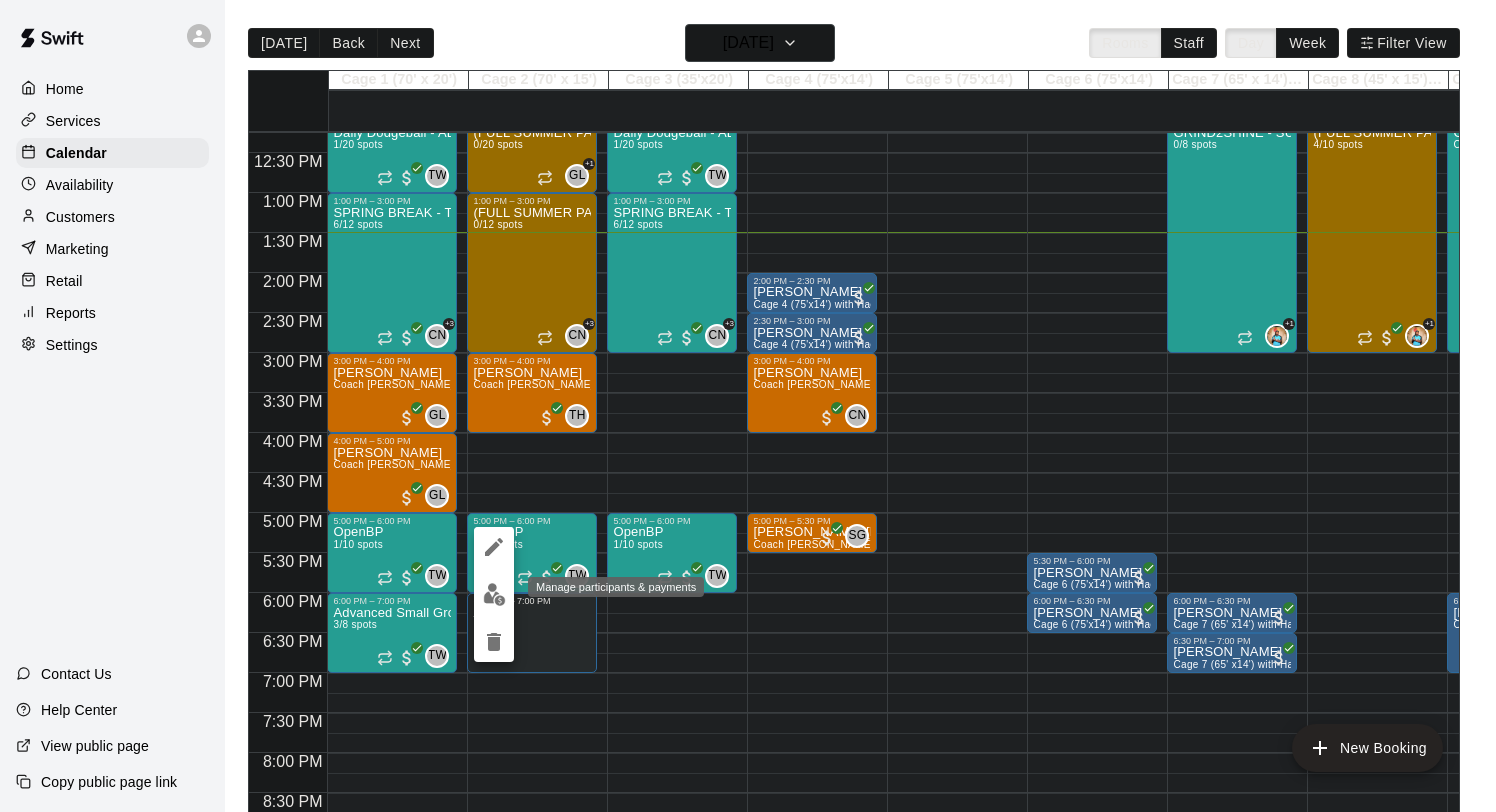 click at bounding box center (494, 594) 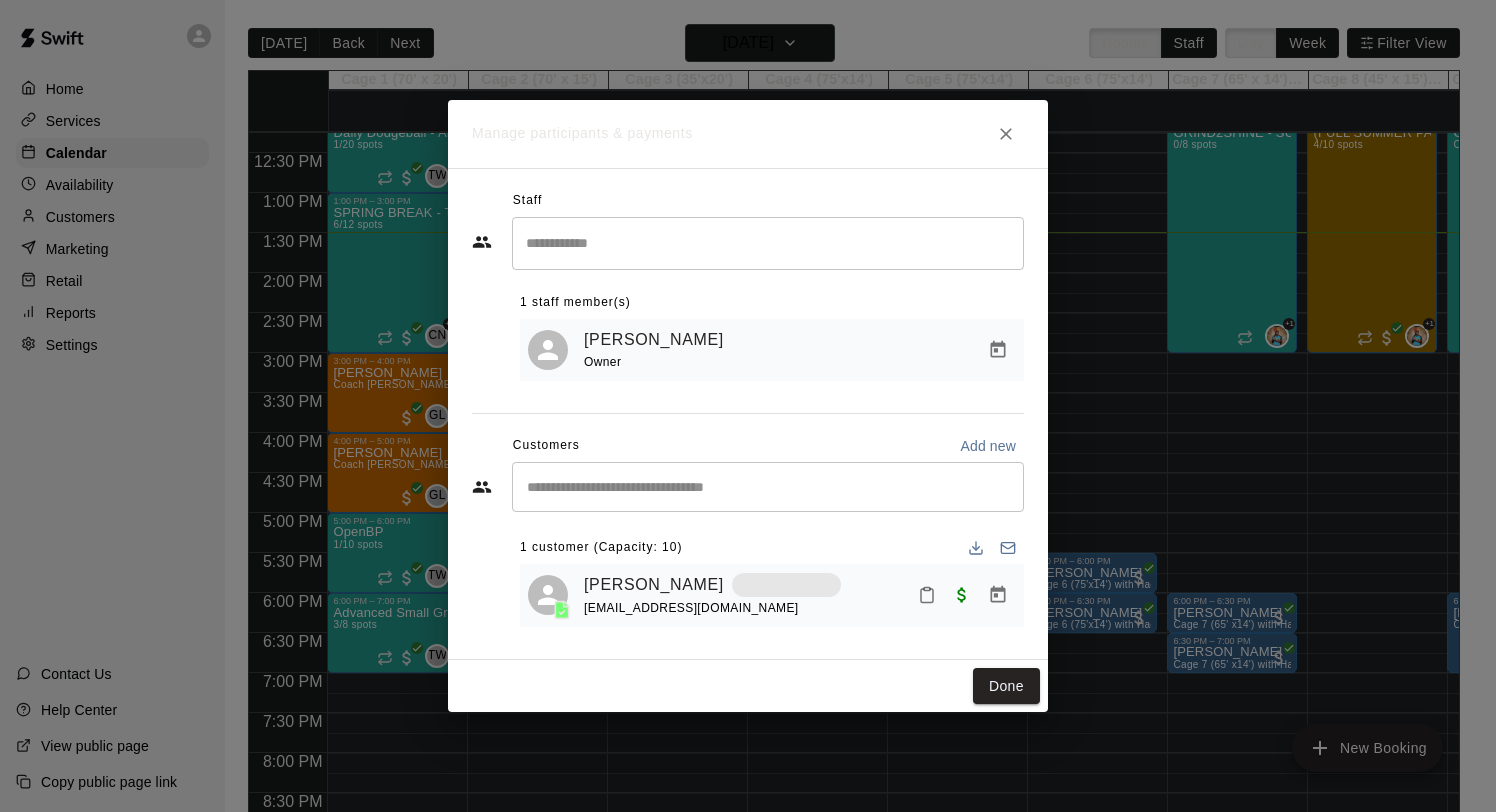 click 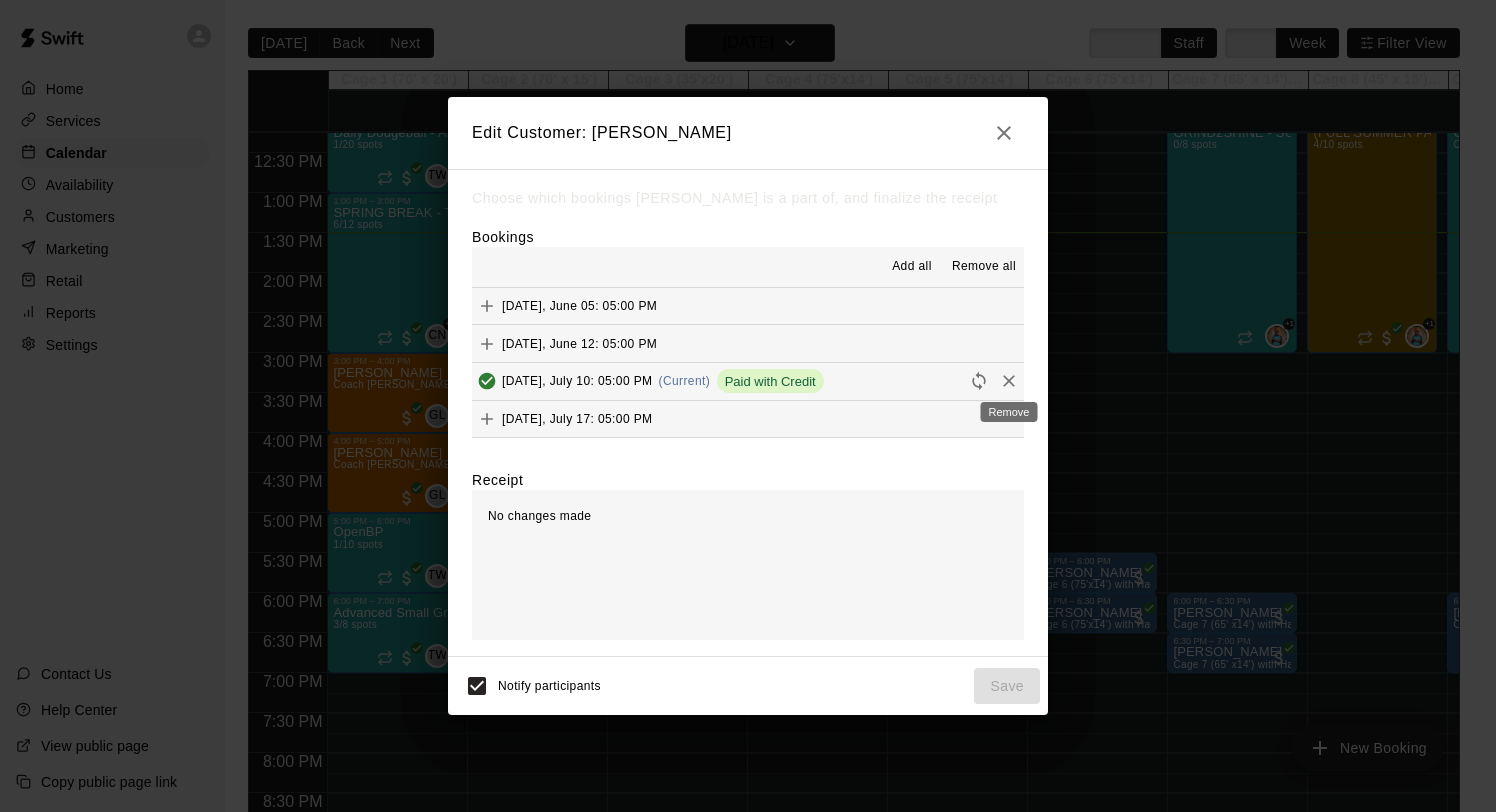 click 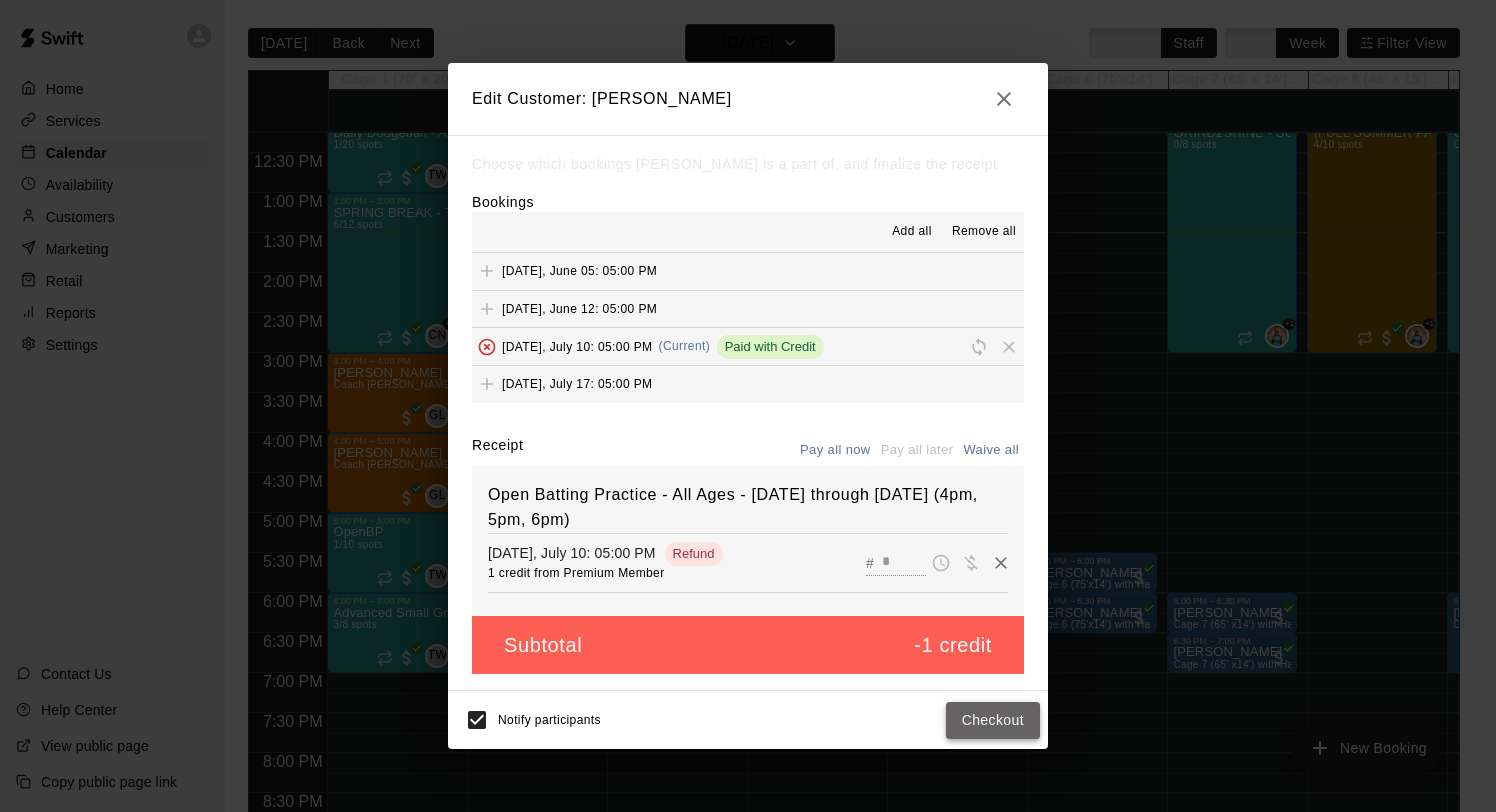 click on "Checkout" at bounding box center [993, 720] 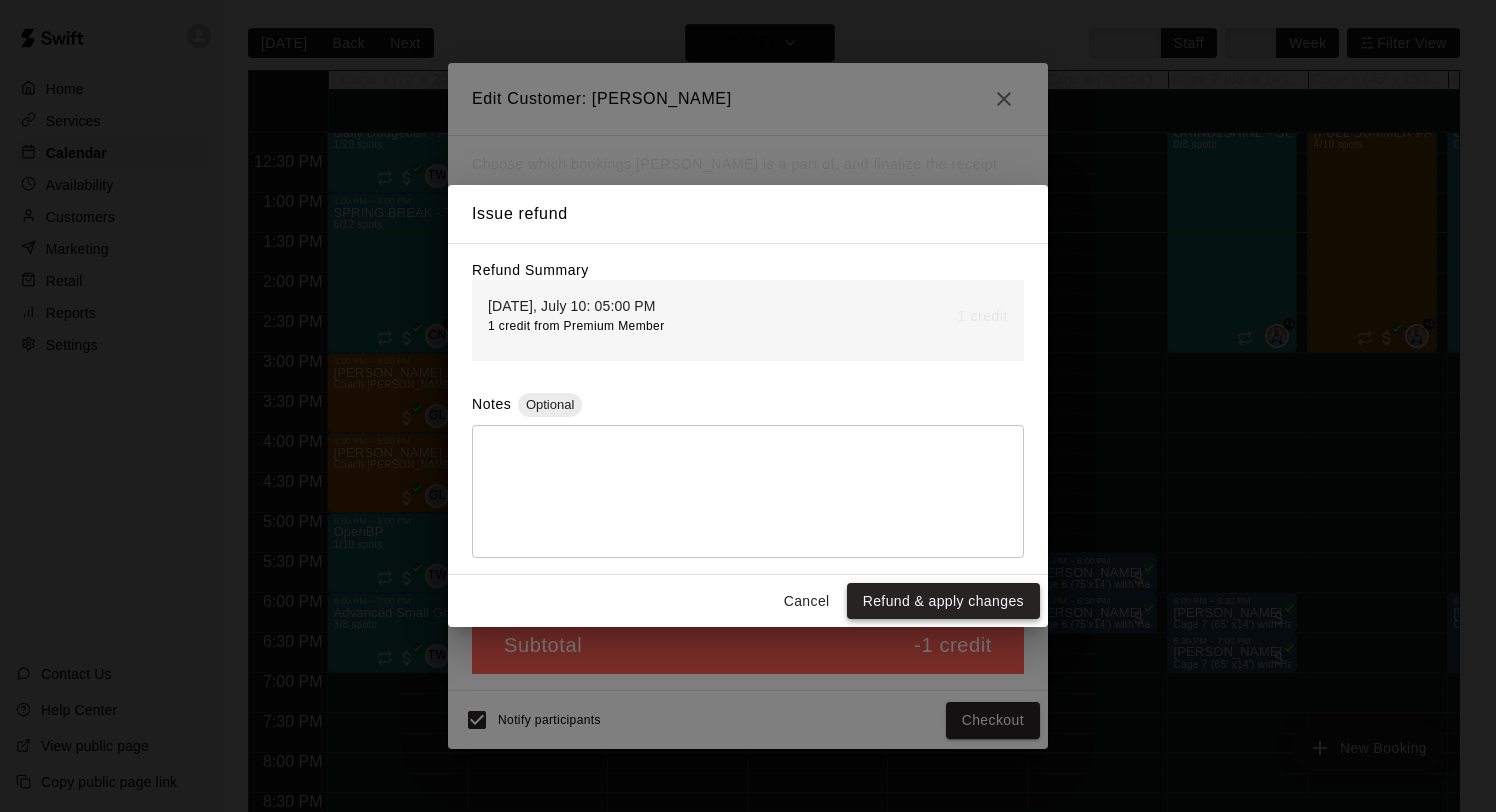 click on "Refund & apply changes" at bounding box center (943, 601) 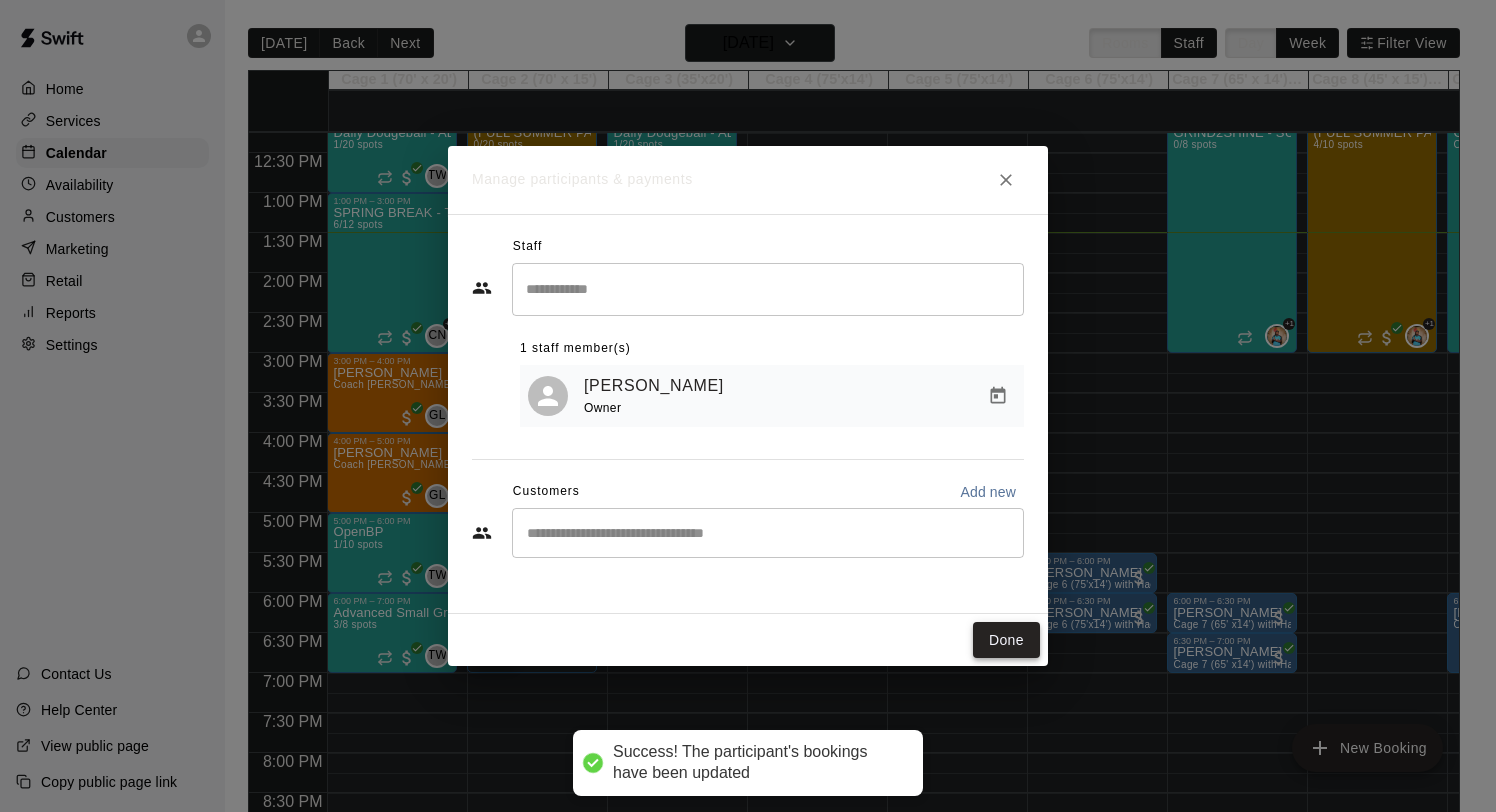 click on "Done" at bounding box center (1006, 640) 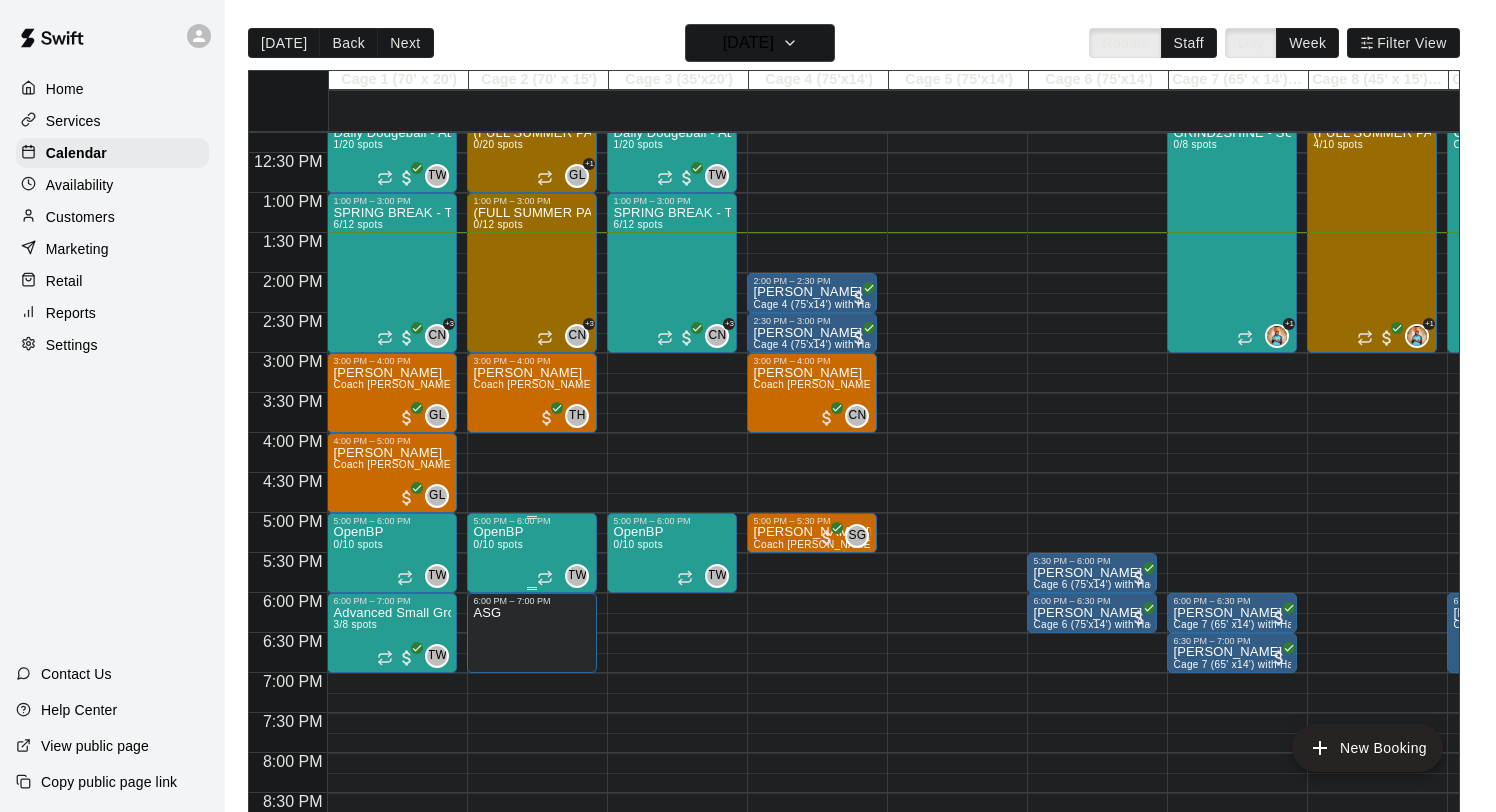 click on "OpenBP 0/10 spots TW 0" at bounding box center [532, 932] 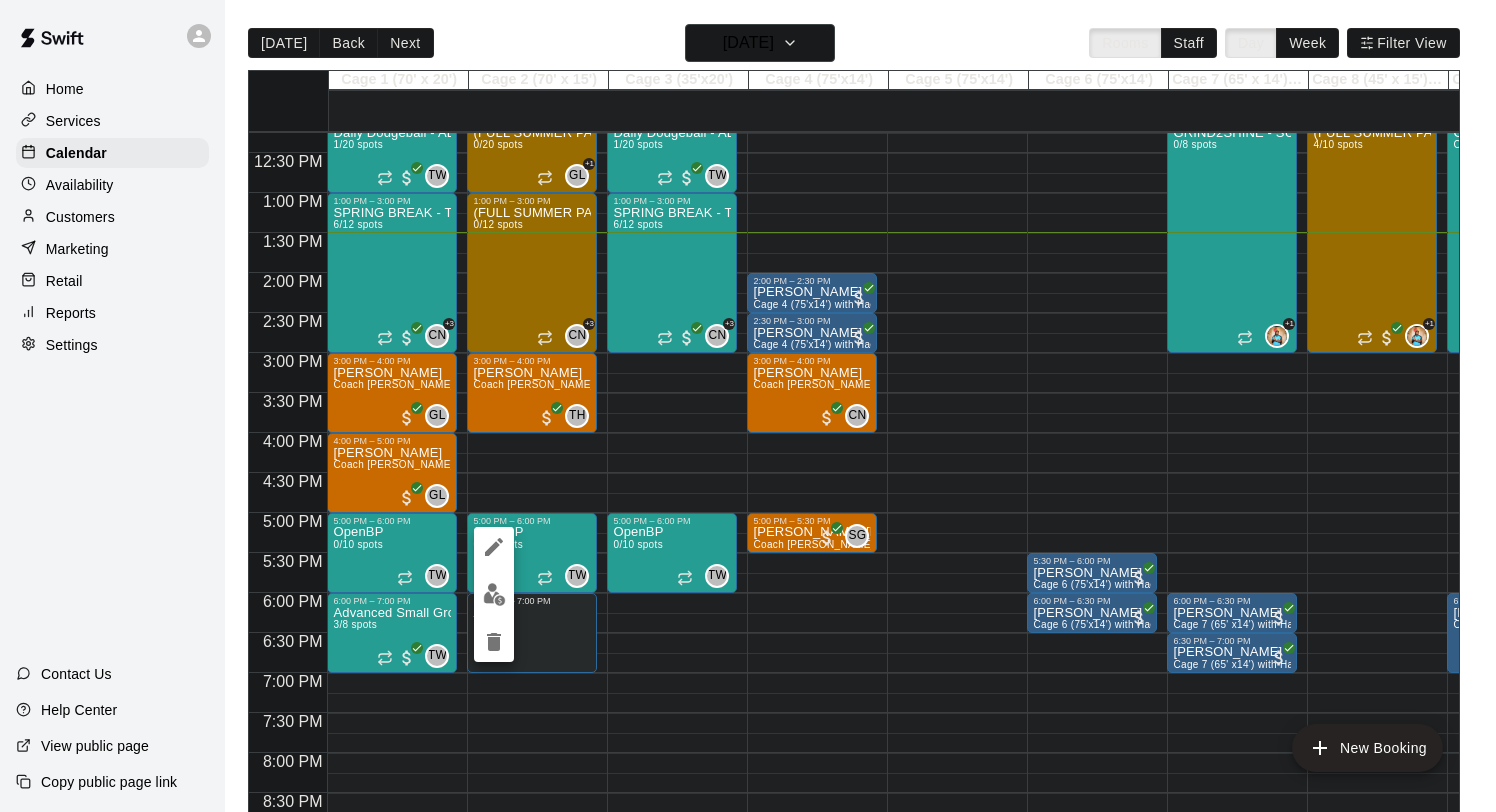click 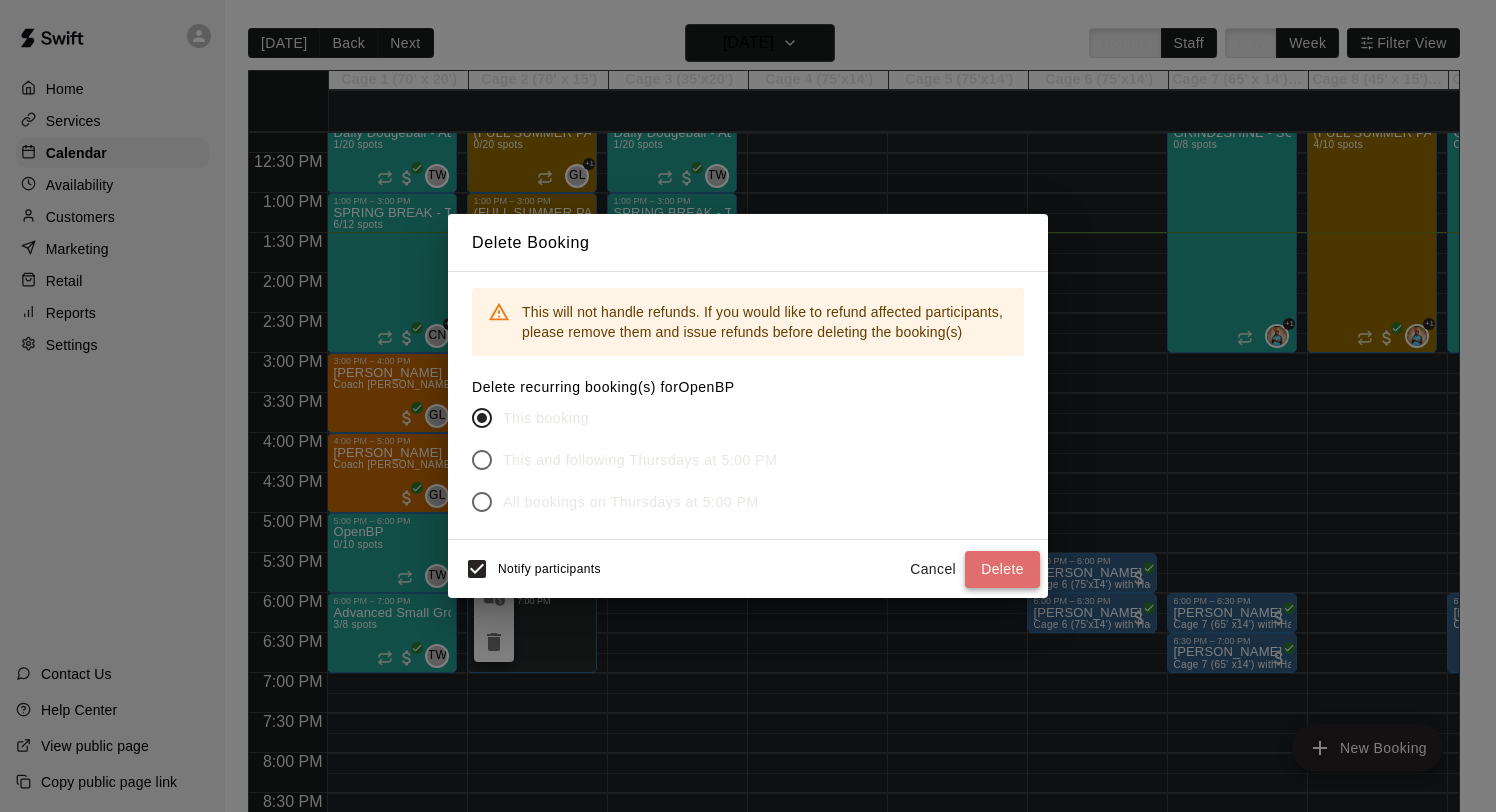 click on "Delete" at bounding box center [1002, 569] 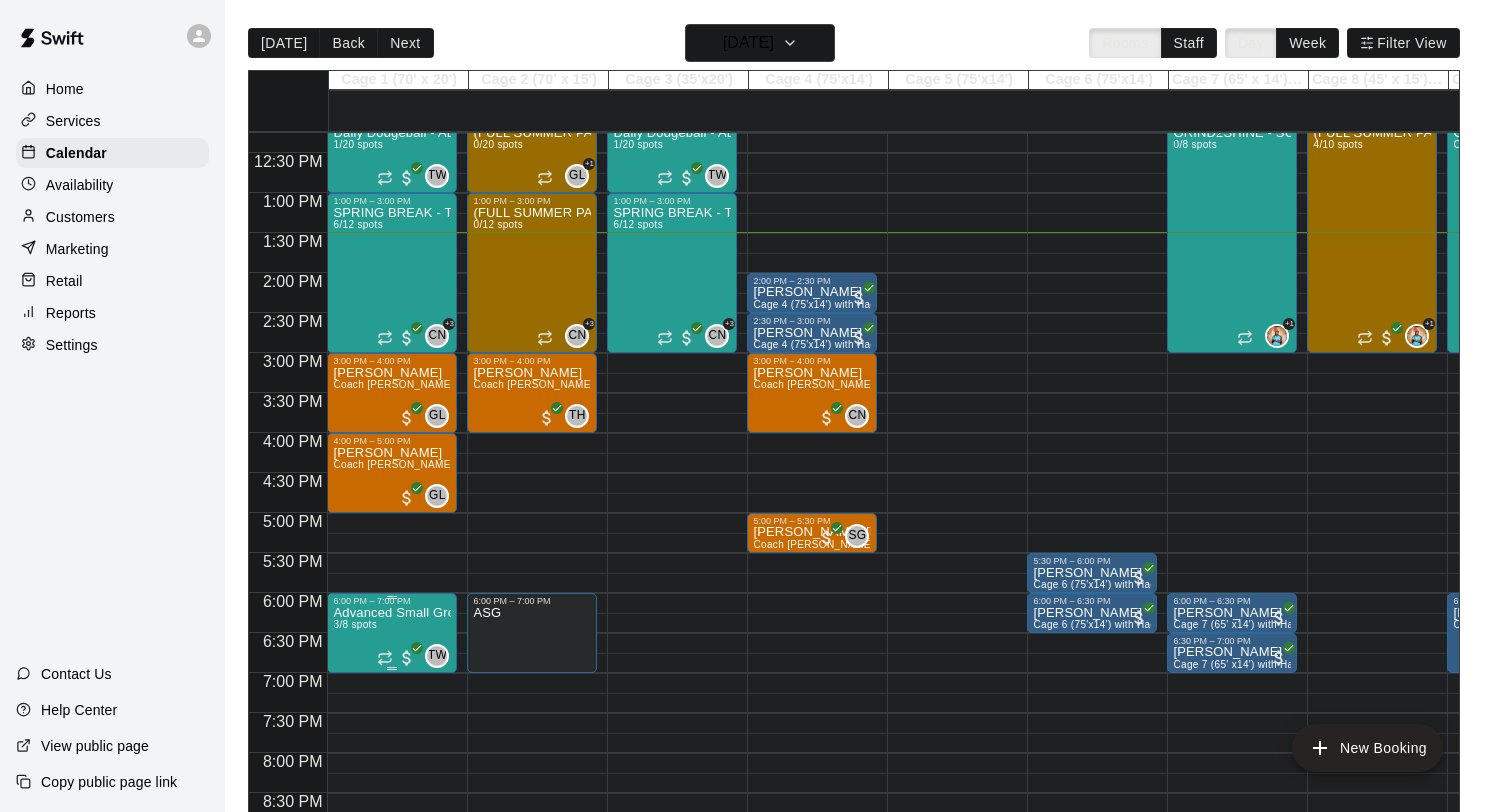 click on "Advanced Small Group / Batting Practice 11 & UP  3/8 spots" at bounding box center (392, 1012) 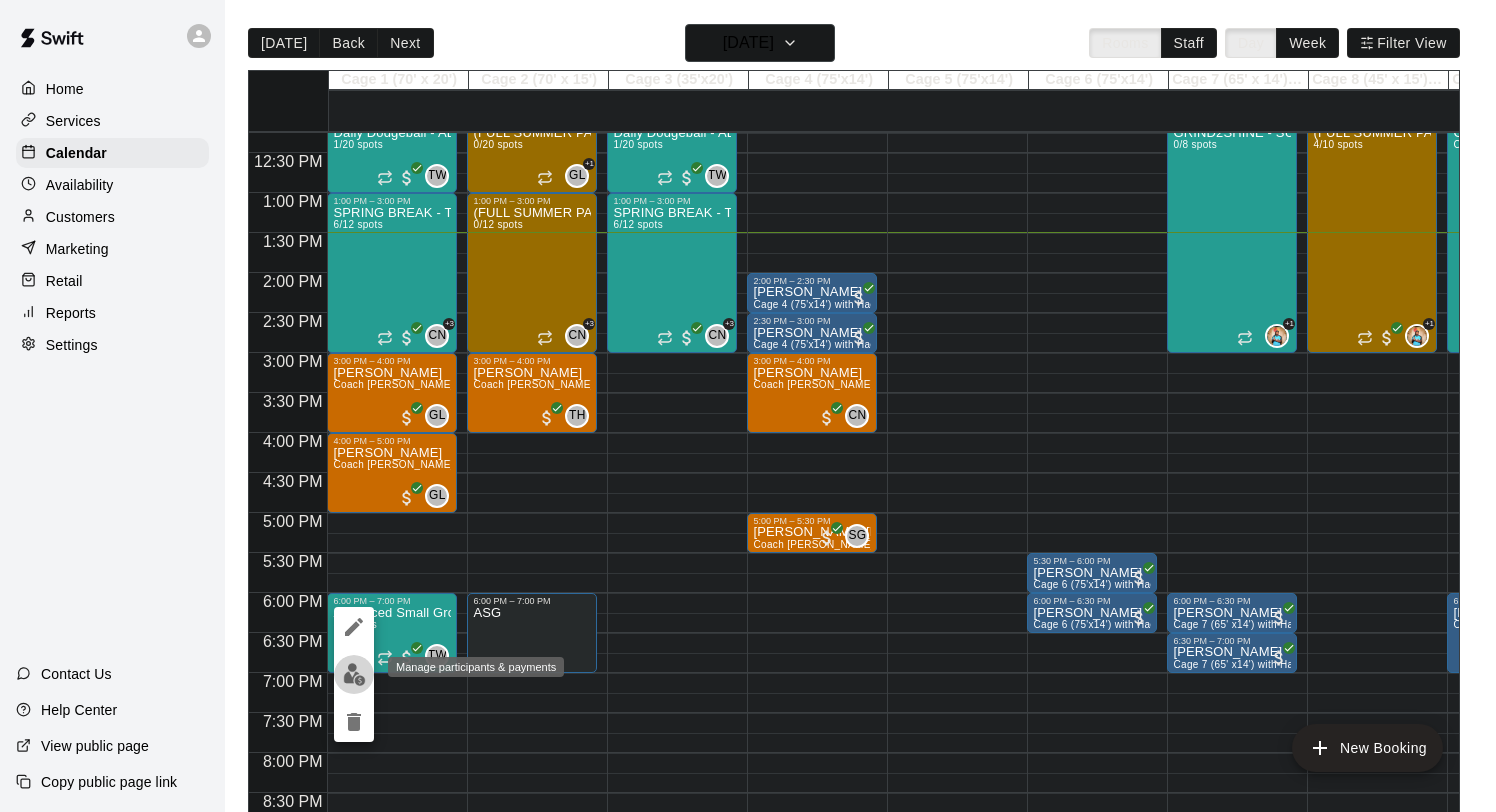 click at bounding box center [354, 674] 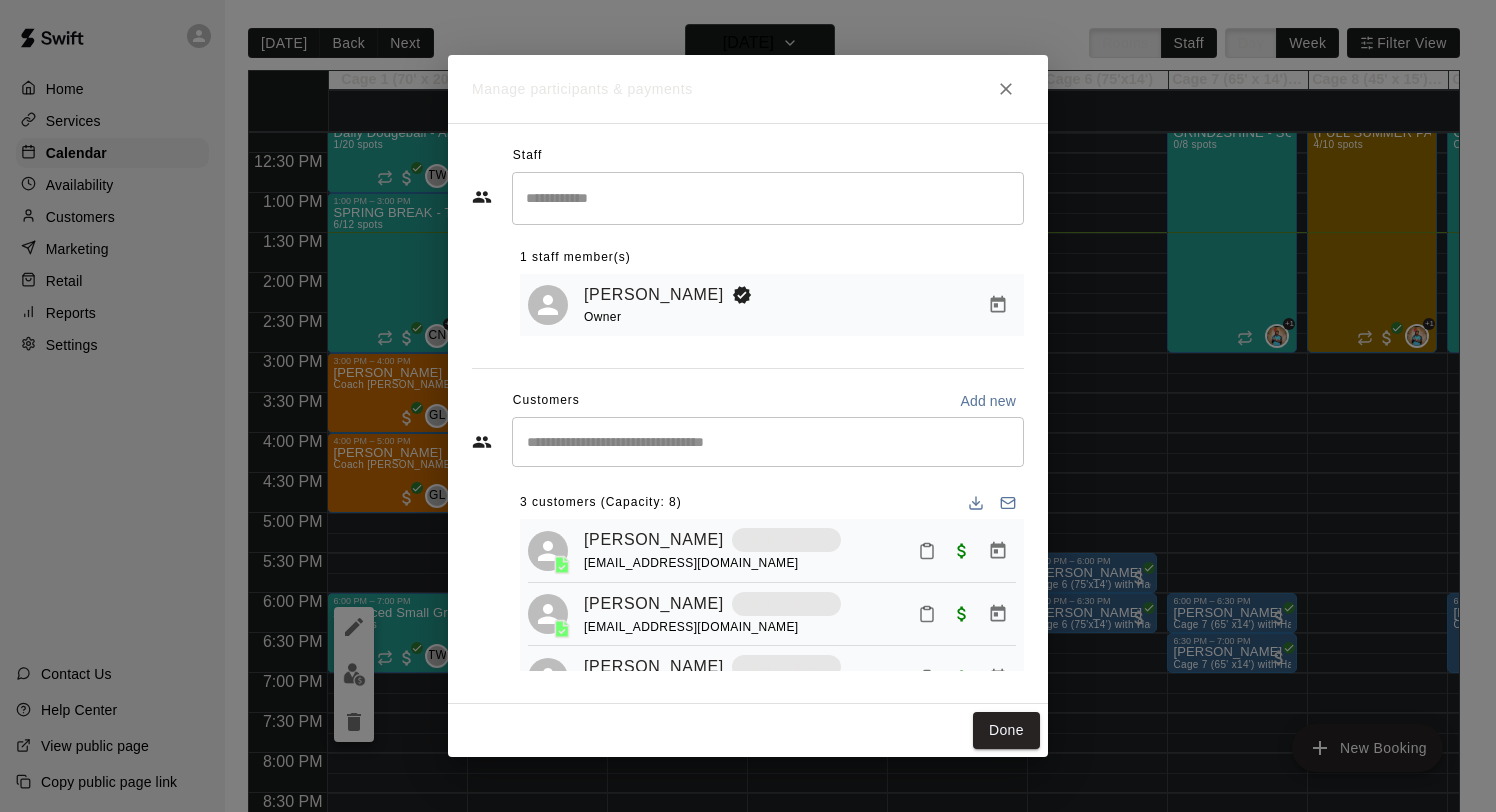 click at bounding box center (768, 442) 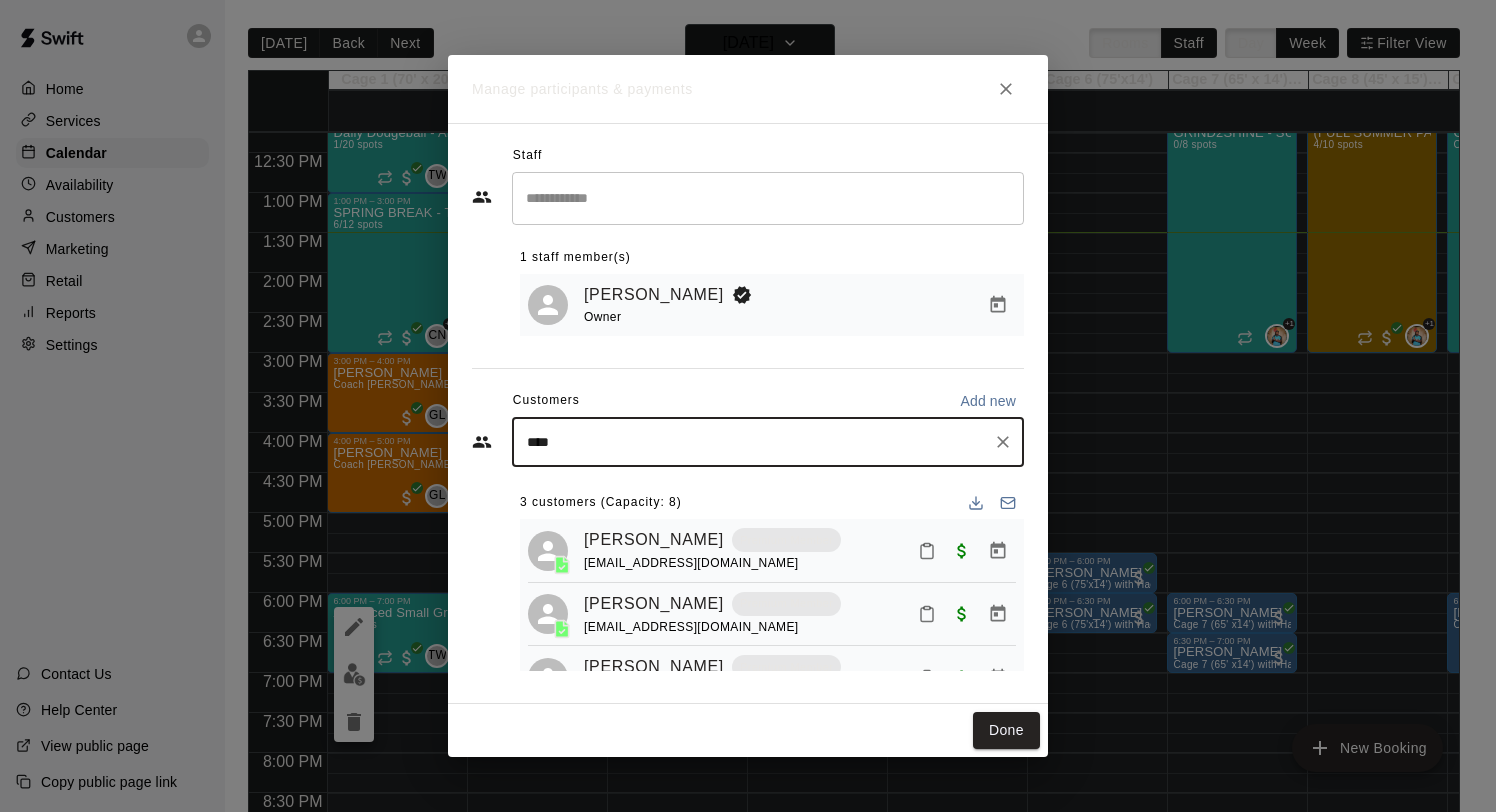 type on "*****" 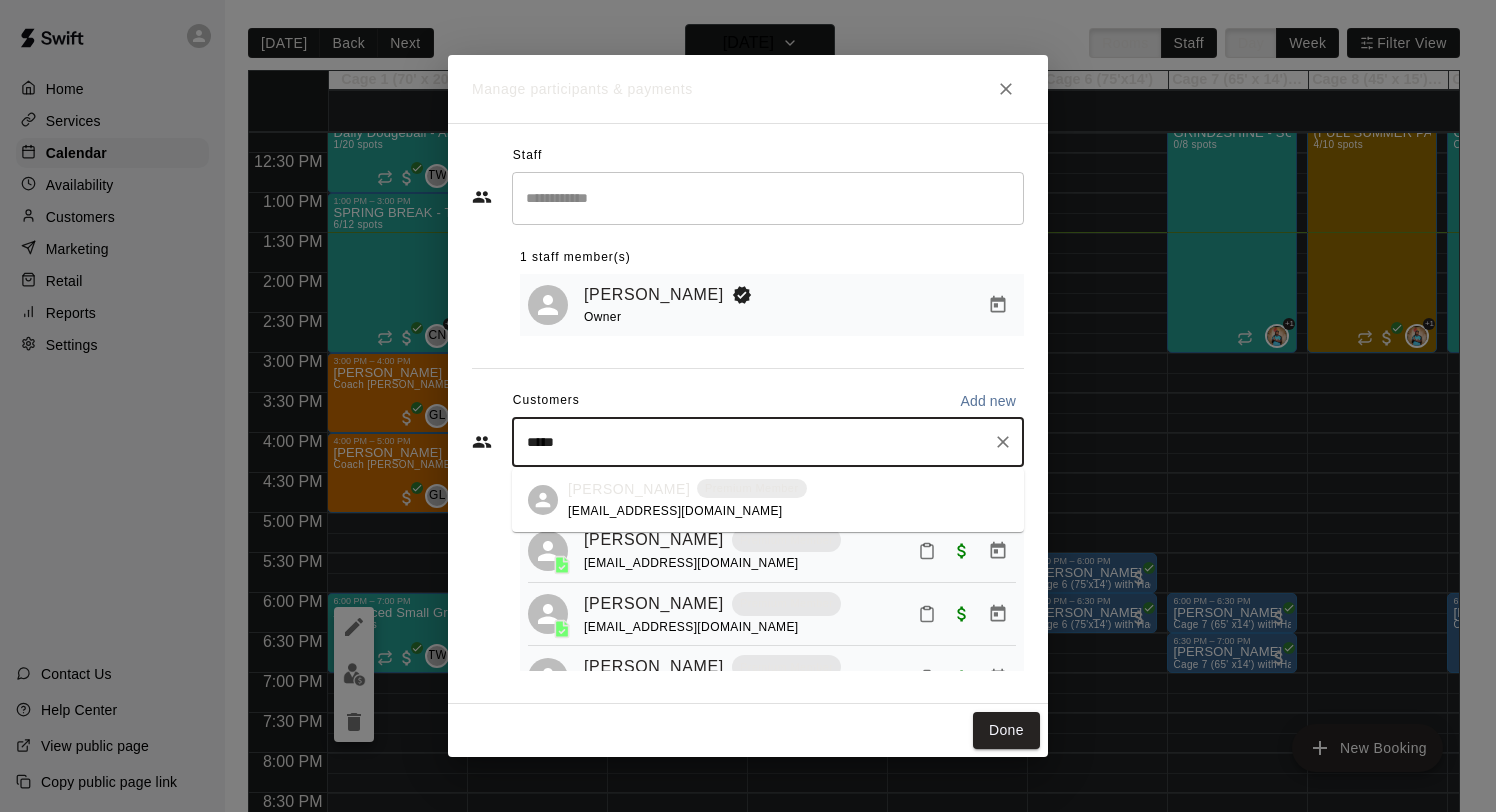 click on "[PERSON_NAME]" at bounding box center (629, 489) 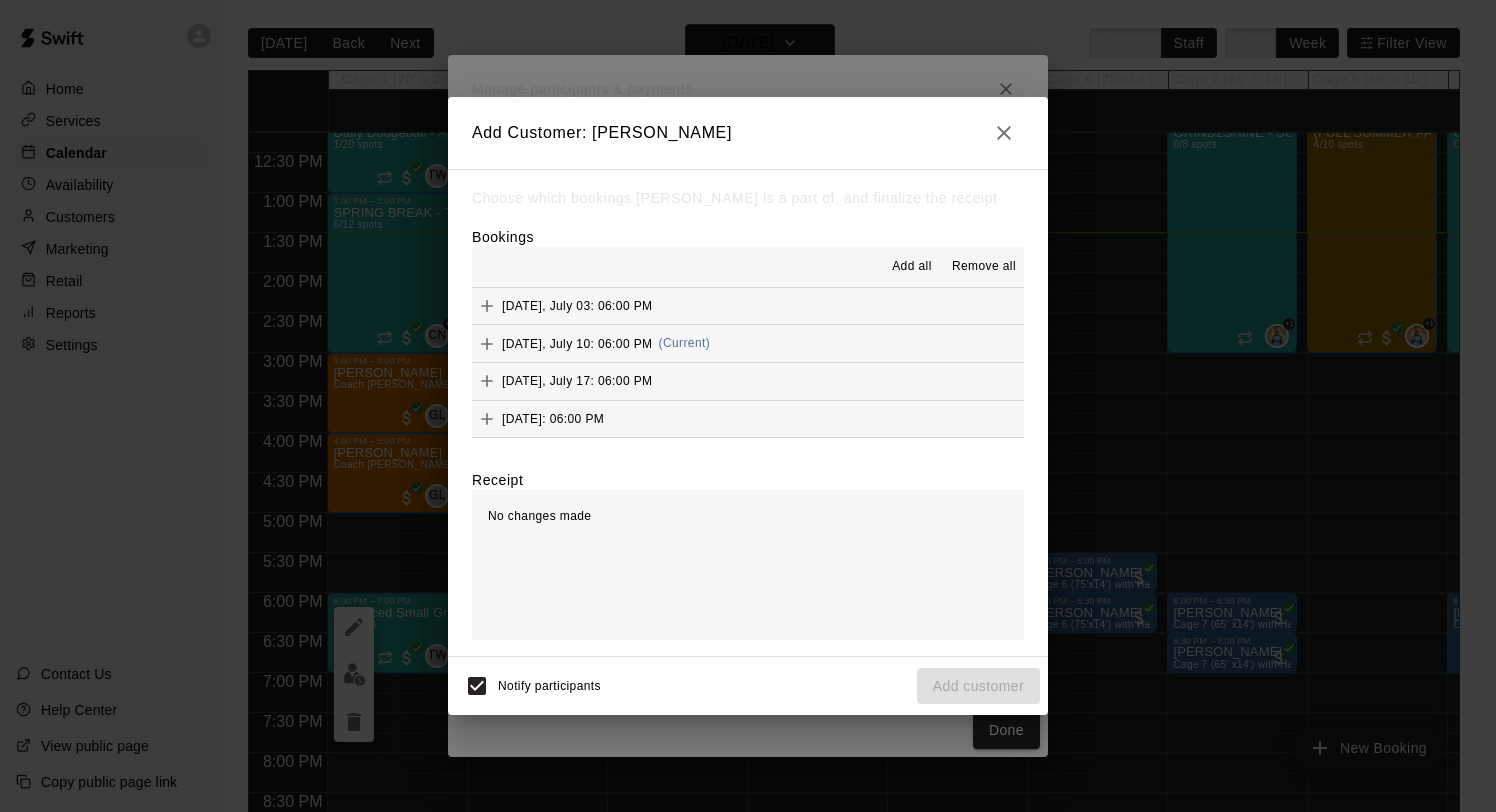 scroll, scrollTop: 869, scrollLeft: 0, axis: vertical 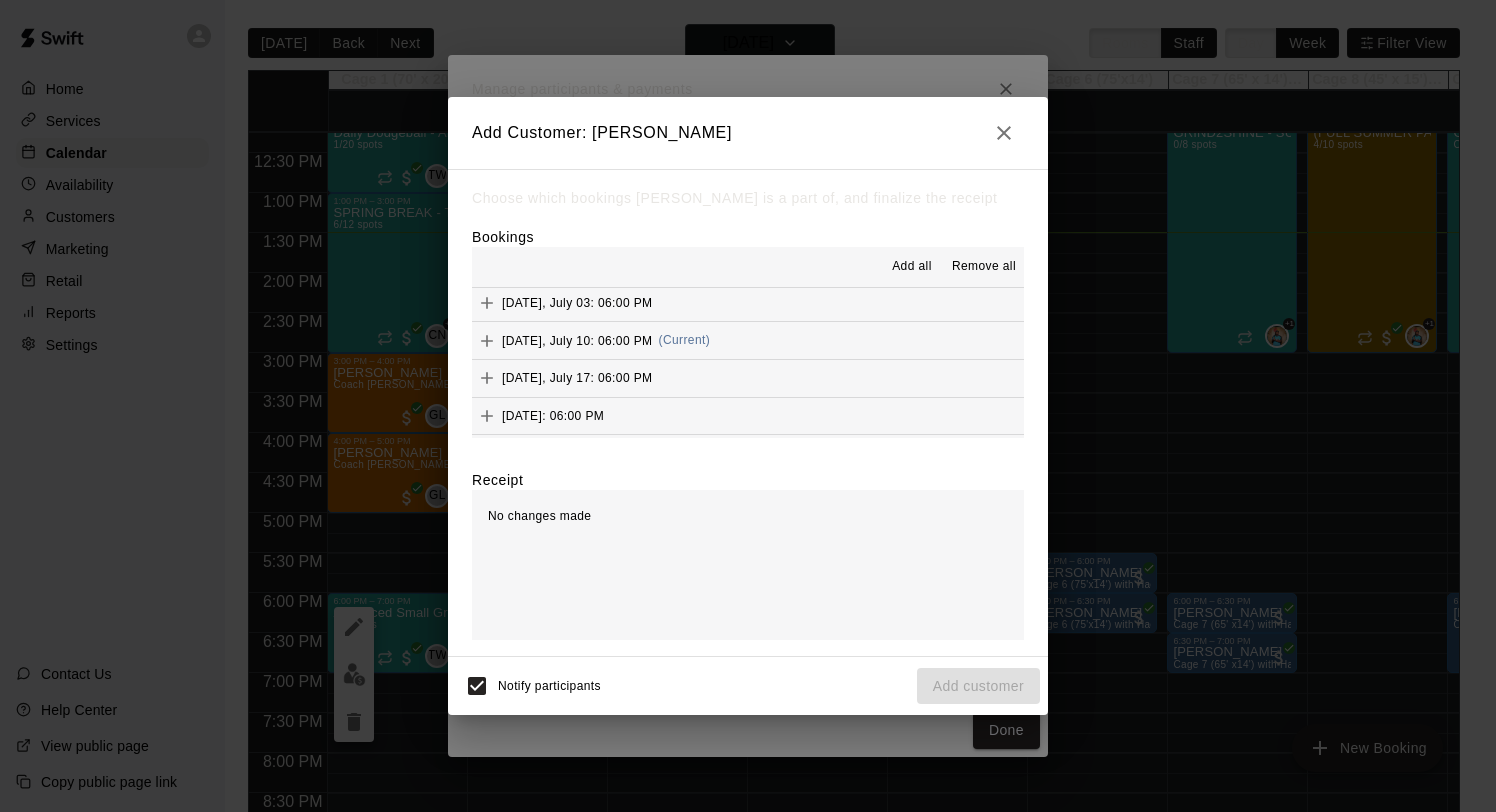 click on "[DATE], July 10: 06:00 PM" at bounding box center (577, 340) 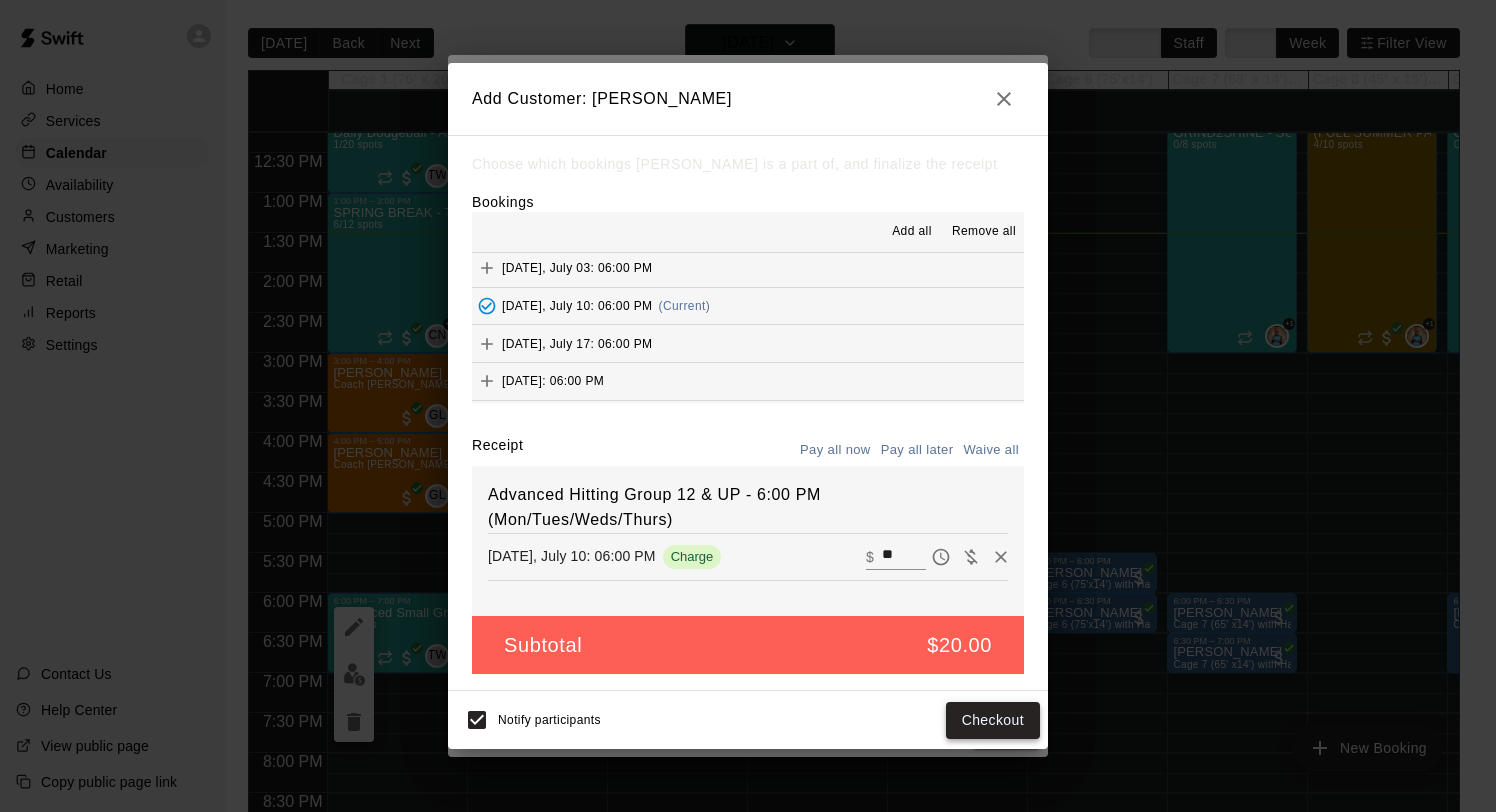 click on "Checkout" at bounding box center [993, 720] 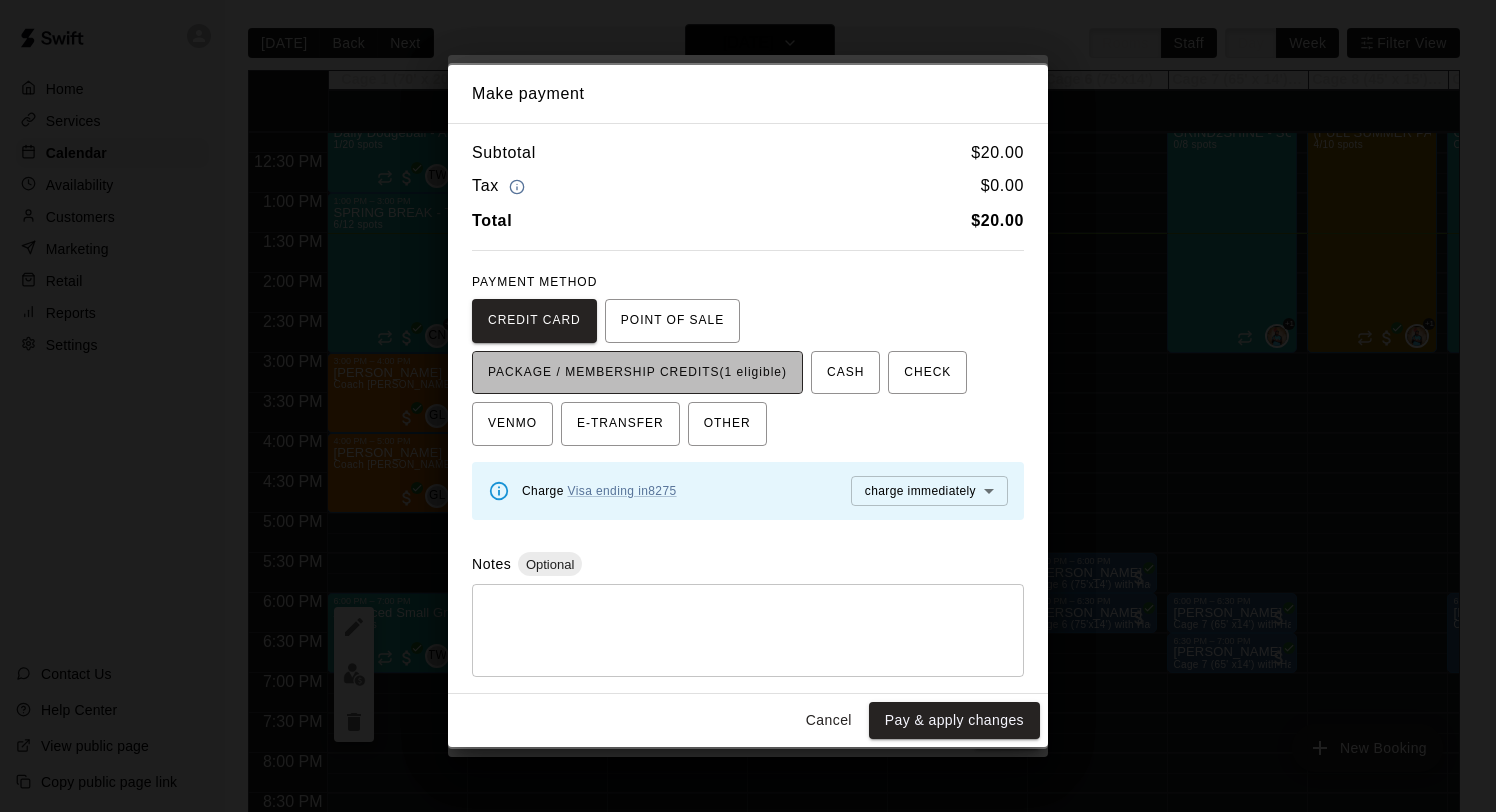 click on "PACKAGE / MEMBERSHIP CREDITS  (1 eligible)" at bounding box center [637, 373] 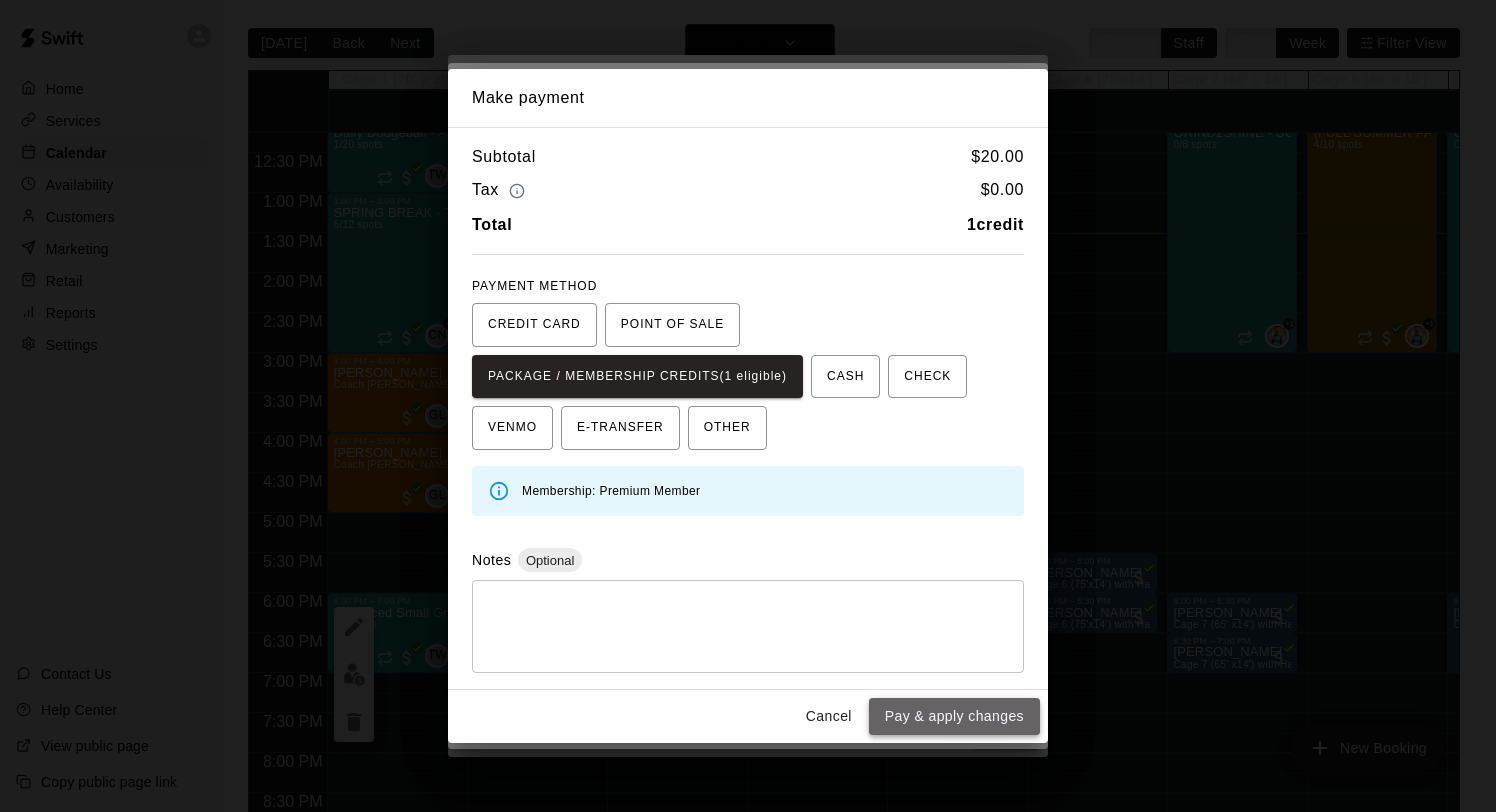 click on "Pay & apply changes" at bounding box center [954, 716] 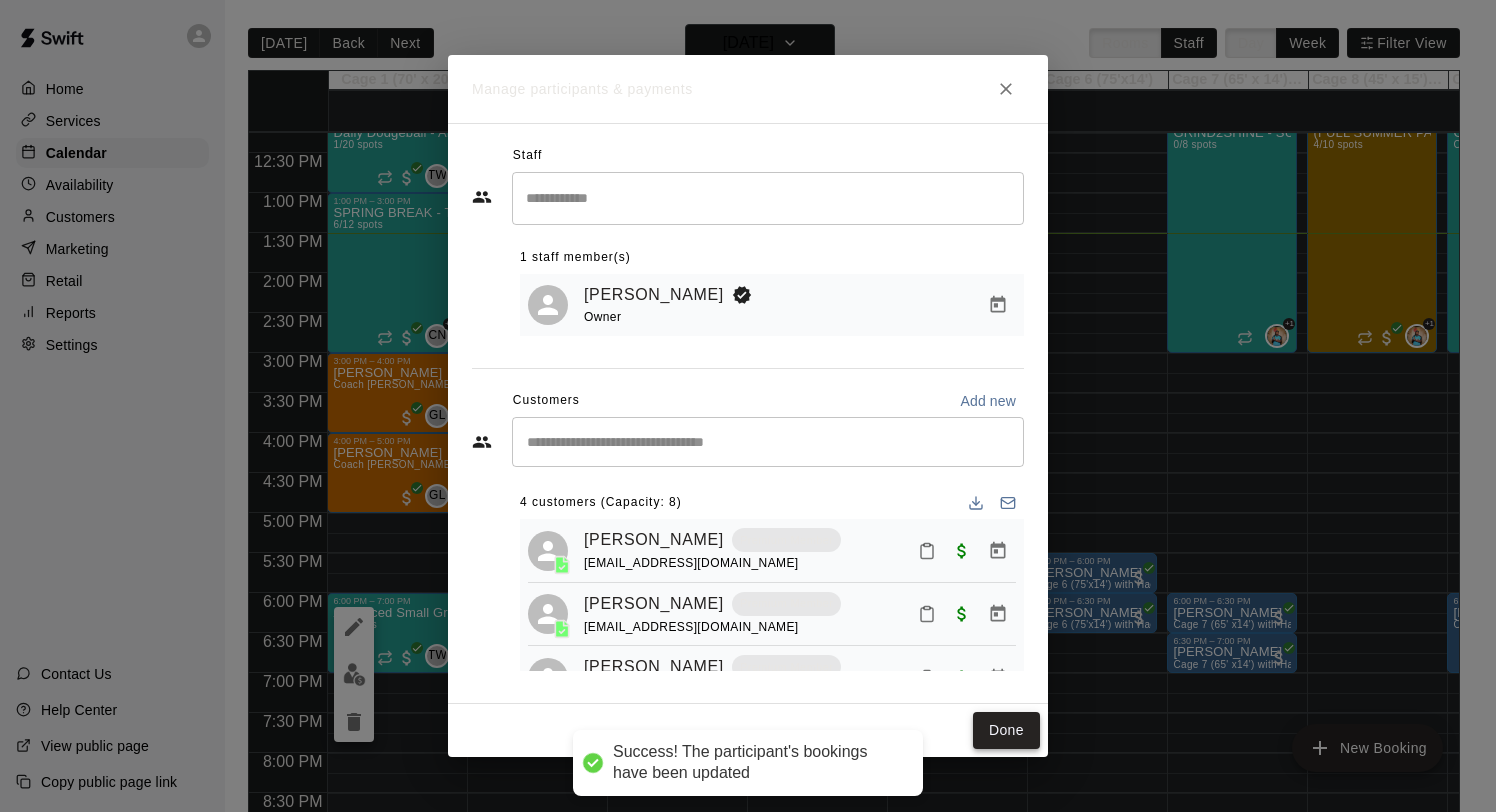 click on "Done" at bounding box center (1006, 730) 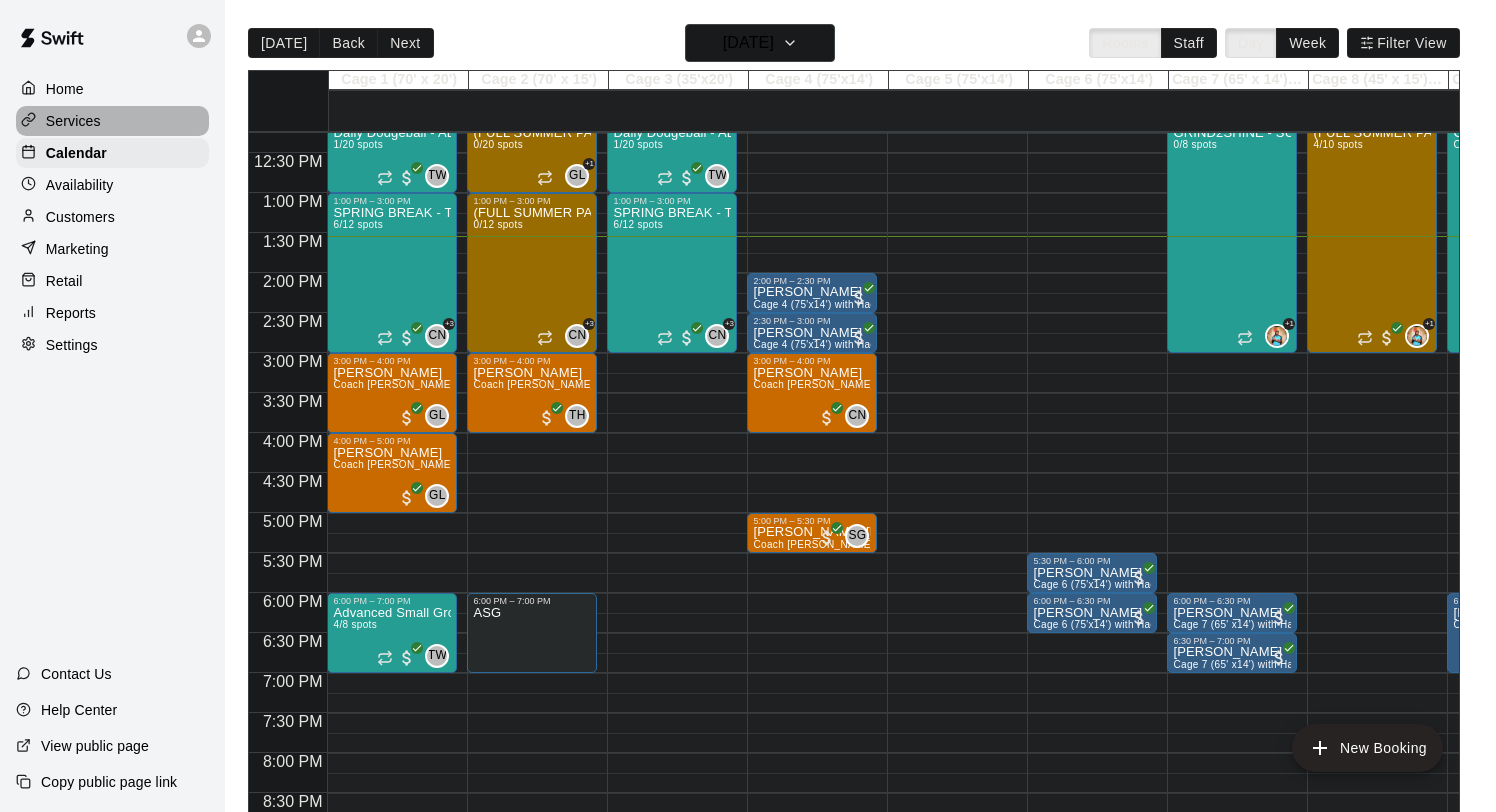 click on "Services" at bounding box center [73, 121] 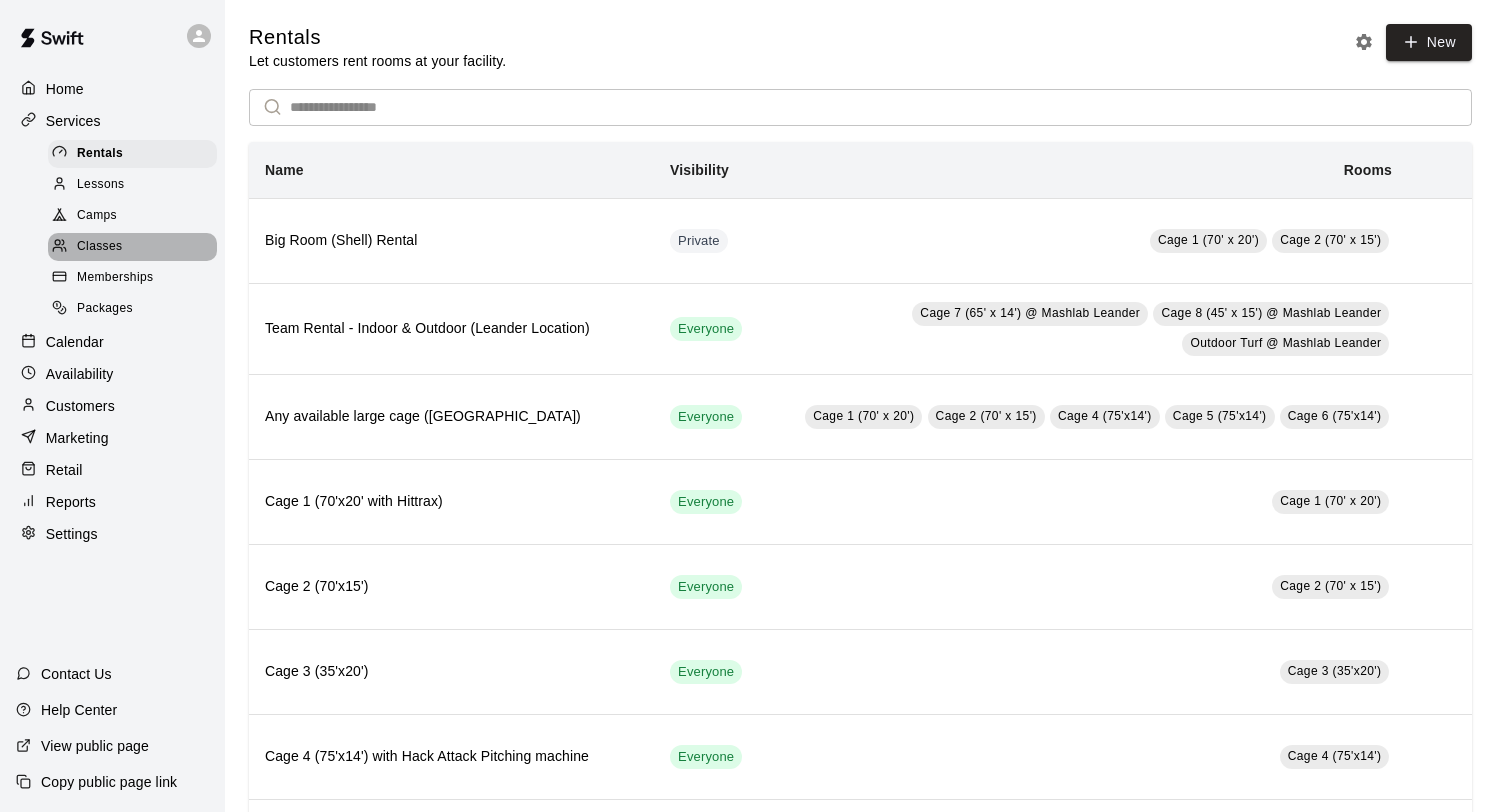 click on "Classes" at bounding box center [99, 247] 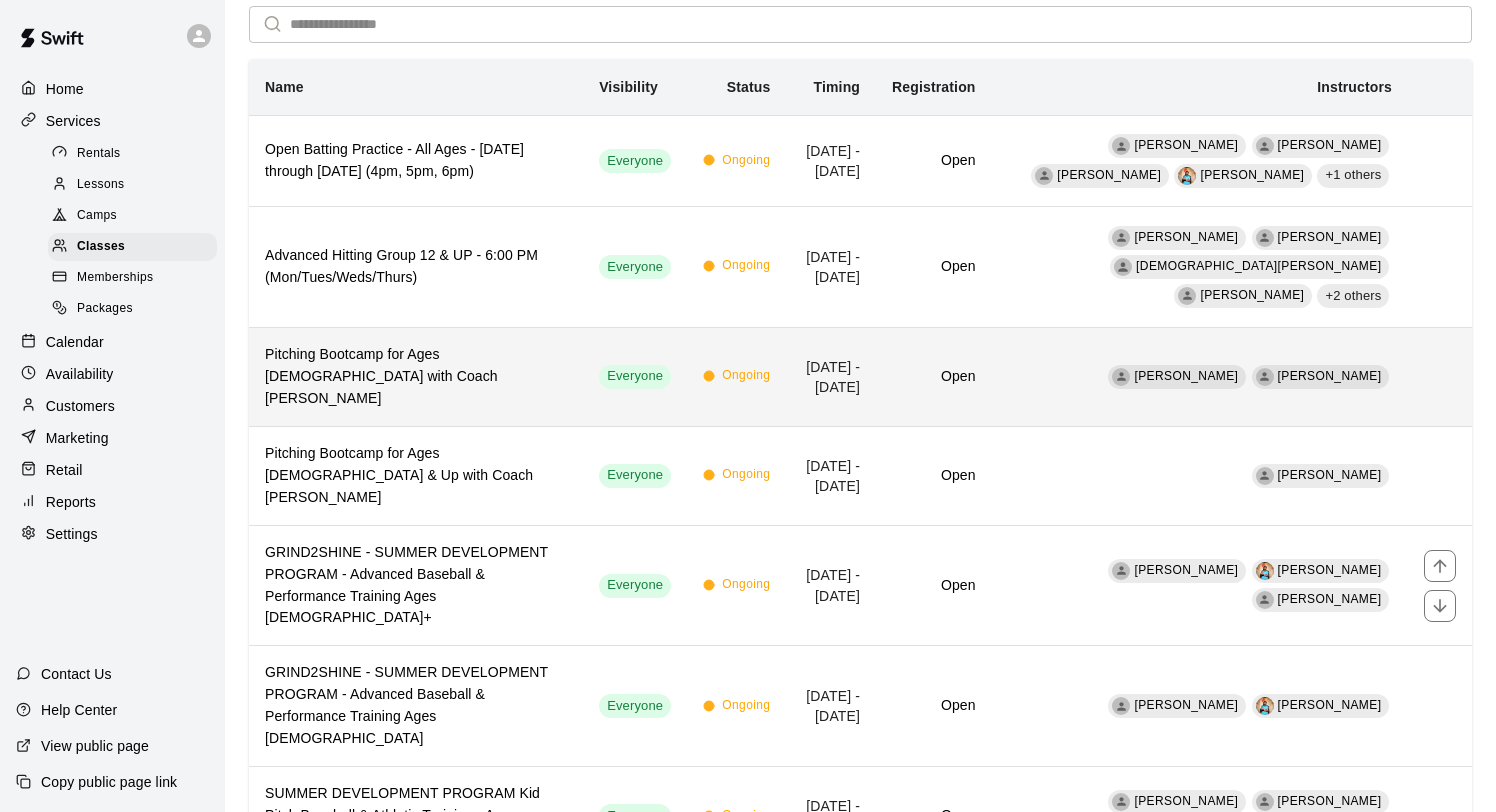 scroll, scrollTop: 0, scrollLeft: 0, axis: both 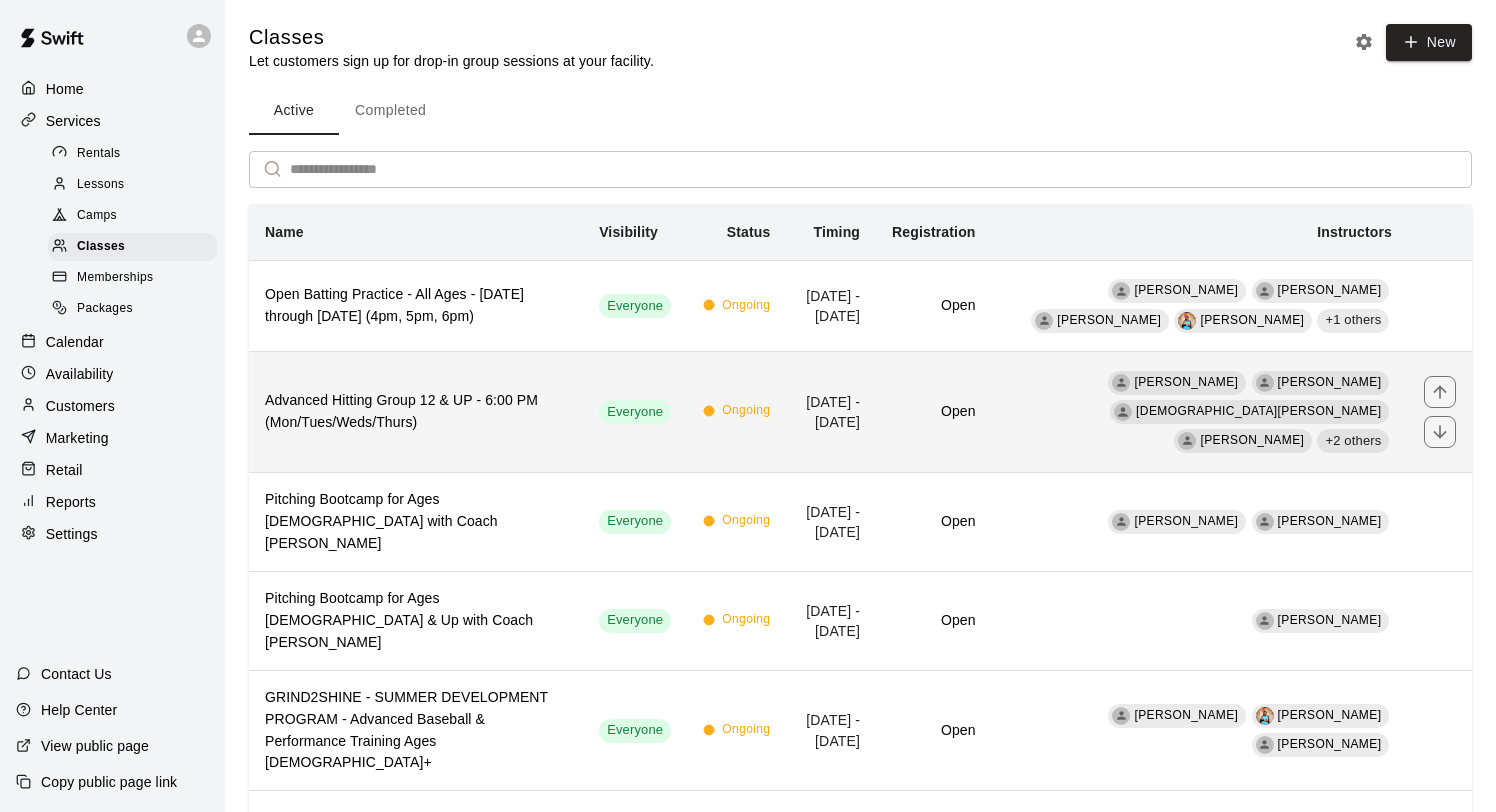 click on "Advanced Hitting Group 12 & UP - 6:00 PM (Mon/Tues/Weds/Thurs)" at bounding box center [416, 412] 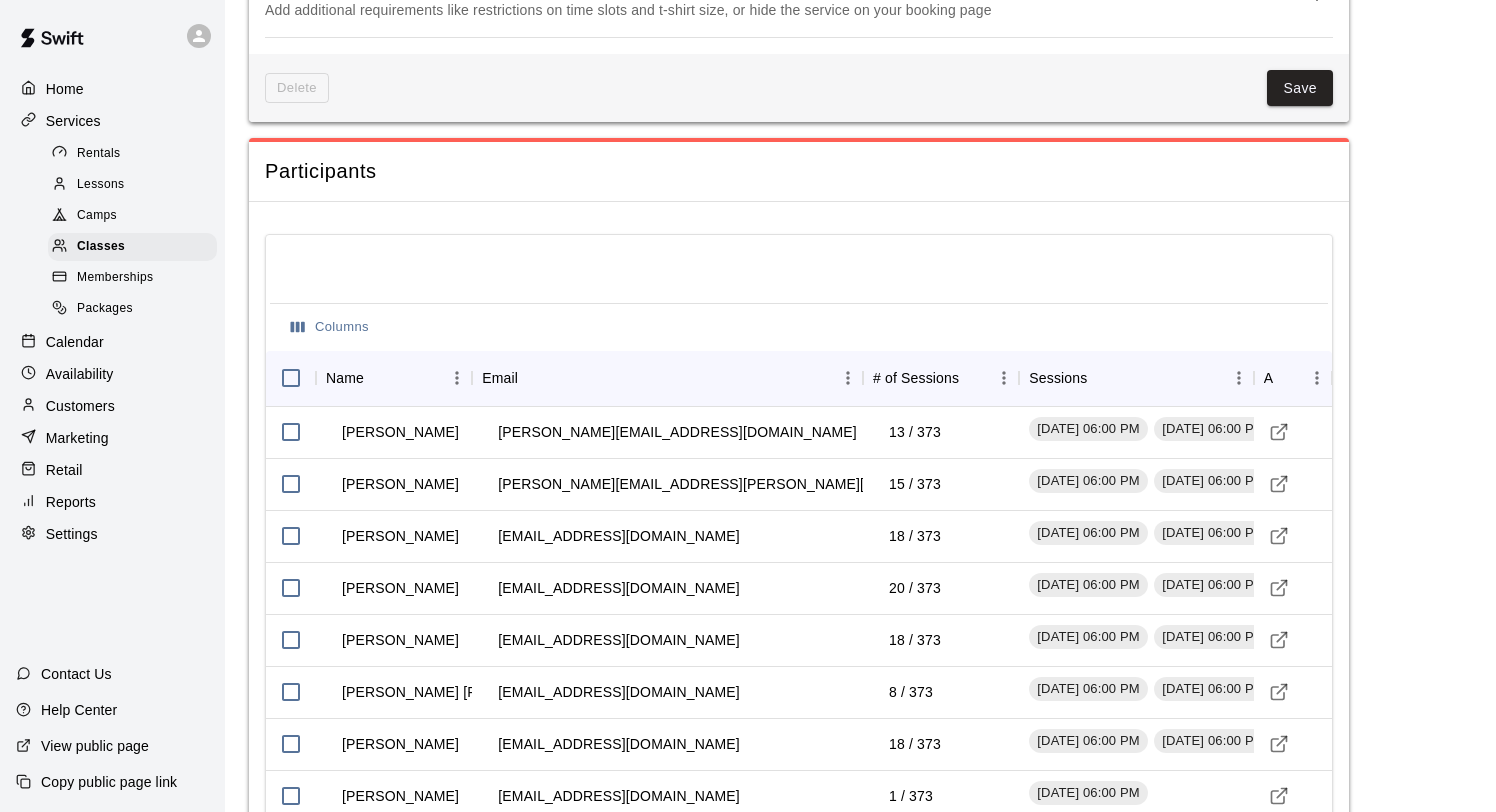 scroll, scrollTop: 1533, scrollLeft: 0, axis: vertical 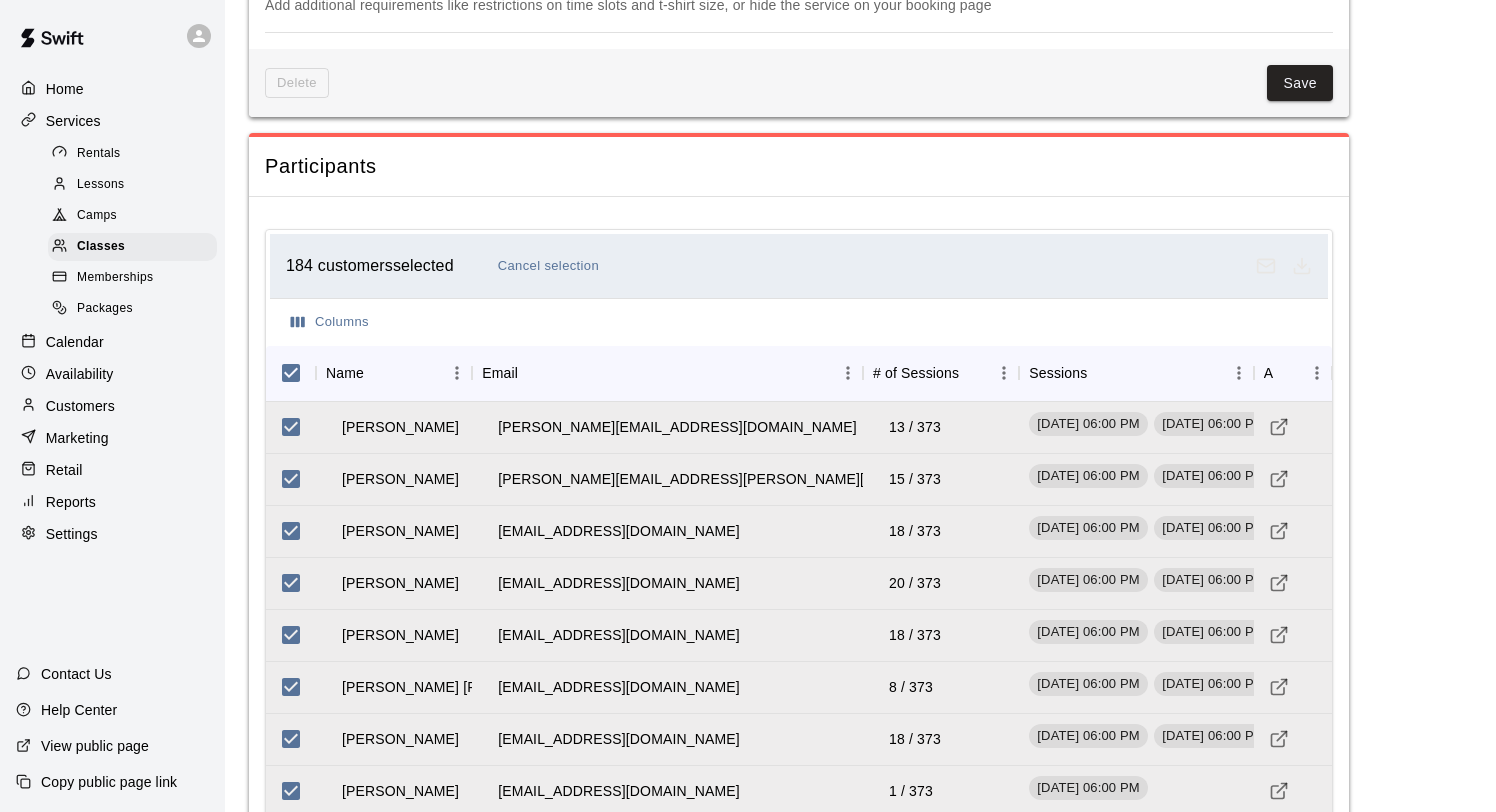 click 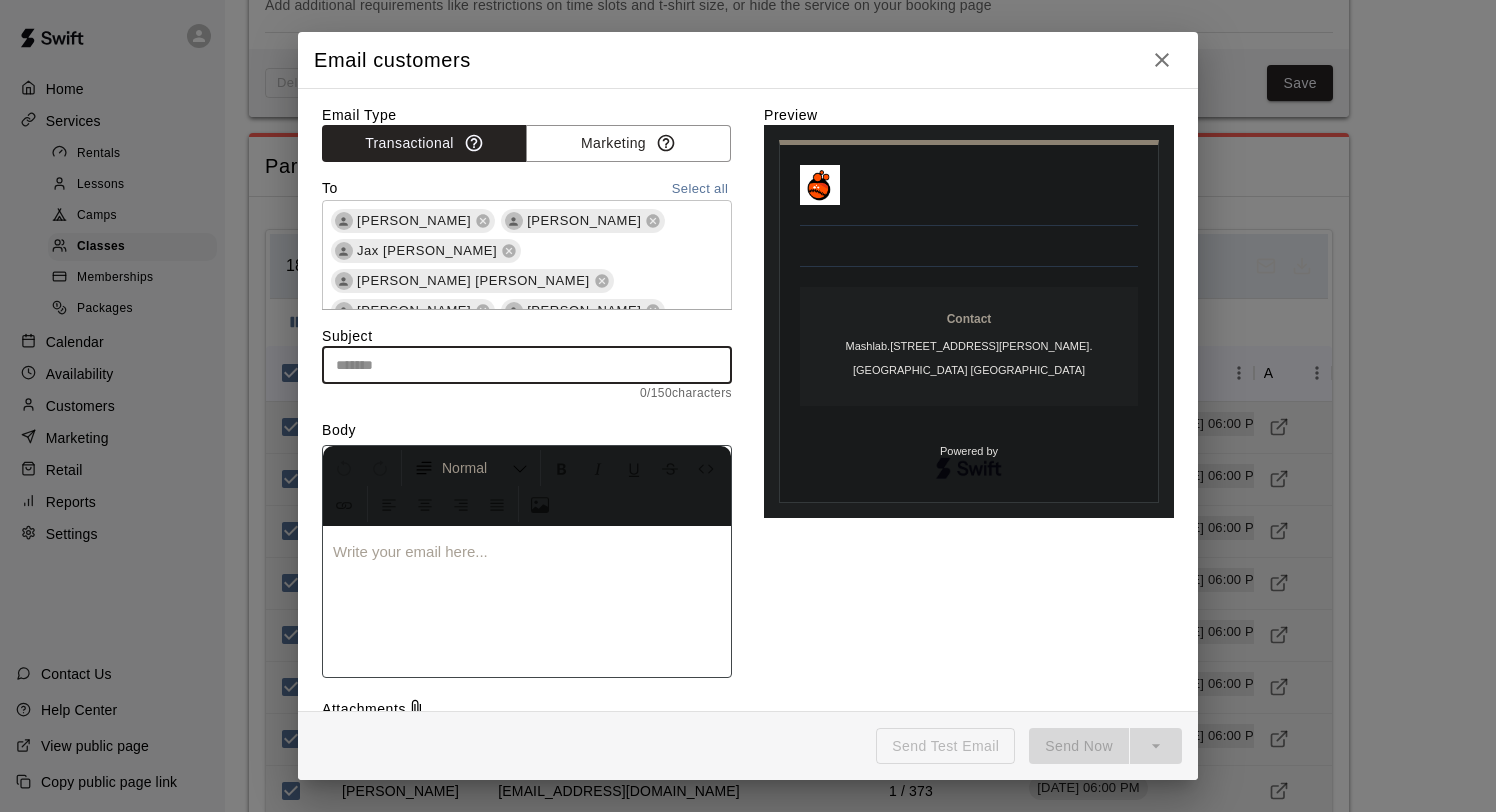 click at bounding box center [527, 365] 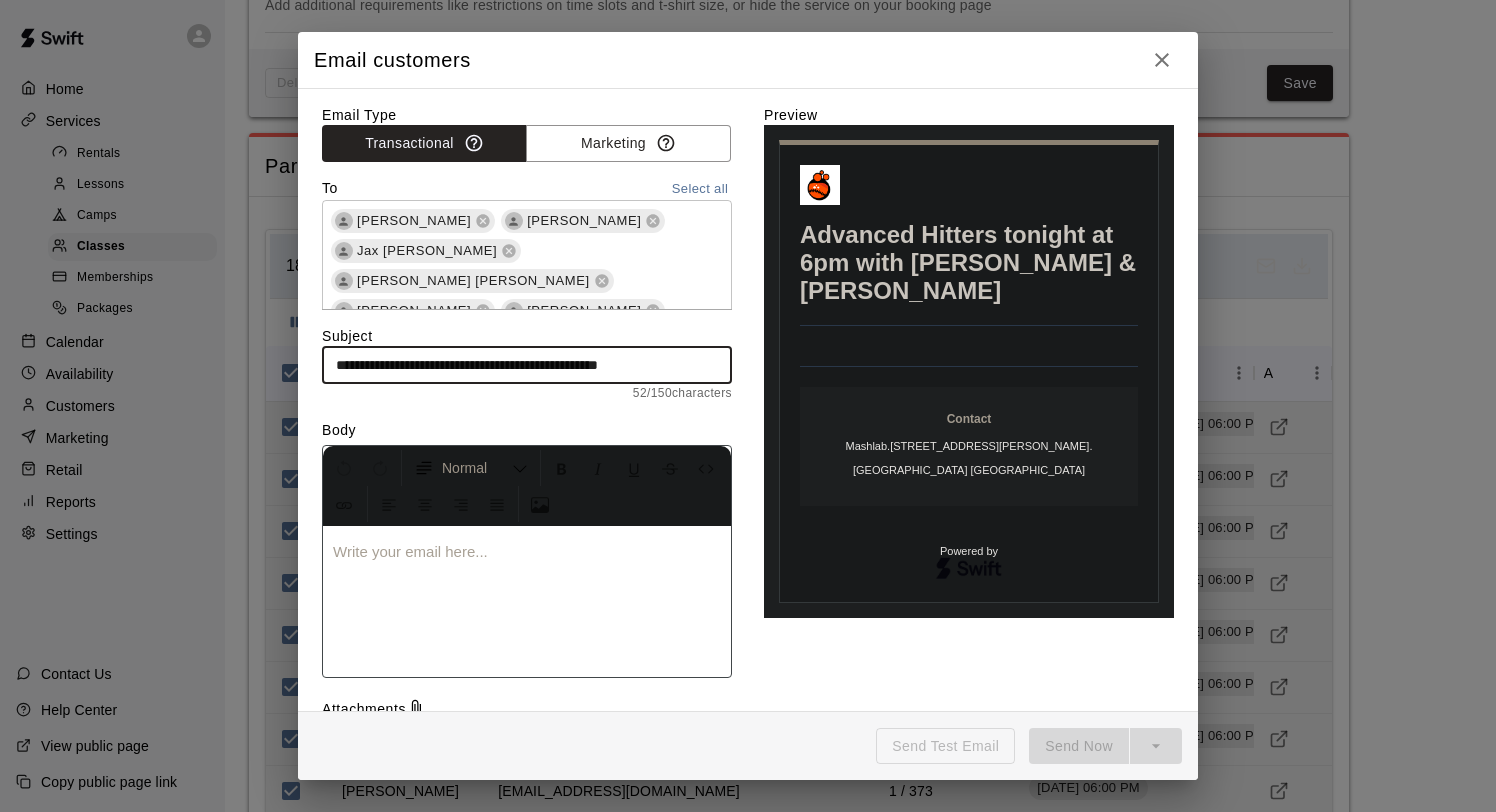 type on "**********" 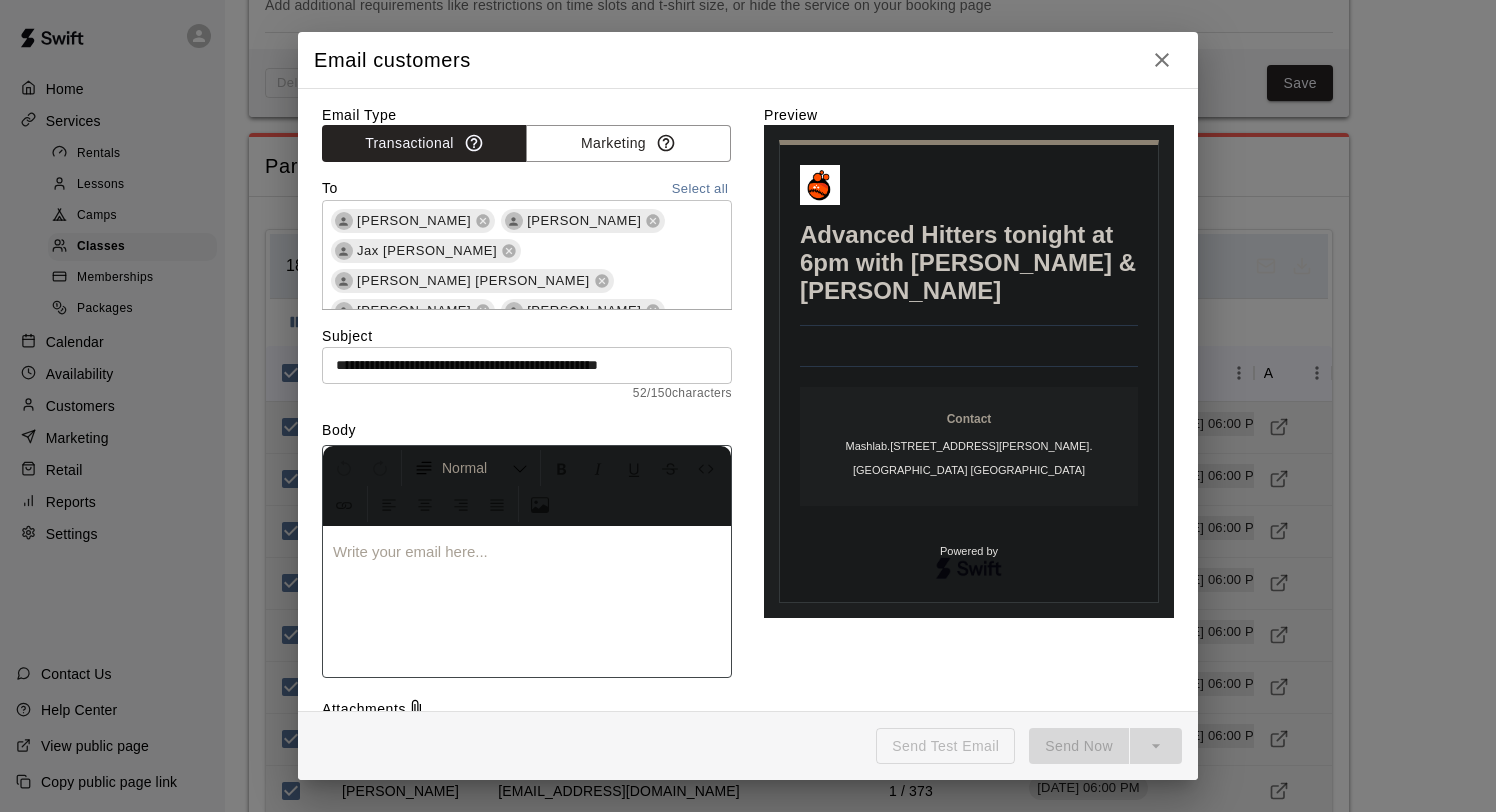 click at bounding box center (527, 552) 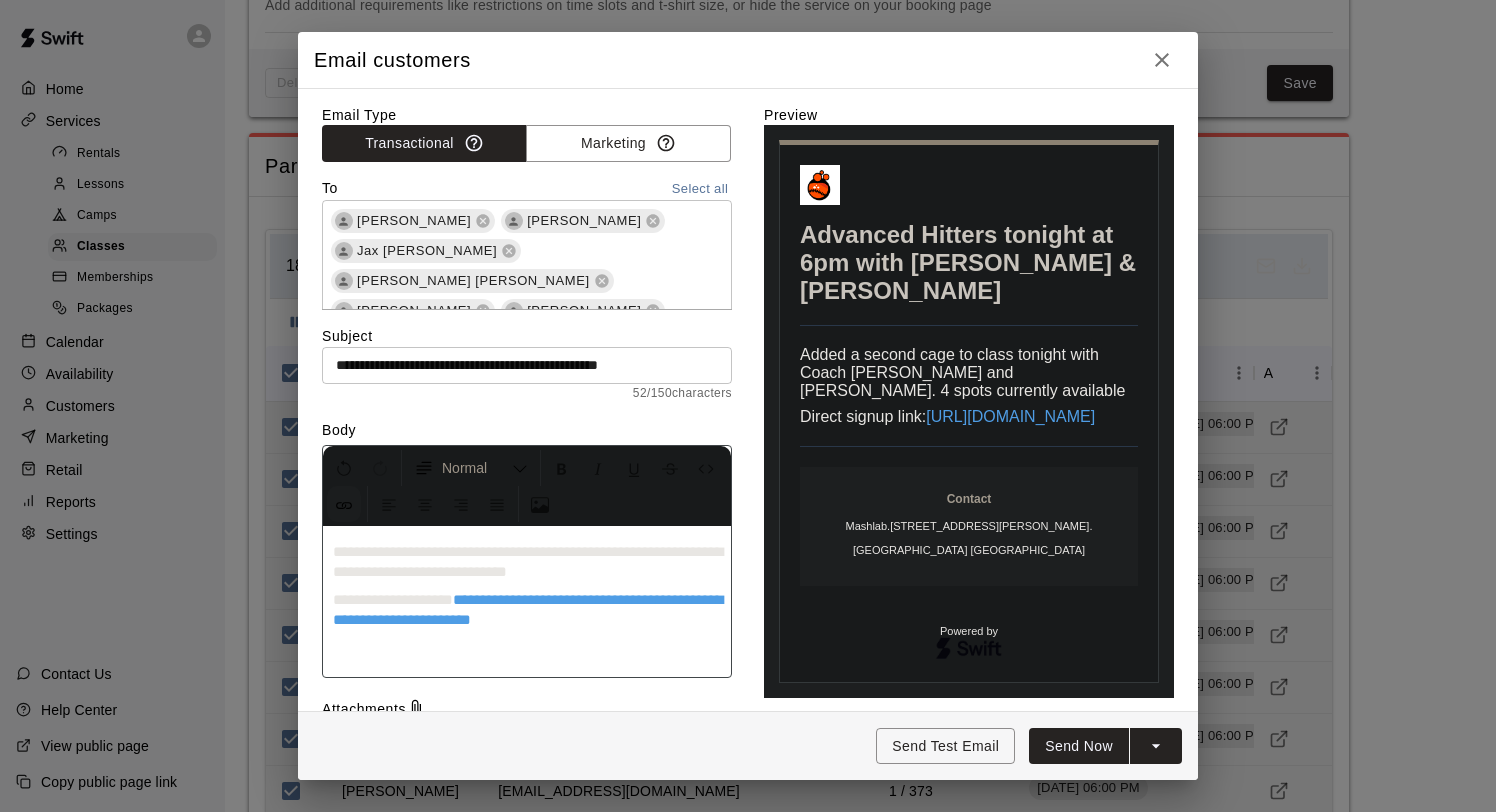 click on "Send Now" at bounding box center [1079, 746] 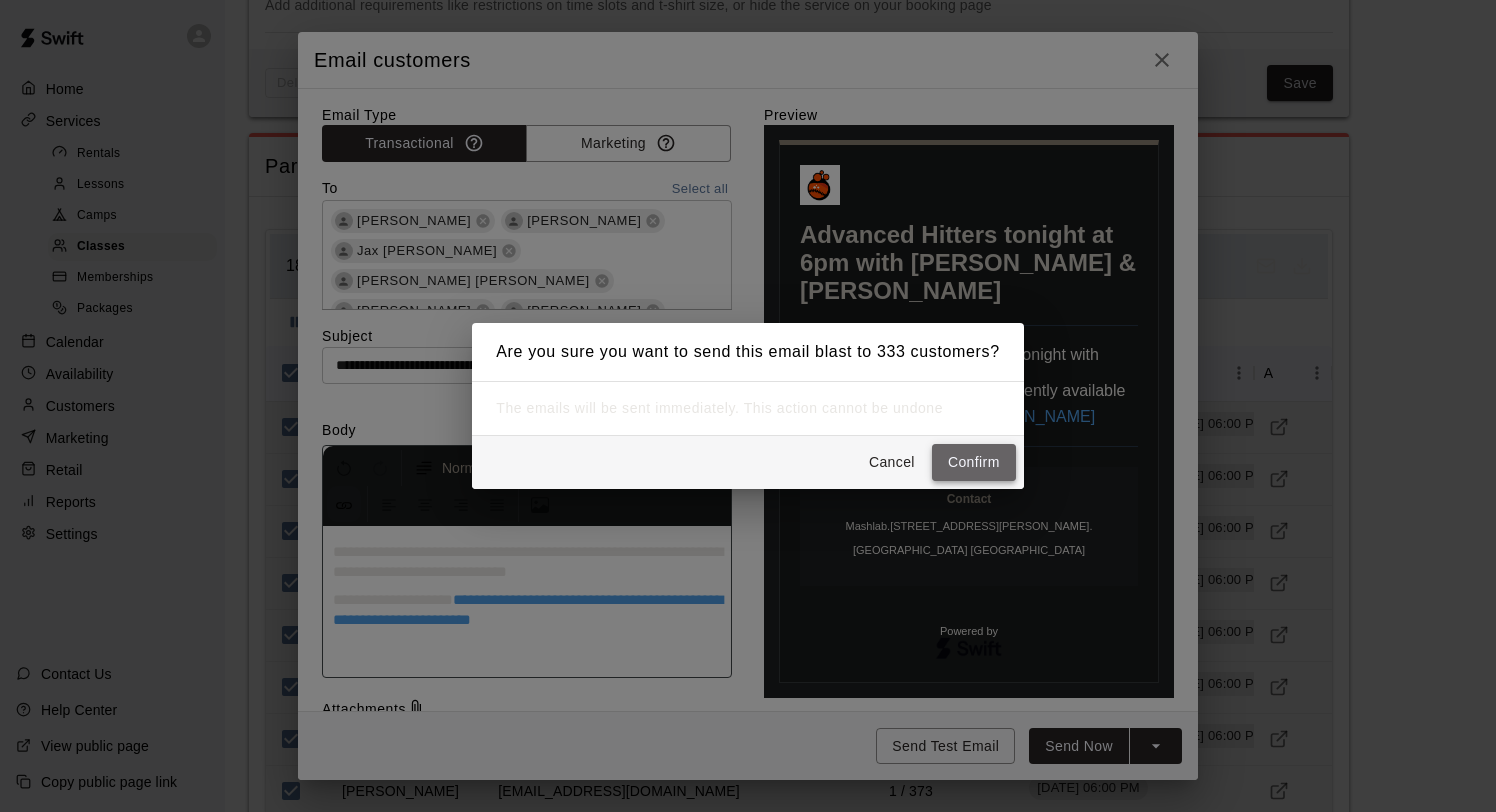 click on "Confirm" at bounding box center (974, 462) 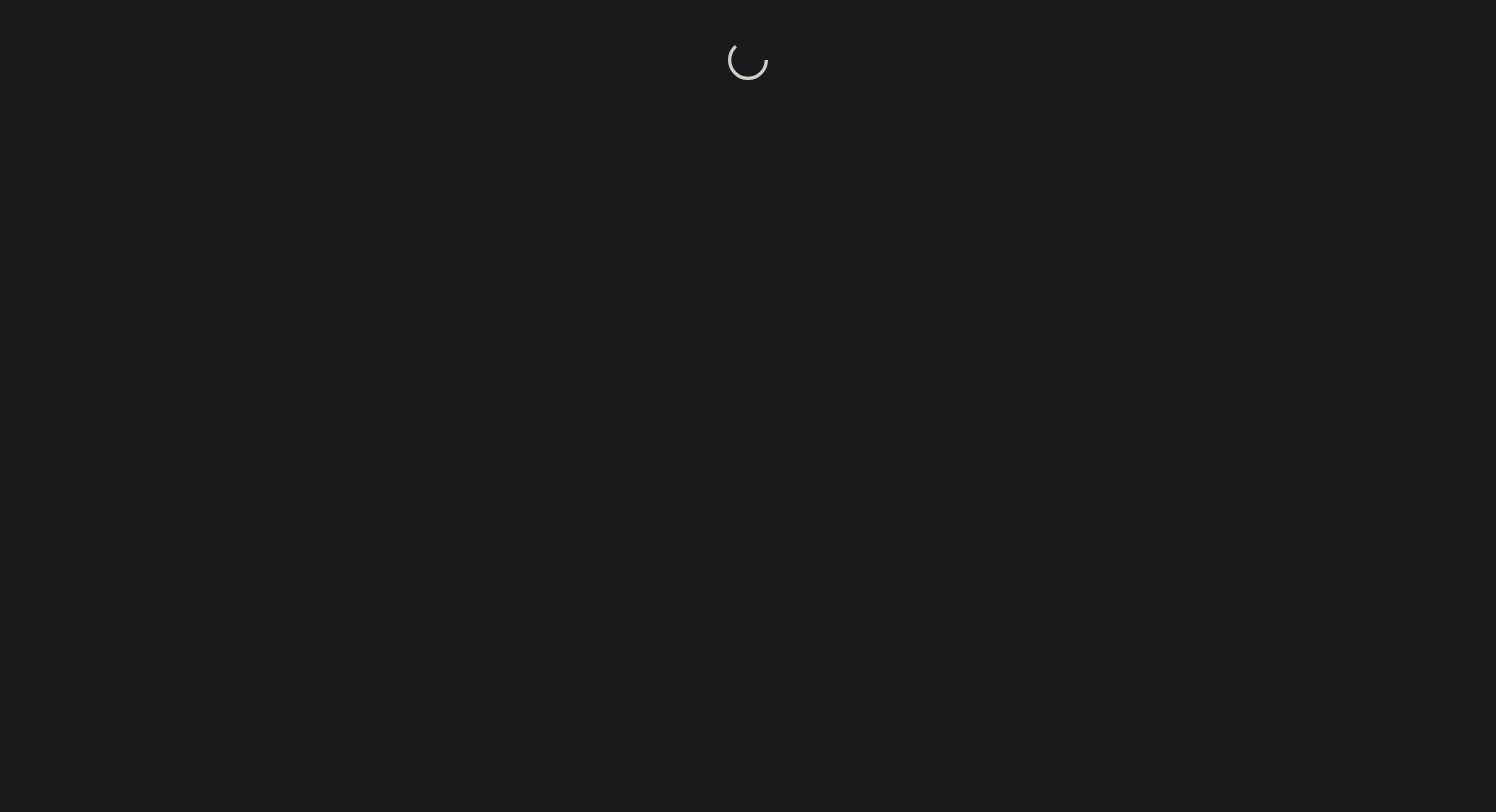 scroll, scrollTop: 0, scrollLeft: 0, axis: both 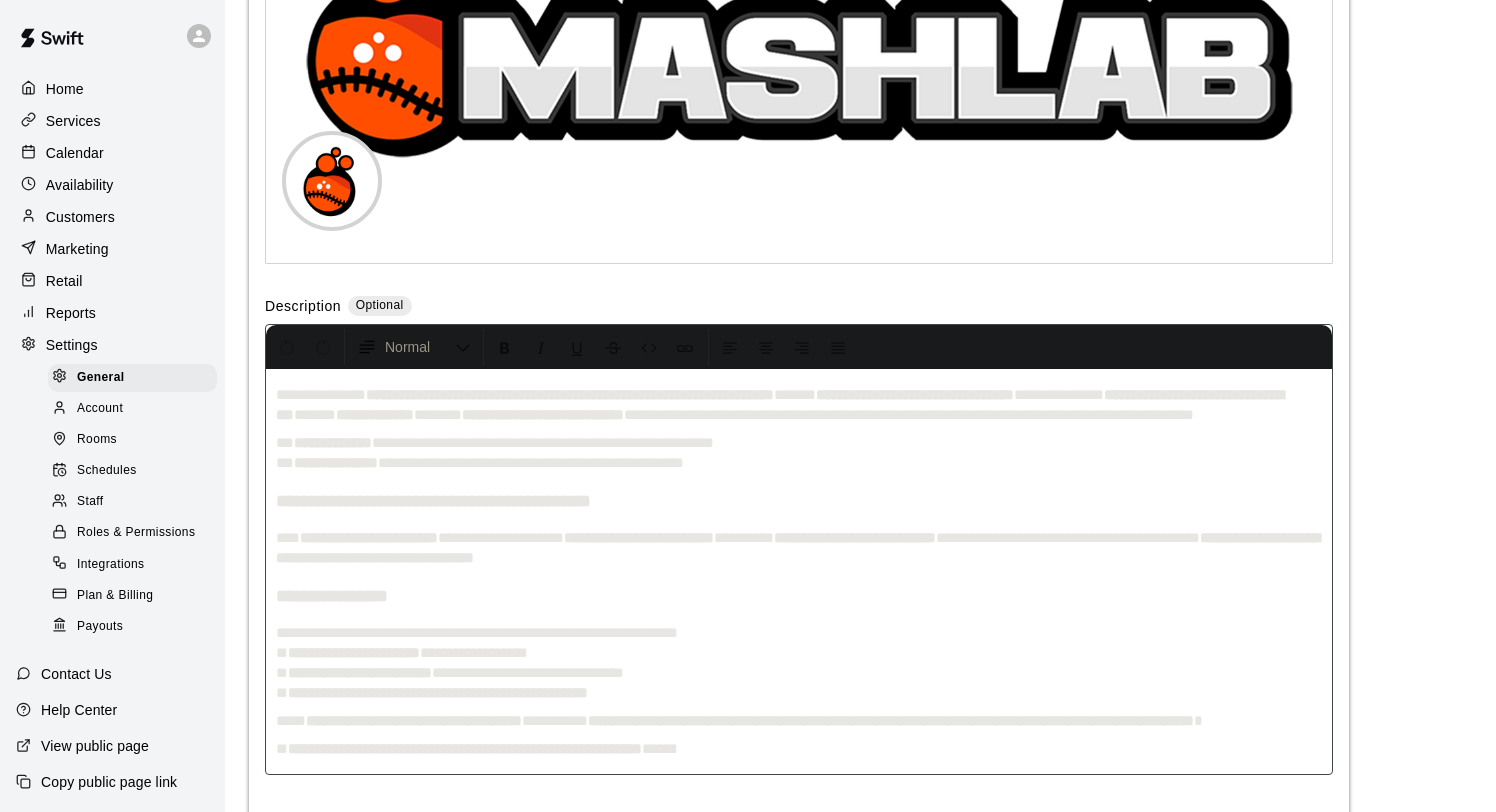 click on "Services" at bounding box center (73, 121) 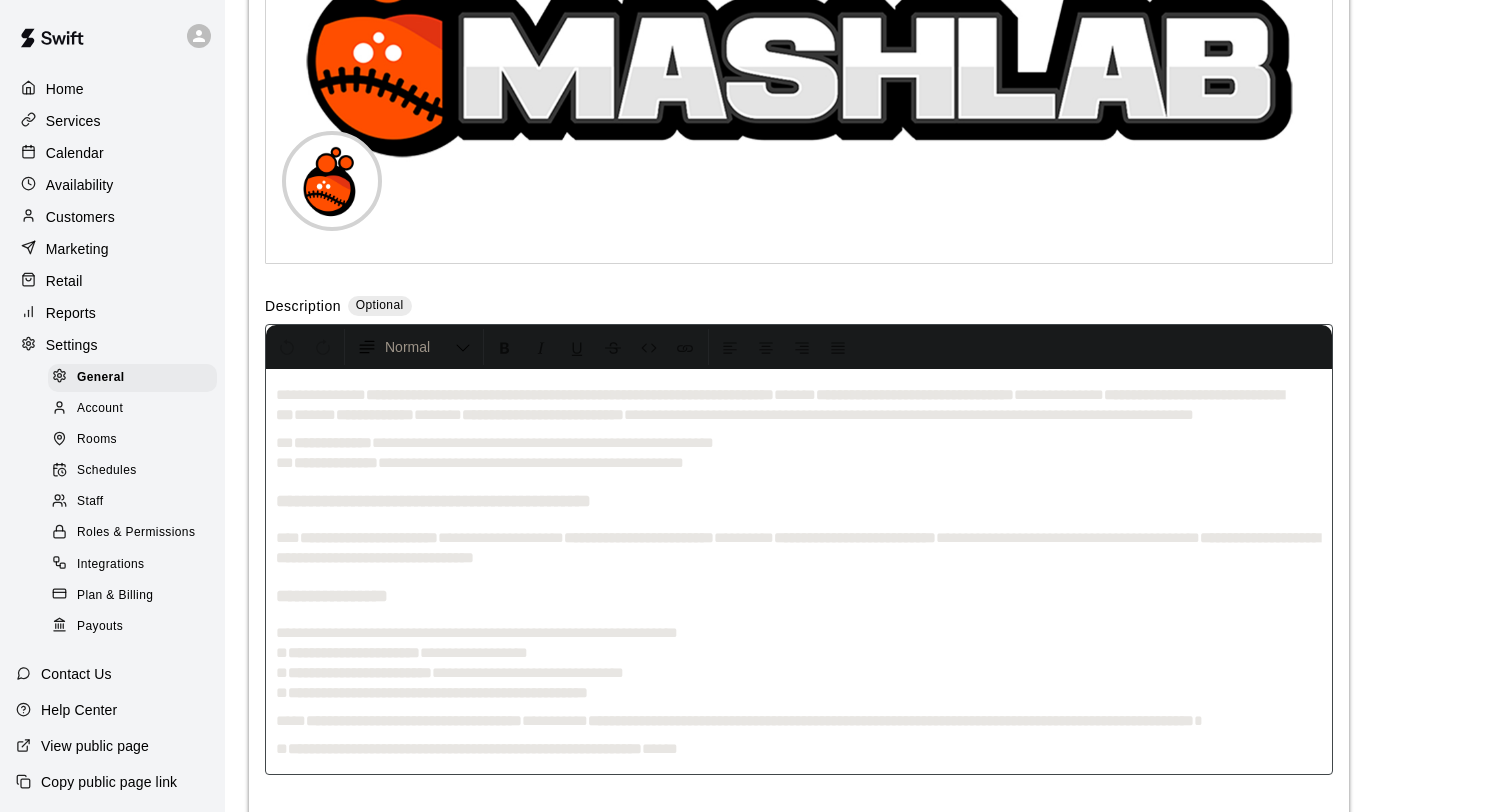 scroll, scrollTop: 0, scrollLeft: 0, axis: both 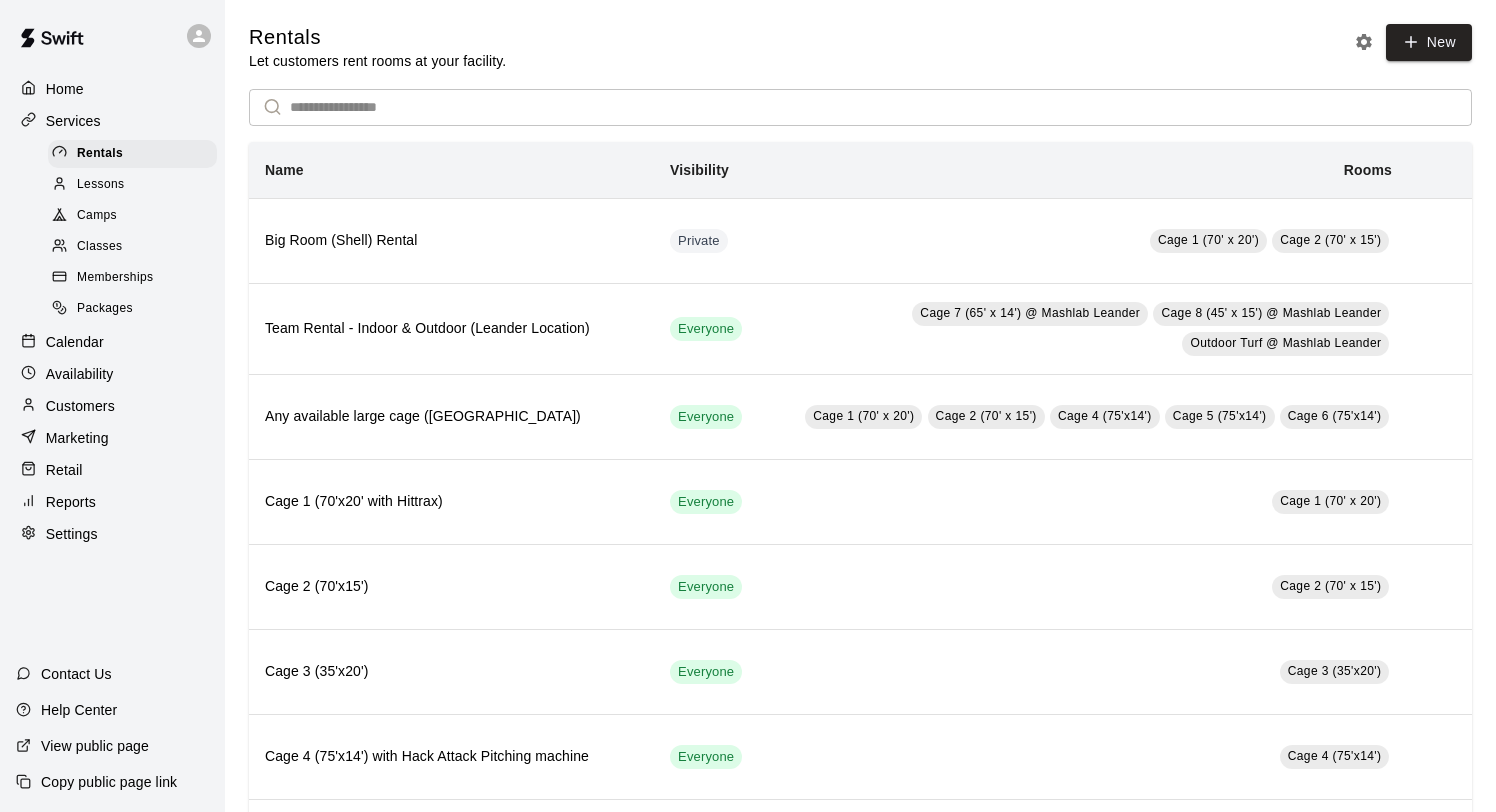 click on "Camps" at bounding box center (132, 216) 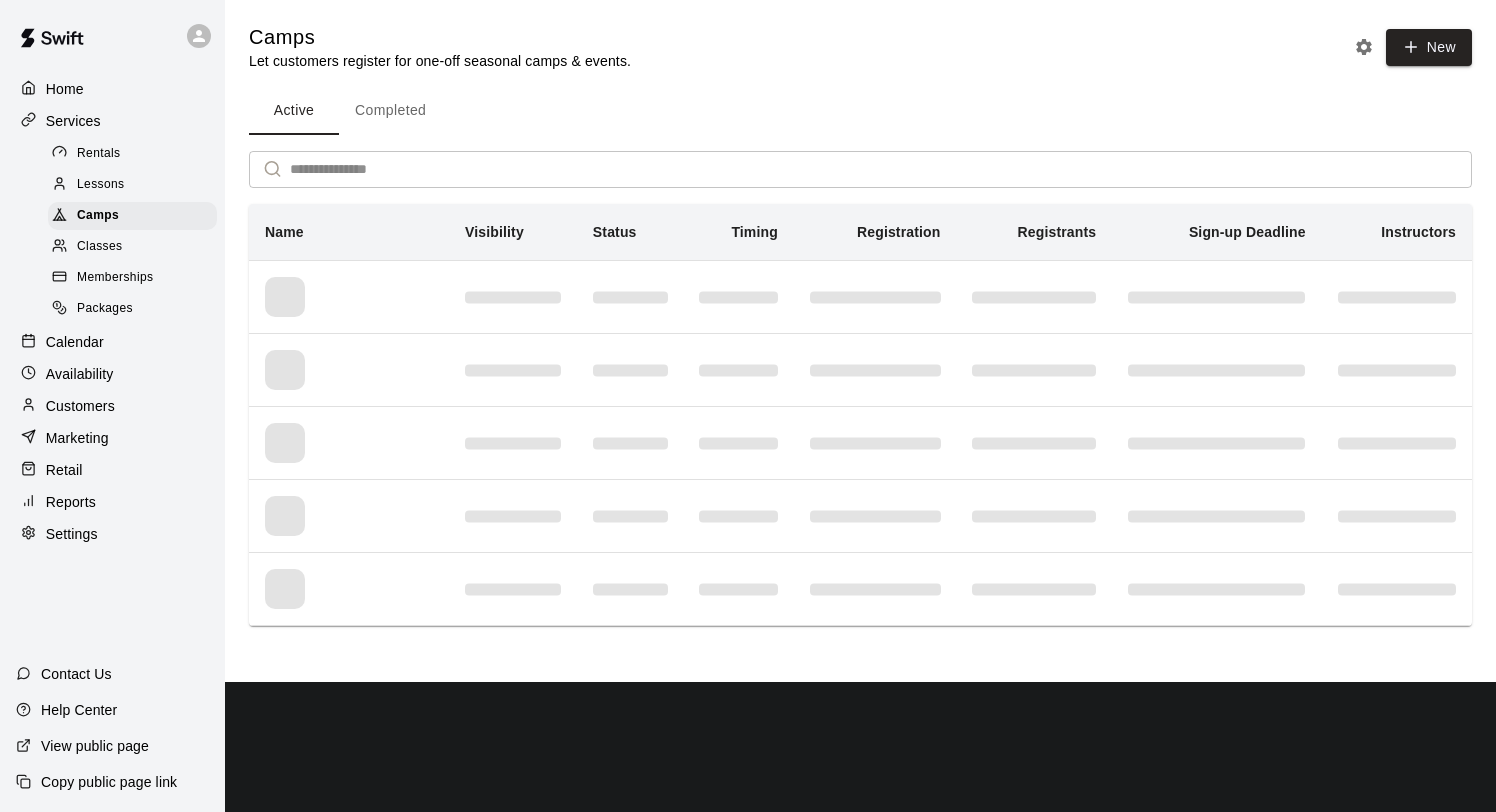 click on "Classes" at bounding box center (99, 247) 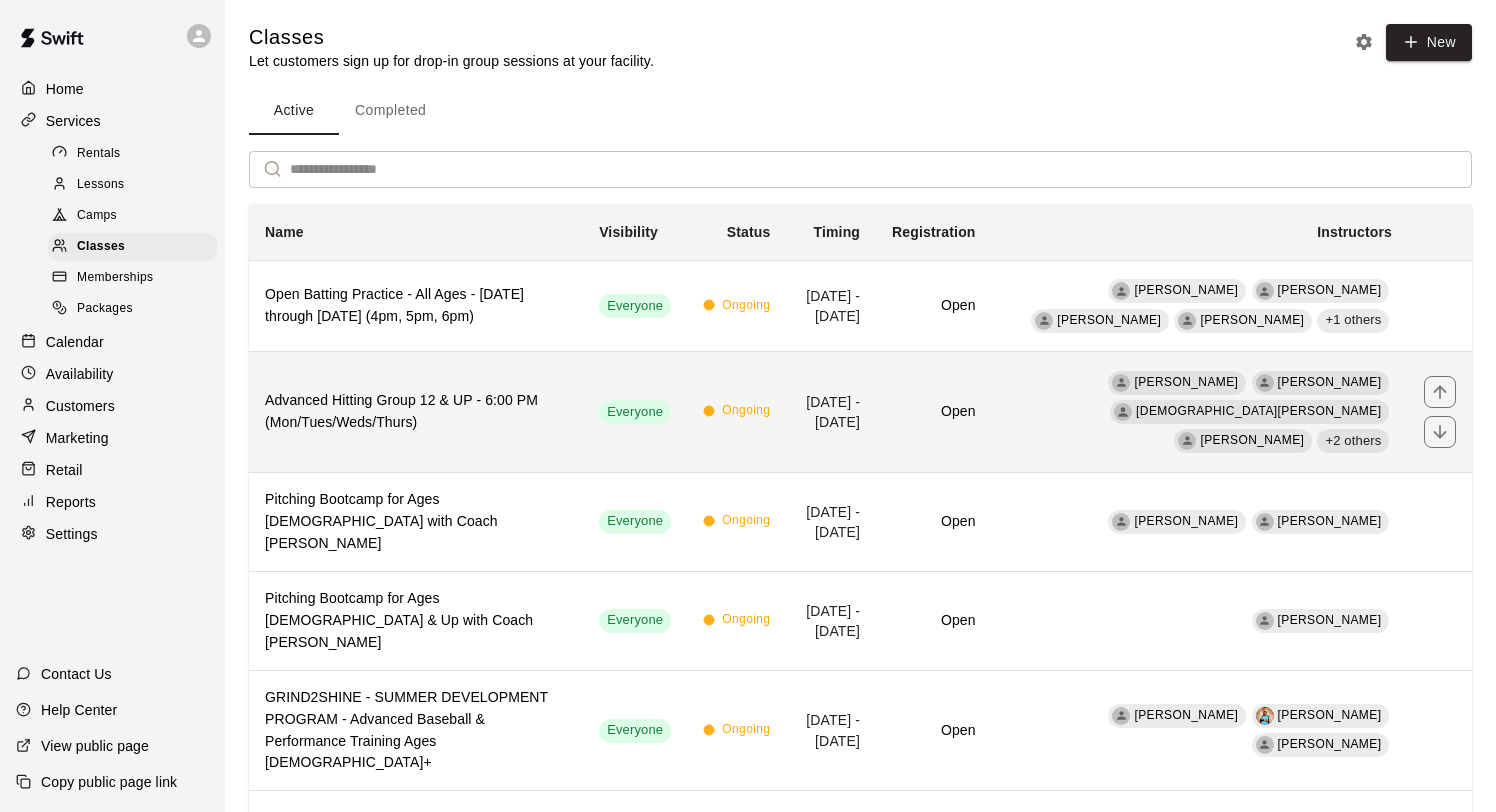 click on "Advanced Hitting Group 12 & UP - 6:00 PM (Mon/Tues/Weds/Thurs)" at bounding box center (416, 412) 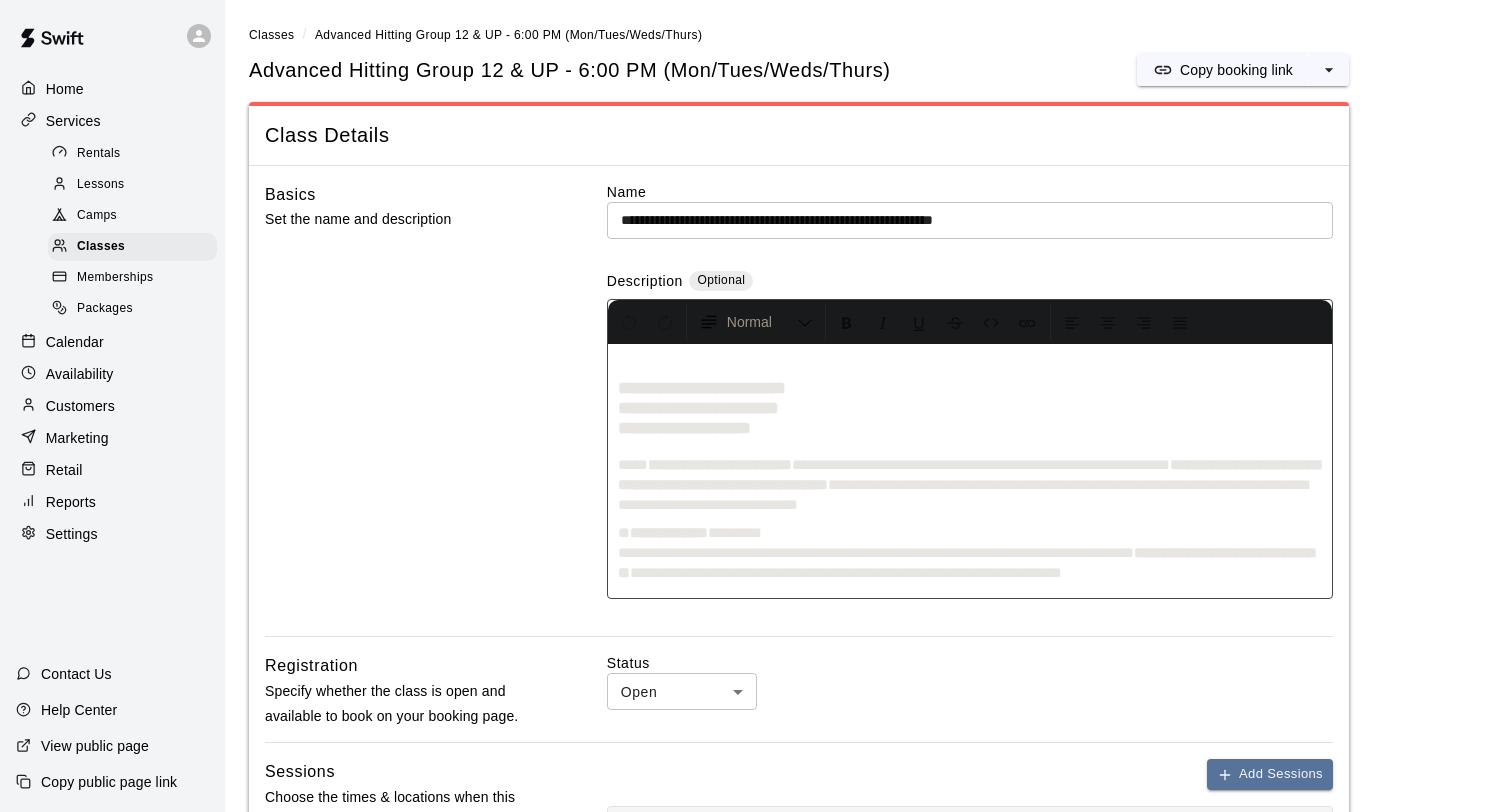 scroll, scrollTop: 3, scrollLeft: 0, axis: vertical 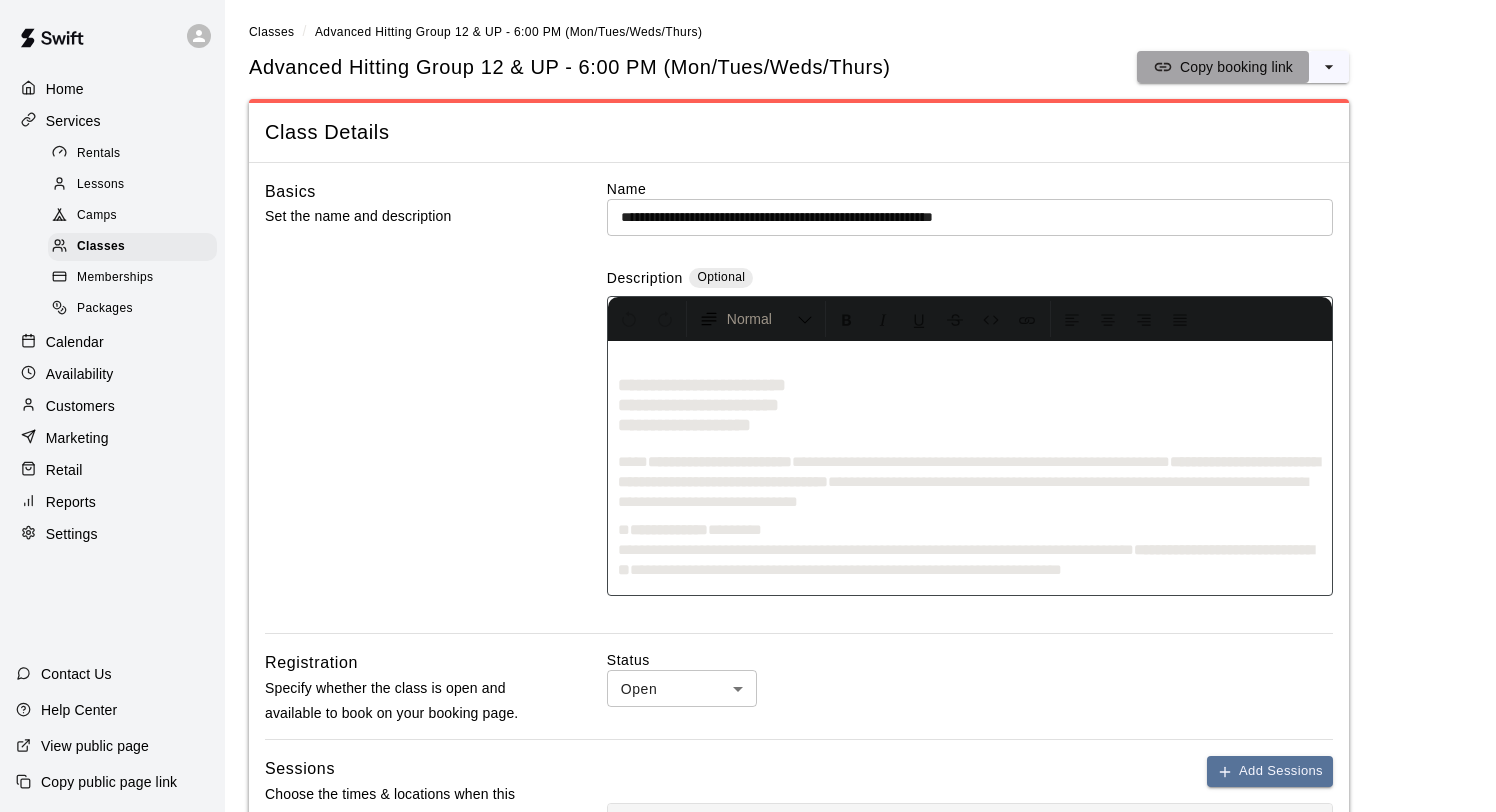 click on "Copy booking link" at bounding box center (1236, 67) 